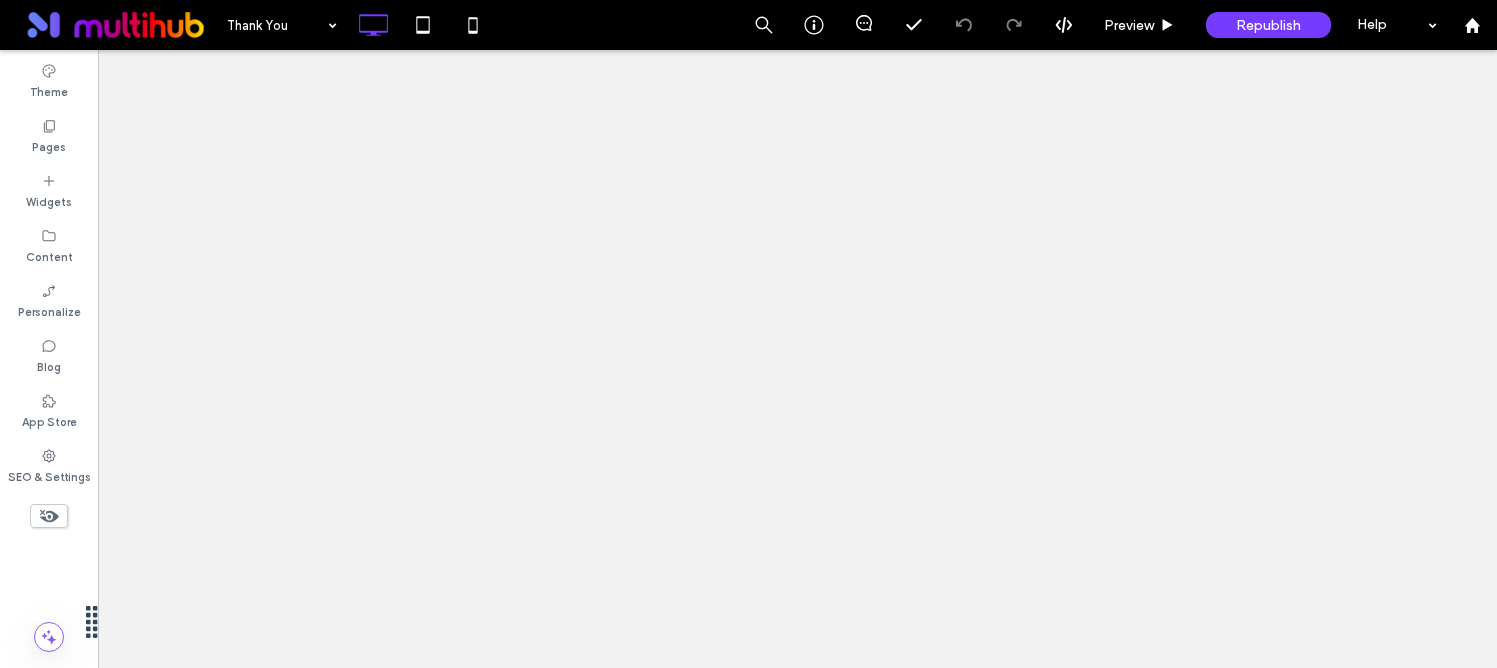 scroll, scrollTop: 0, scrollLeft: 0, axis: both 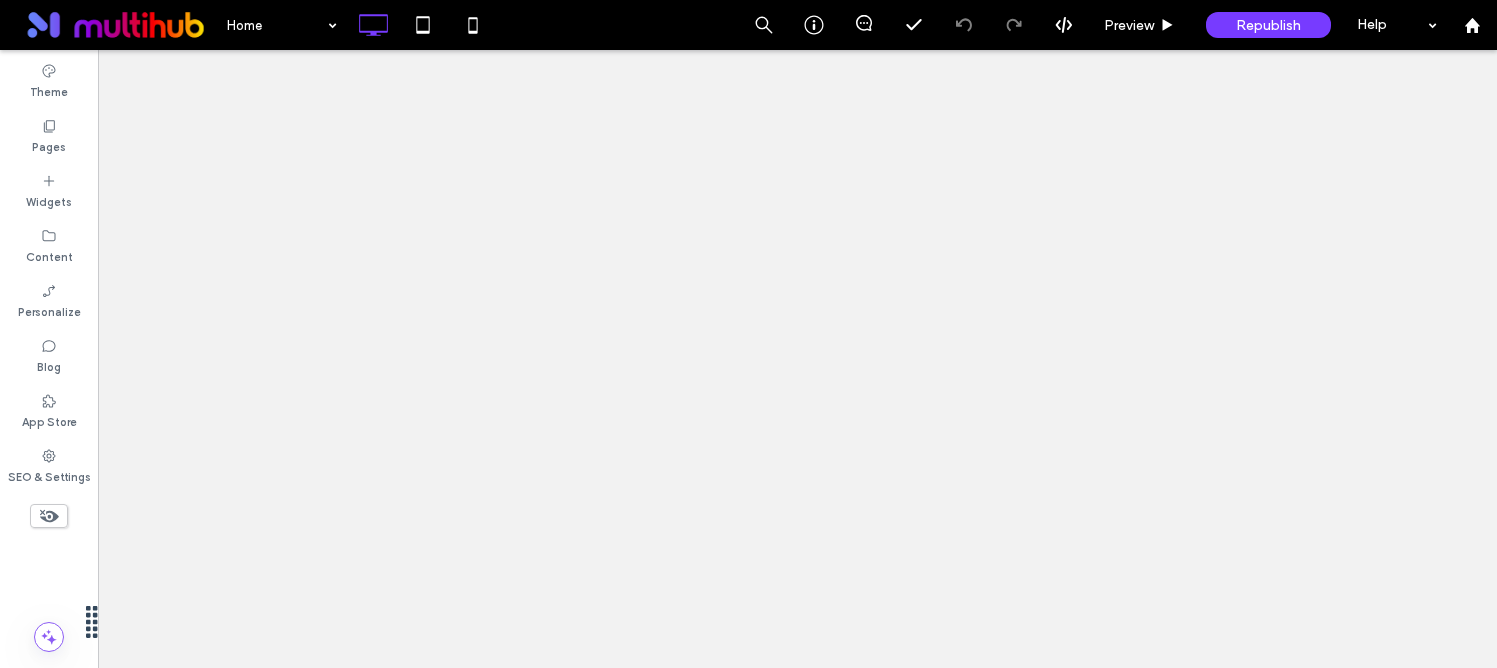click on "SEO & Settings" at bounding box center [49, 475] 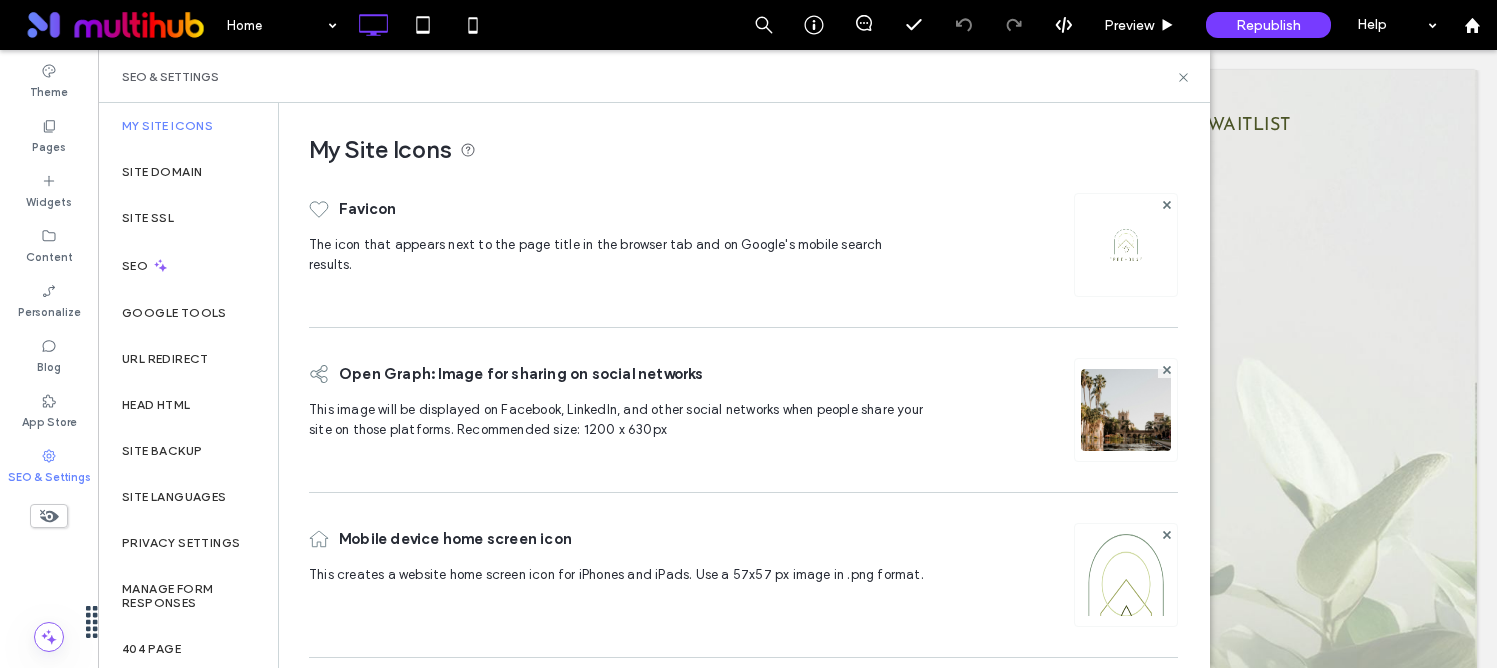 scroll, scrollTop: 0, scrollLeft: 0, axis: both 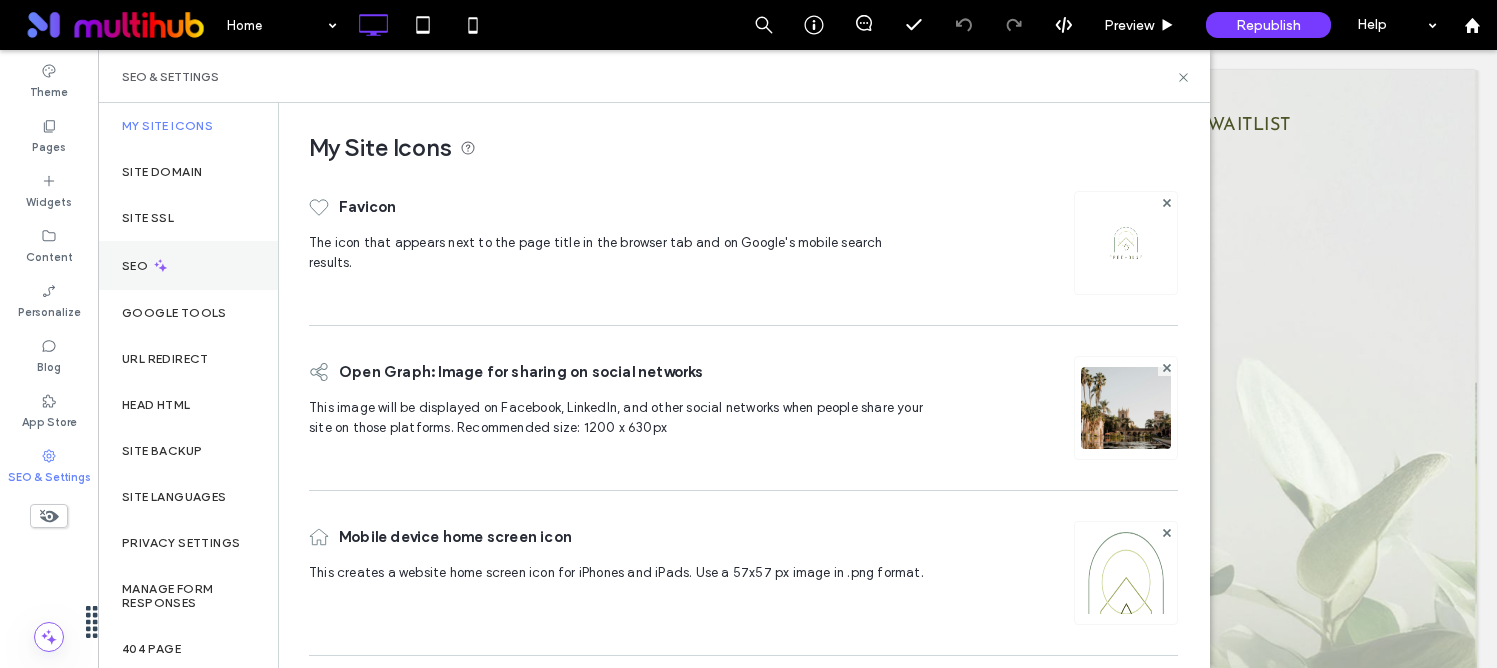click on "SEO" at bounding box center [137, 266] 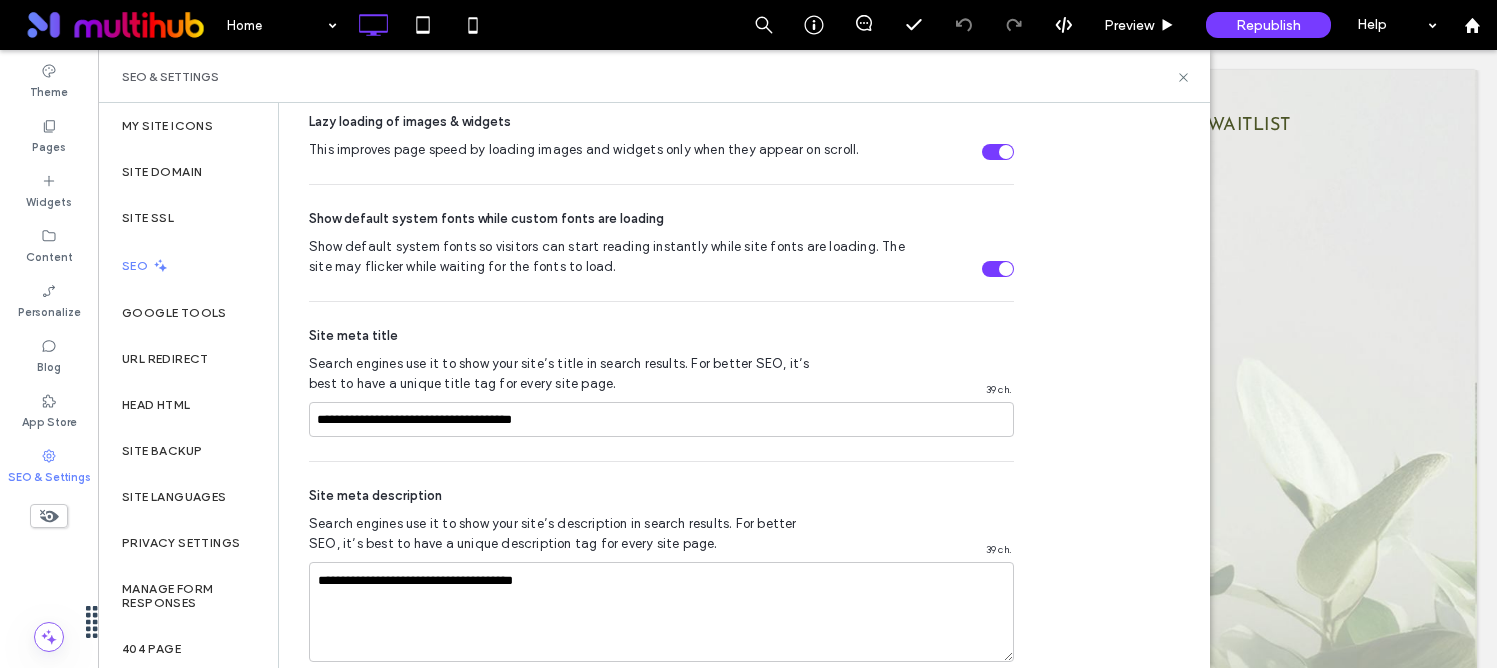 scroll, scrollTop: 1086, scrollLeft: 0, axis: vertical 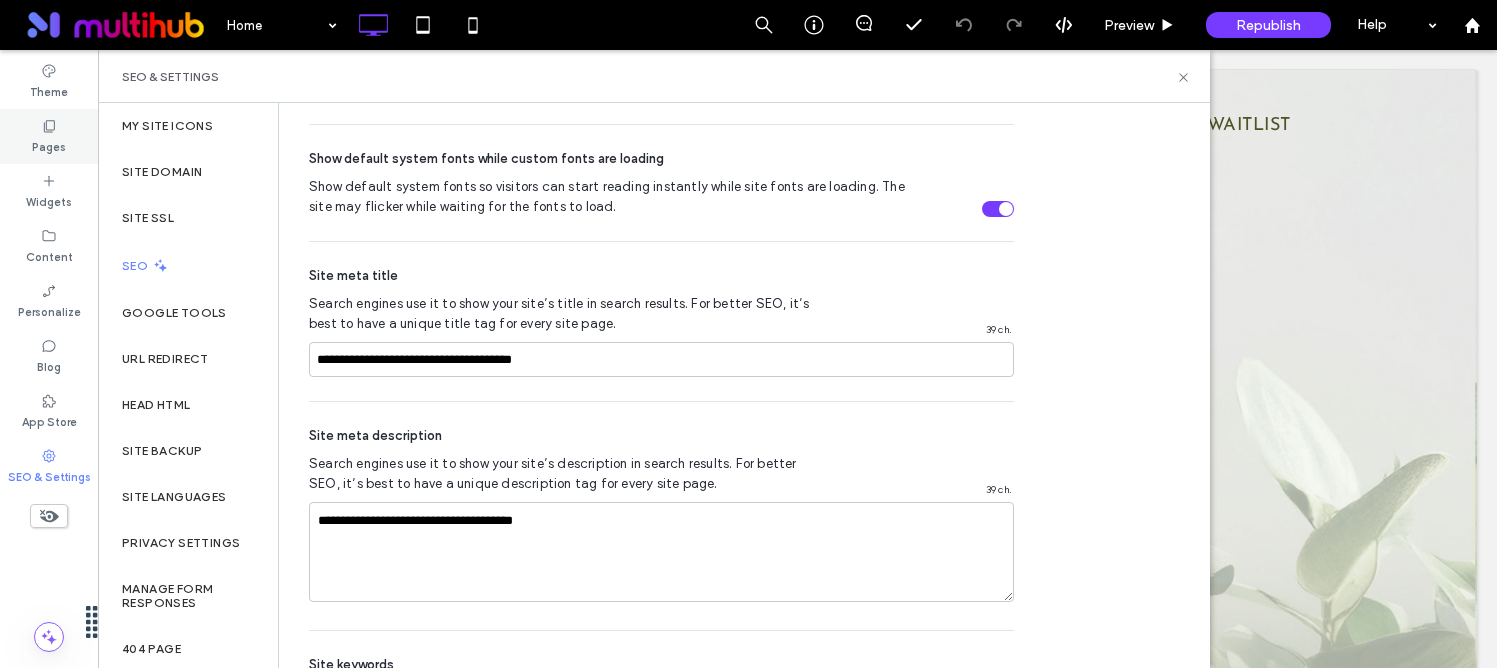 click on "Pages" at bounding box center [49, 145] 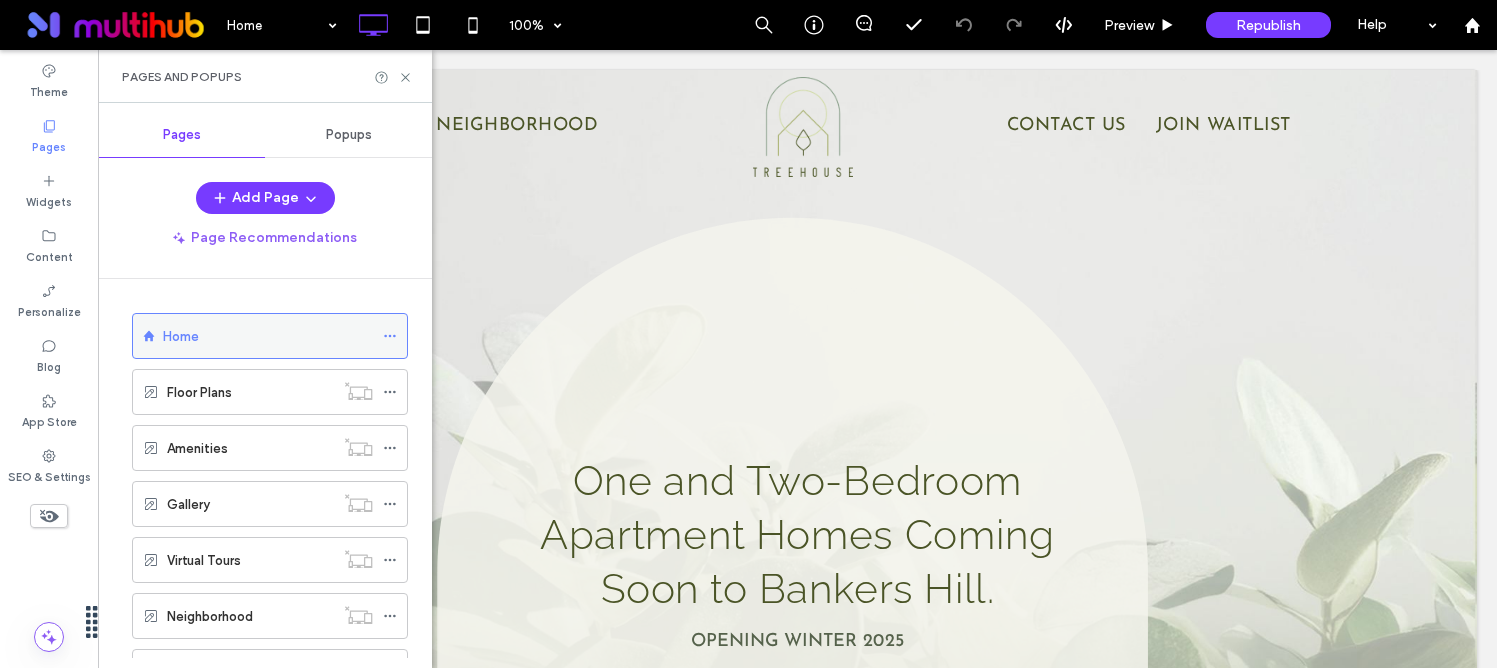 click 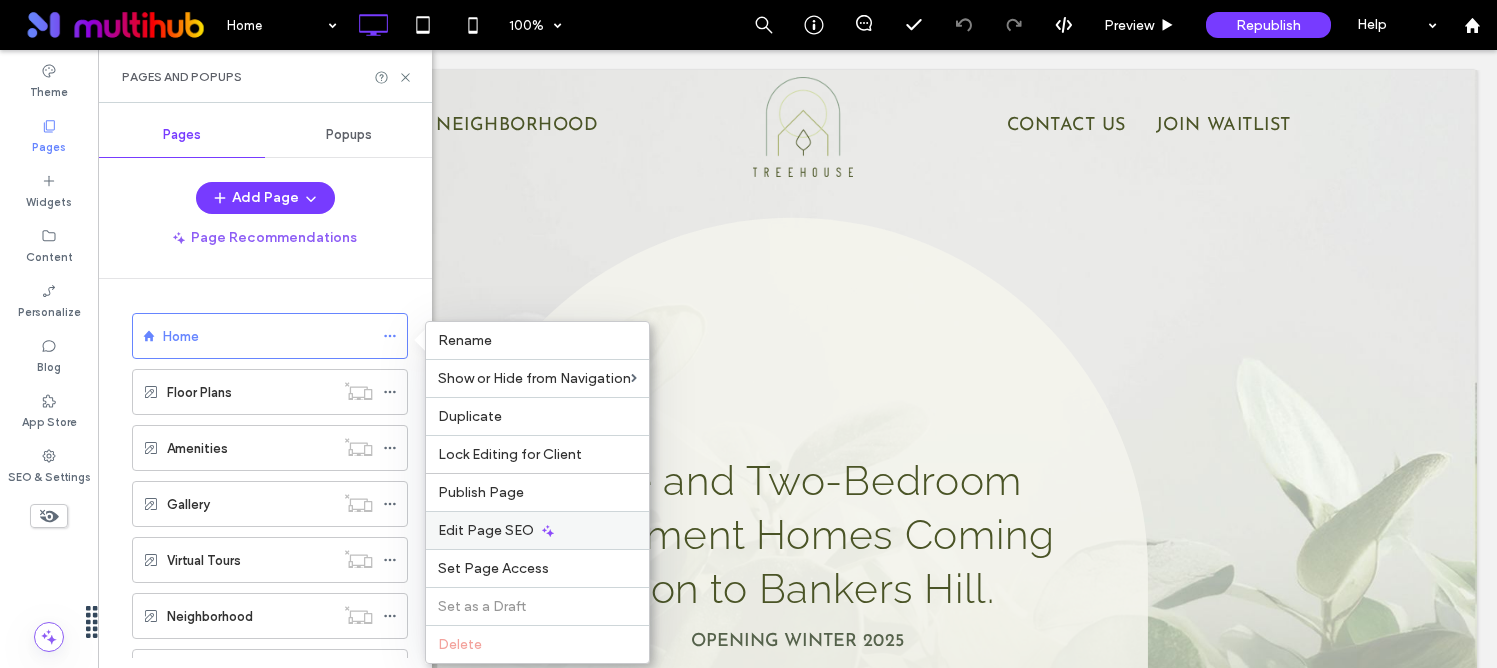 click on "Edit Page SEO" at bounding box center [486, 530] 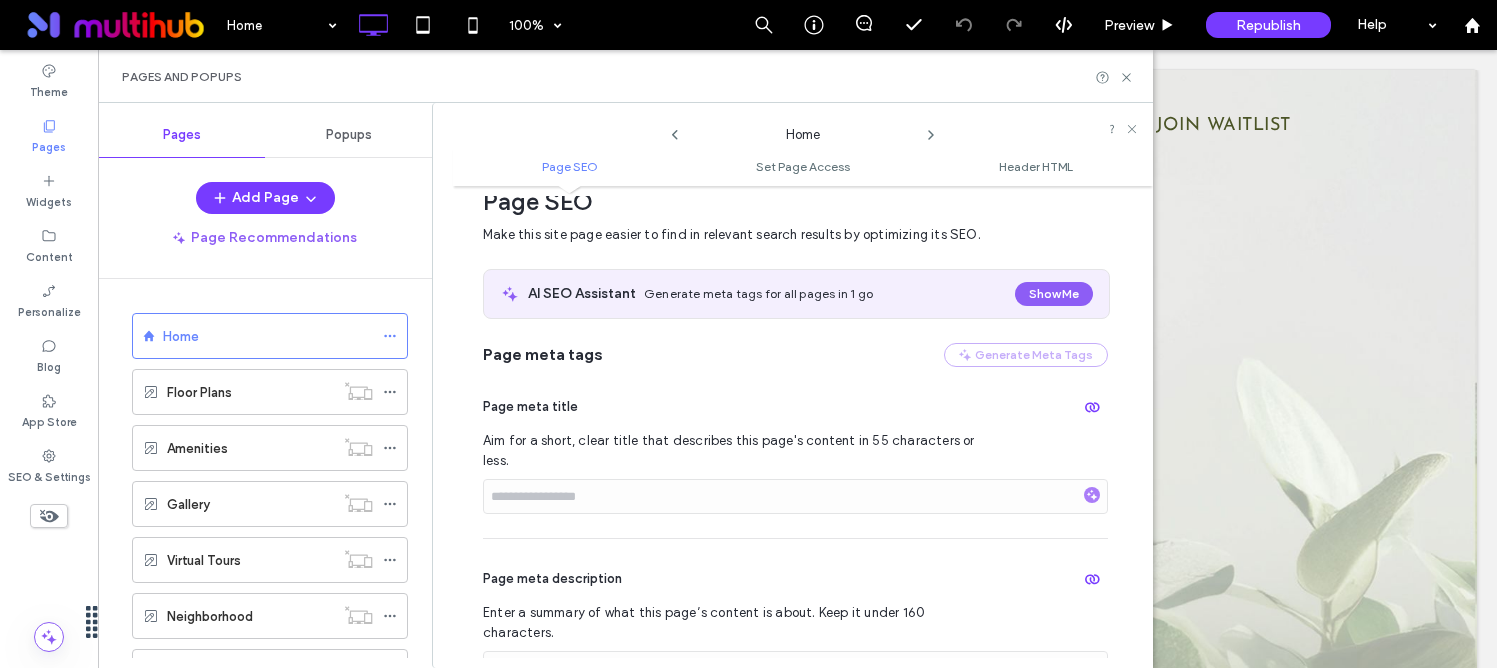 scroll, scrollTop: 147, scrollLeft: 0, axis: vertical 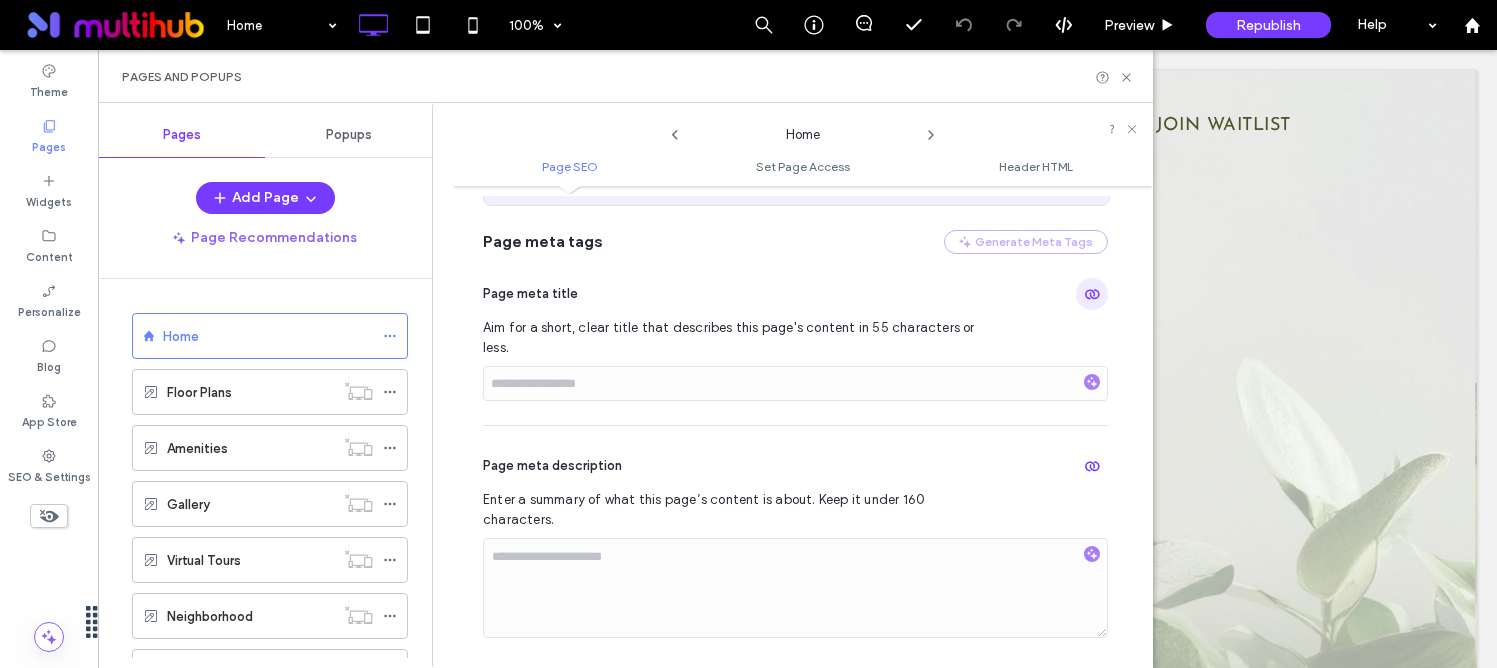 click at bounding box center (1092, 294) 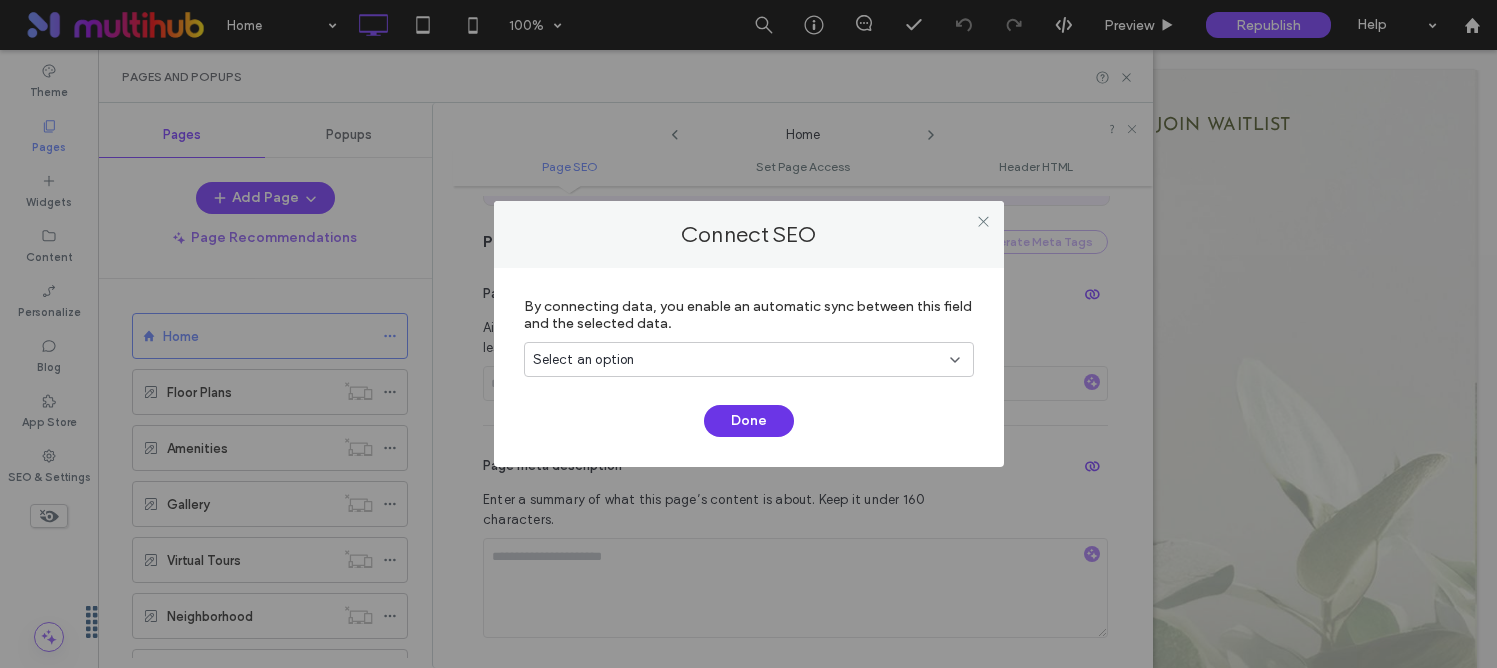 click on "Done" at bounding box center (749, 421) 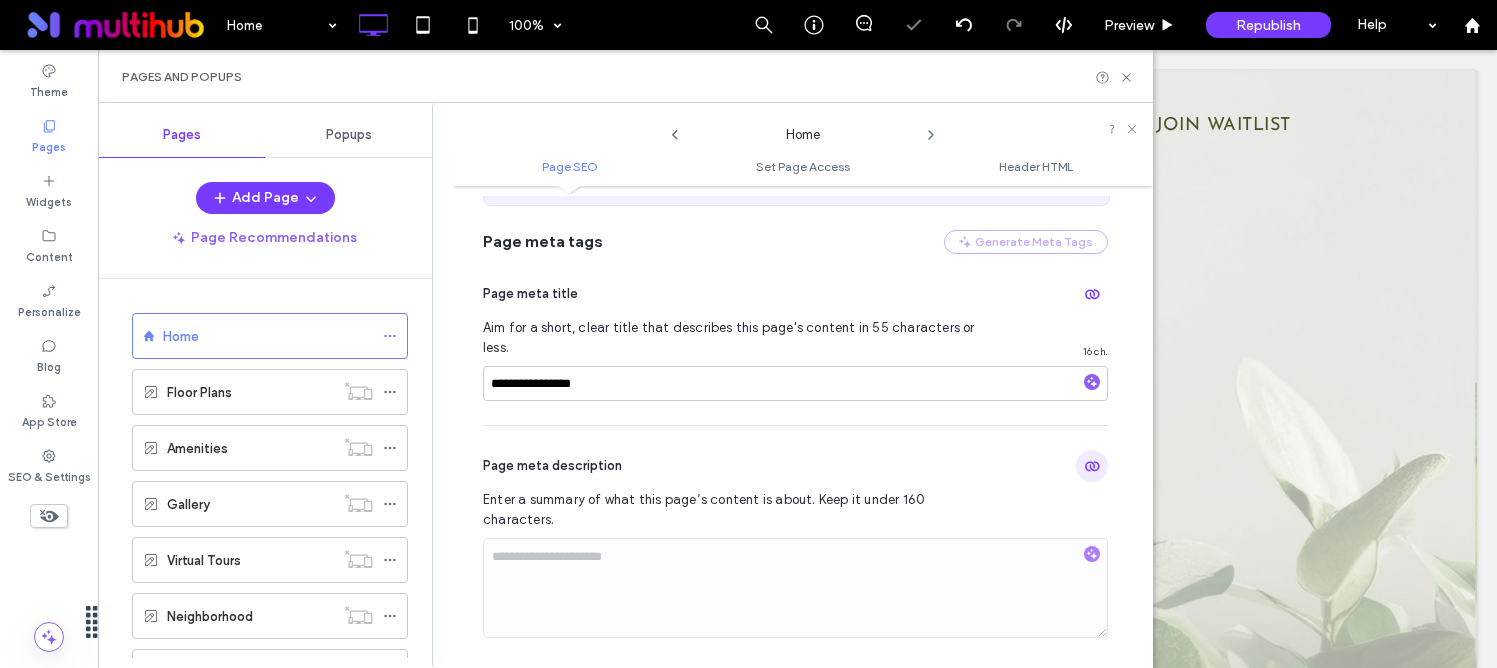 click 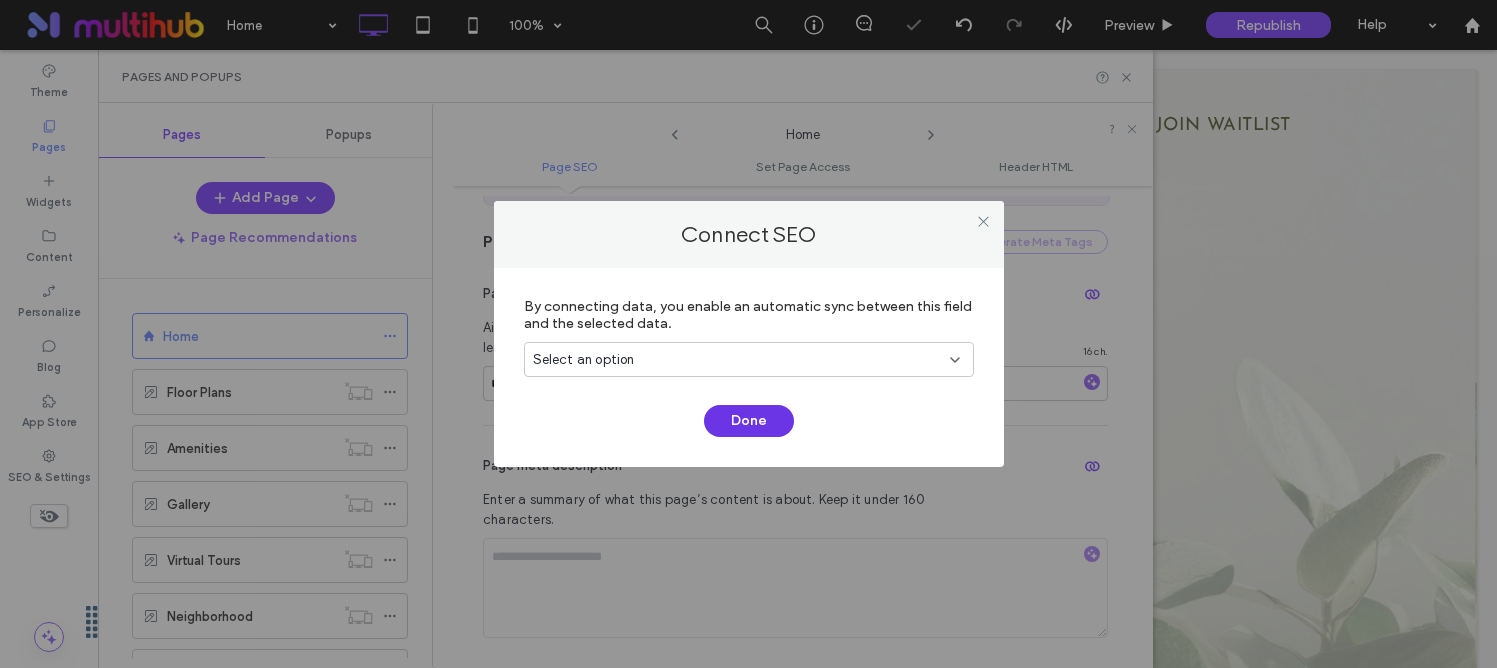 click on "Done" at bounding box center [749, 421] 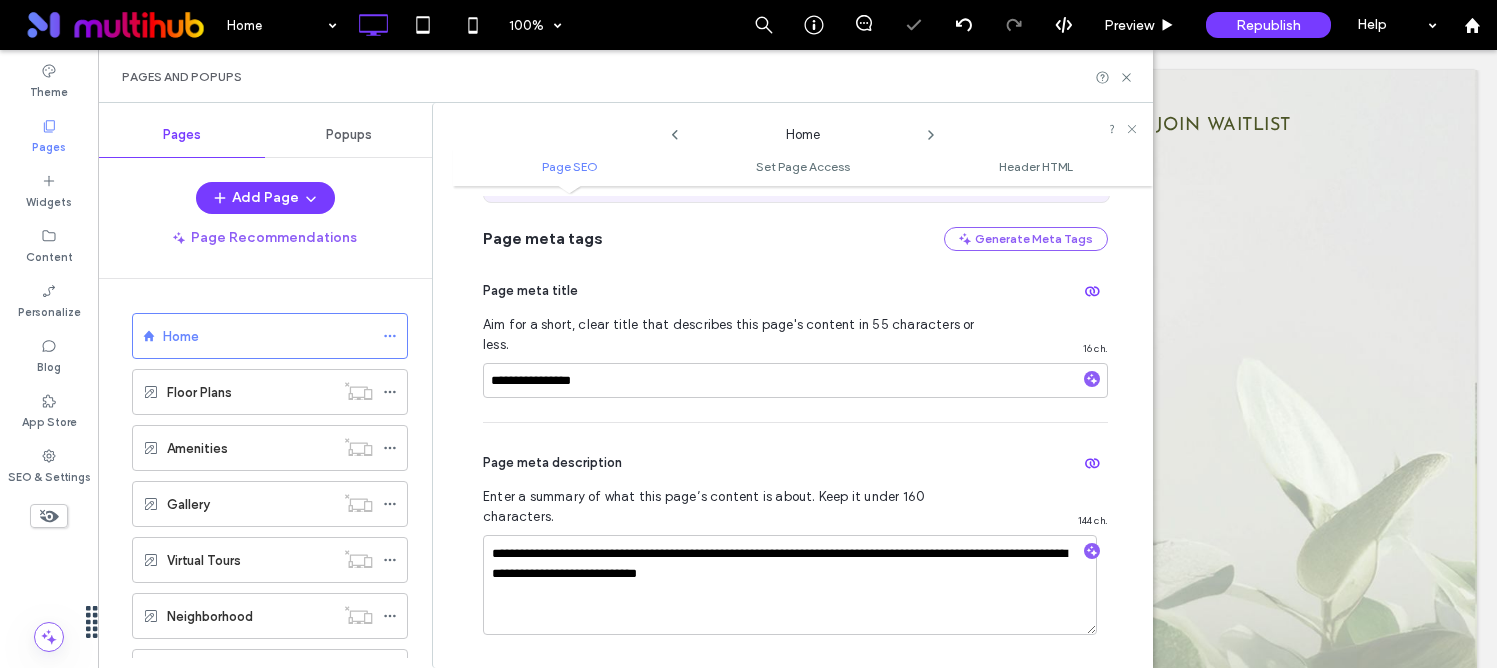 scroll, scrollTop: 151, scrollLeft: 0, axis: vertical 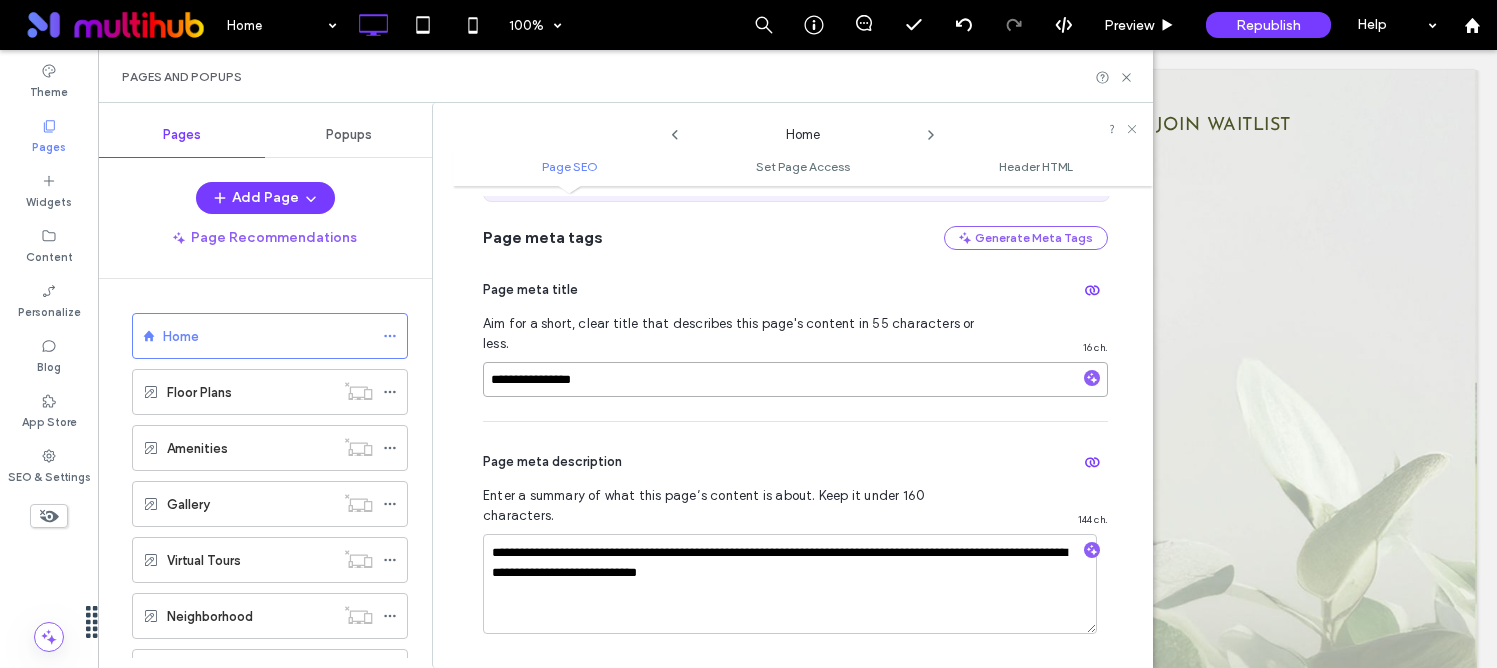 drag, startPoint x: 619, startPoint y: 355, endPoint x: 437, endPoint y: 362, distance: 182.13457 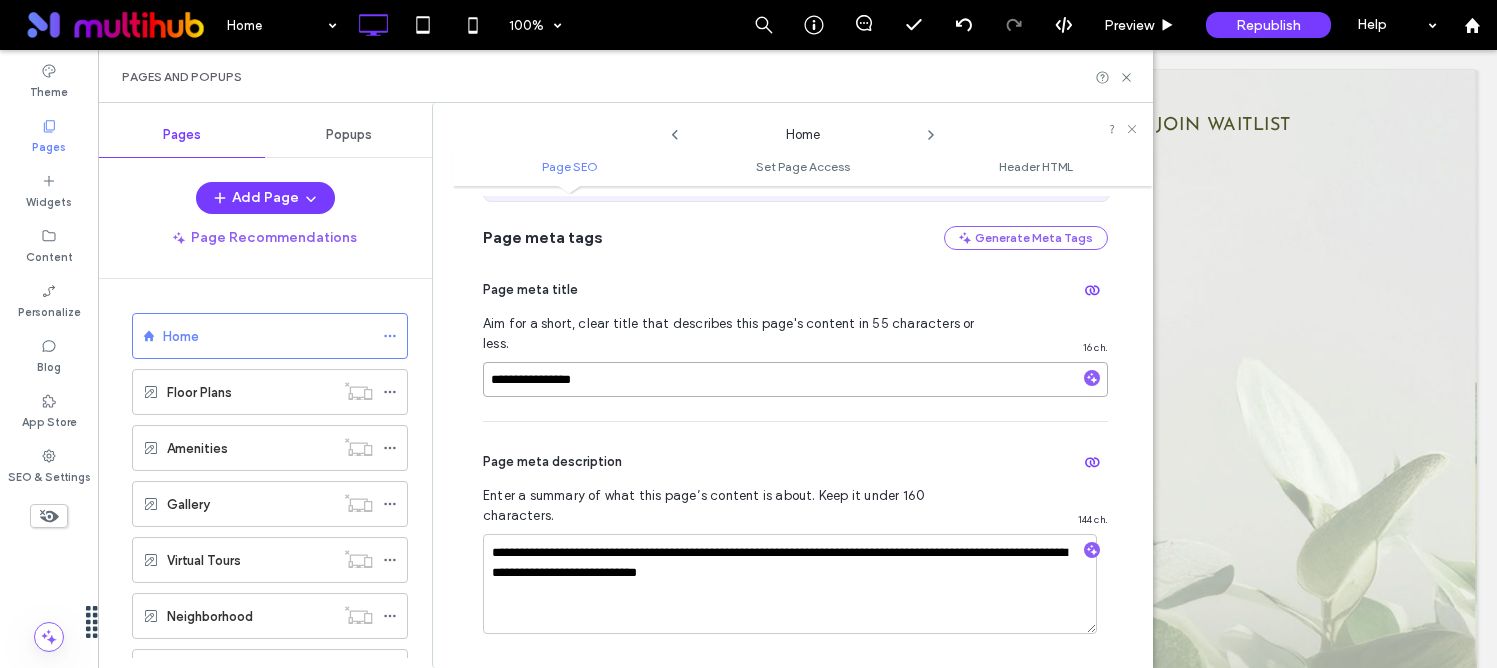 click on "**********" at bounding box center (803, 427) 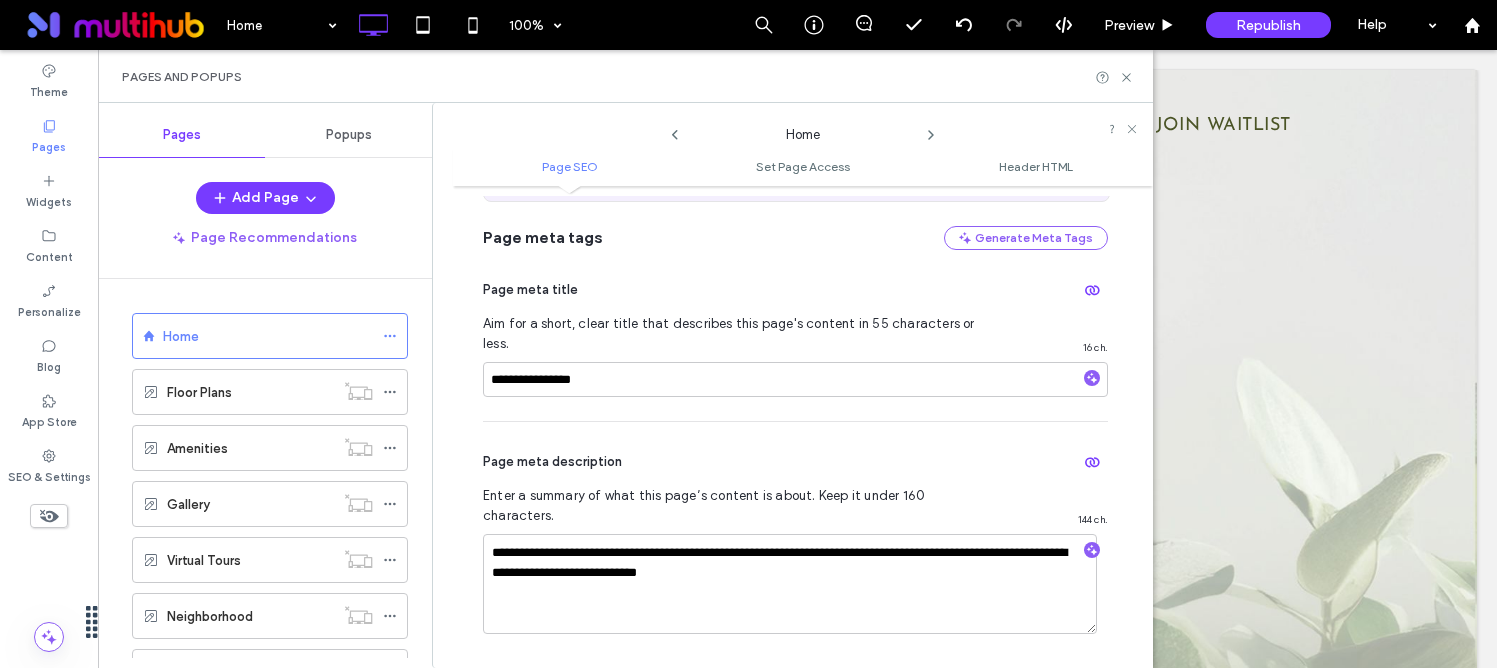 click 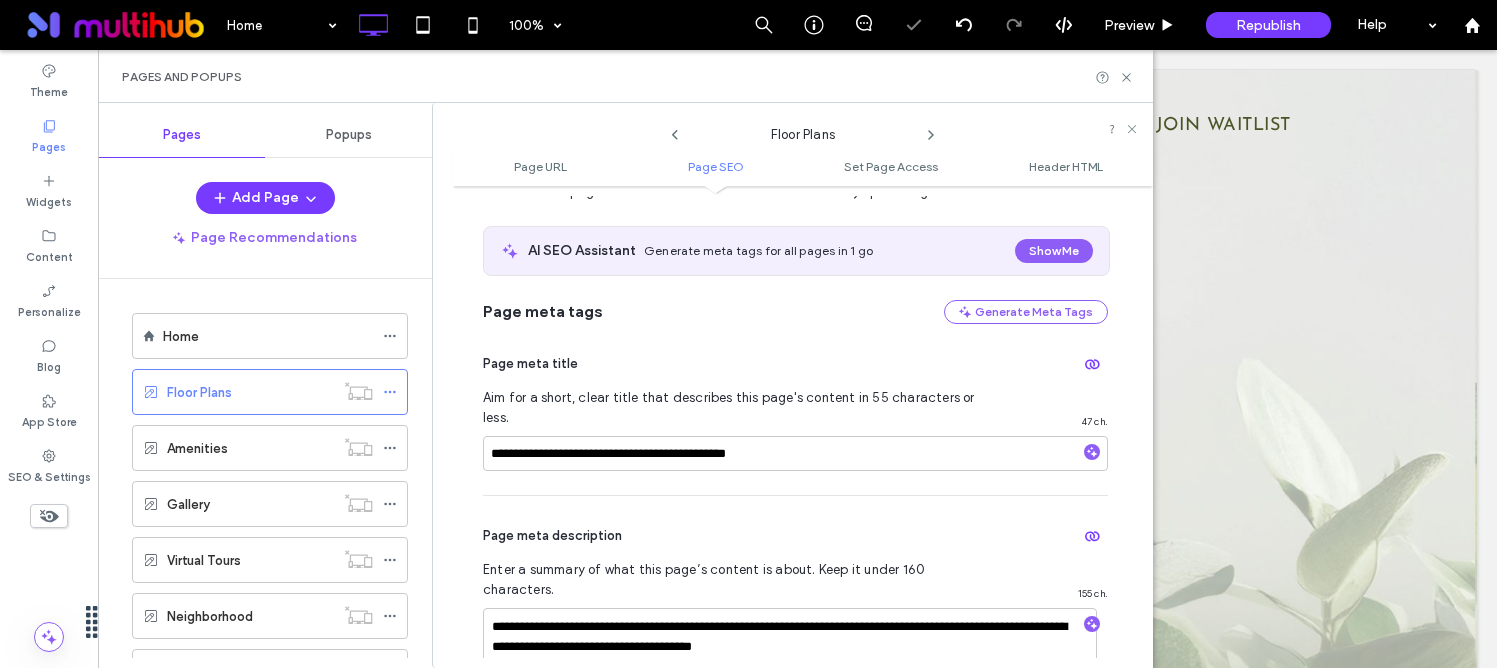 scroll, scrollTop: 371, scrollLeft: 0, axis: vertical 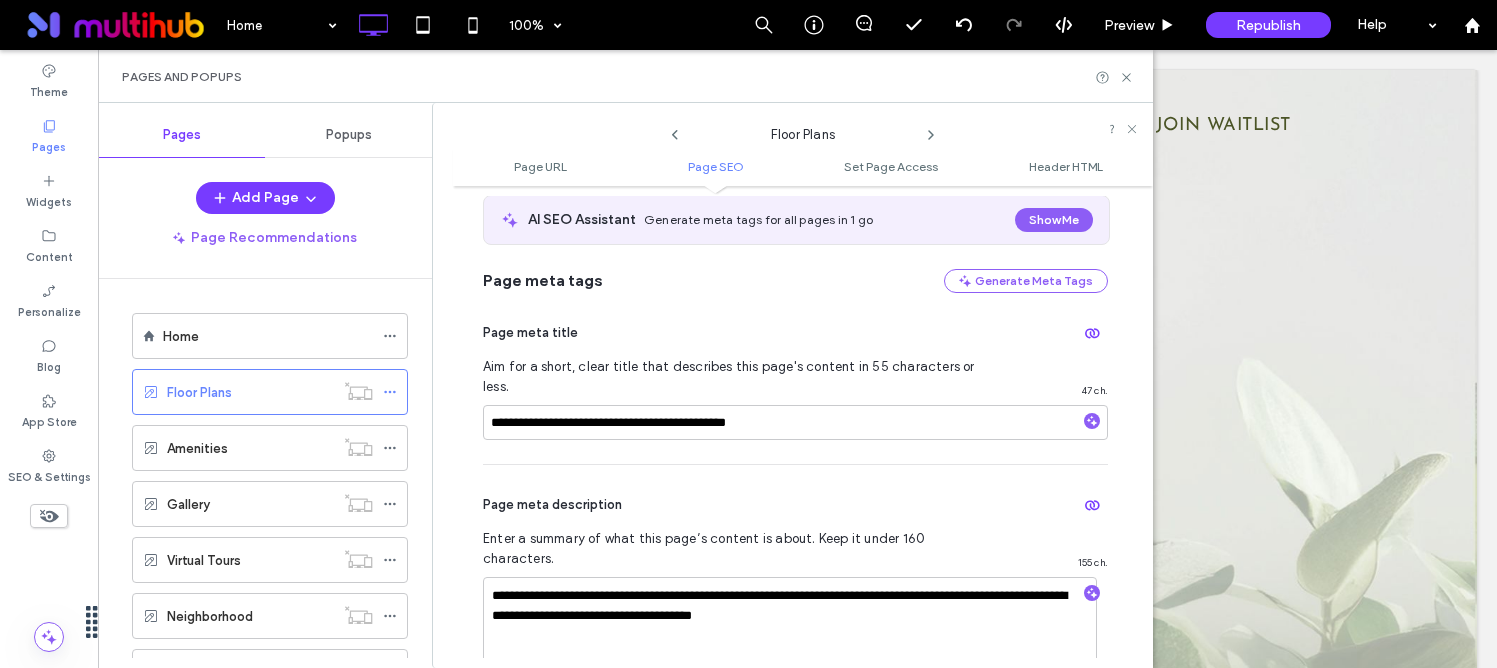 click 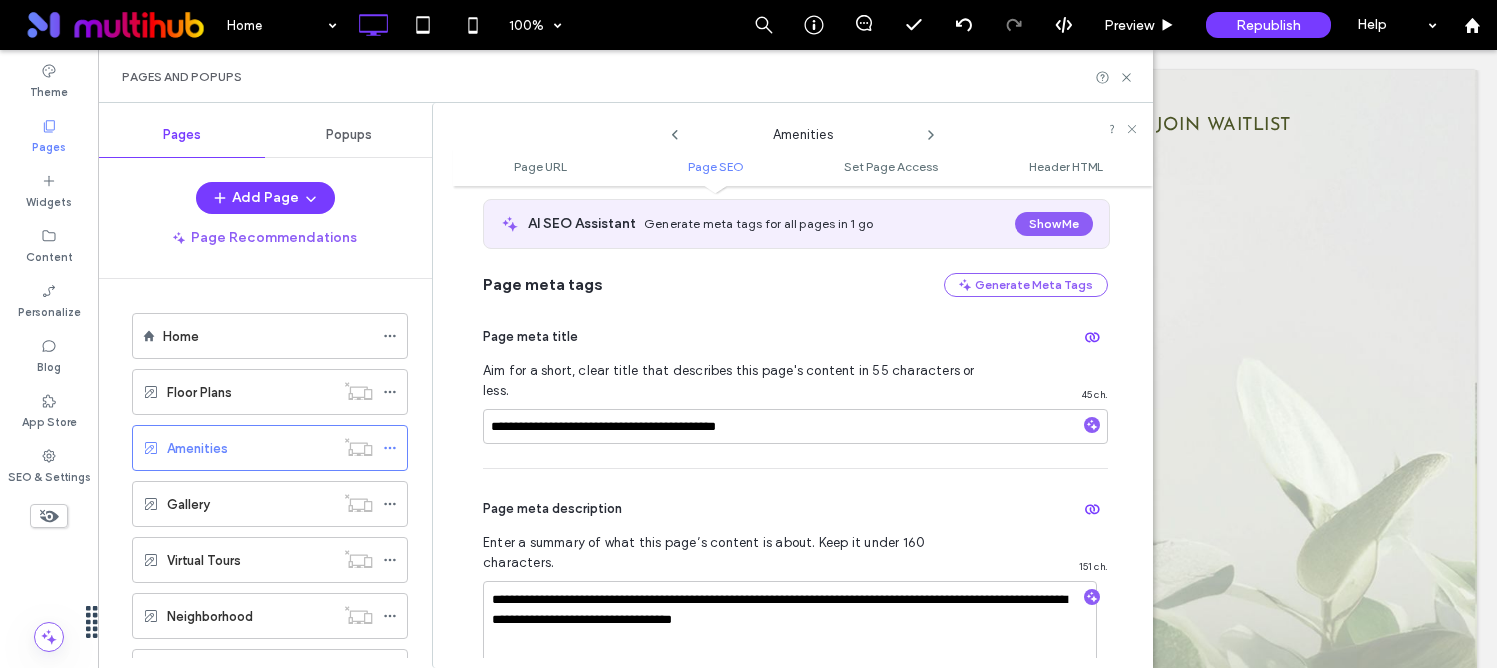 scroll, scrollTop: 398, scrollLeft: 0, axis: vertical 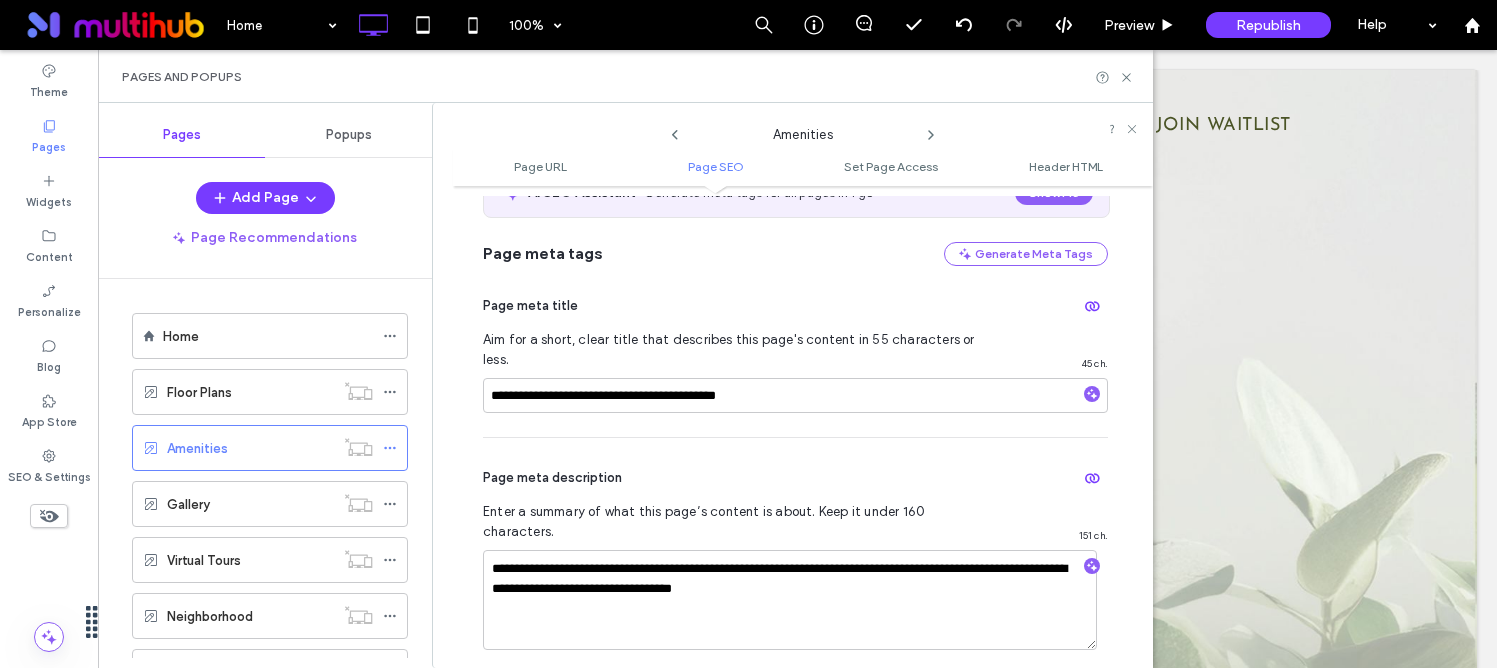 click 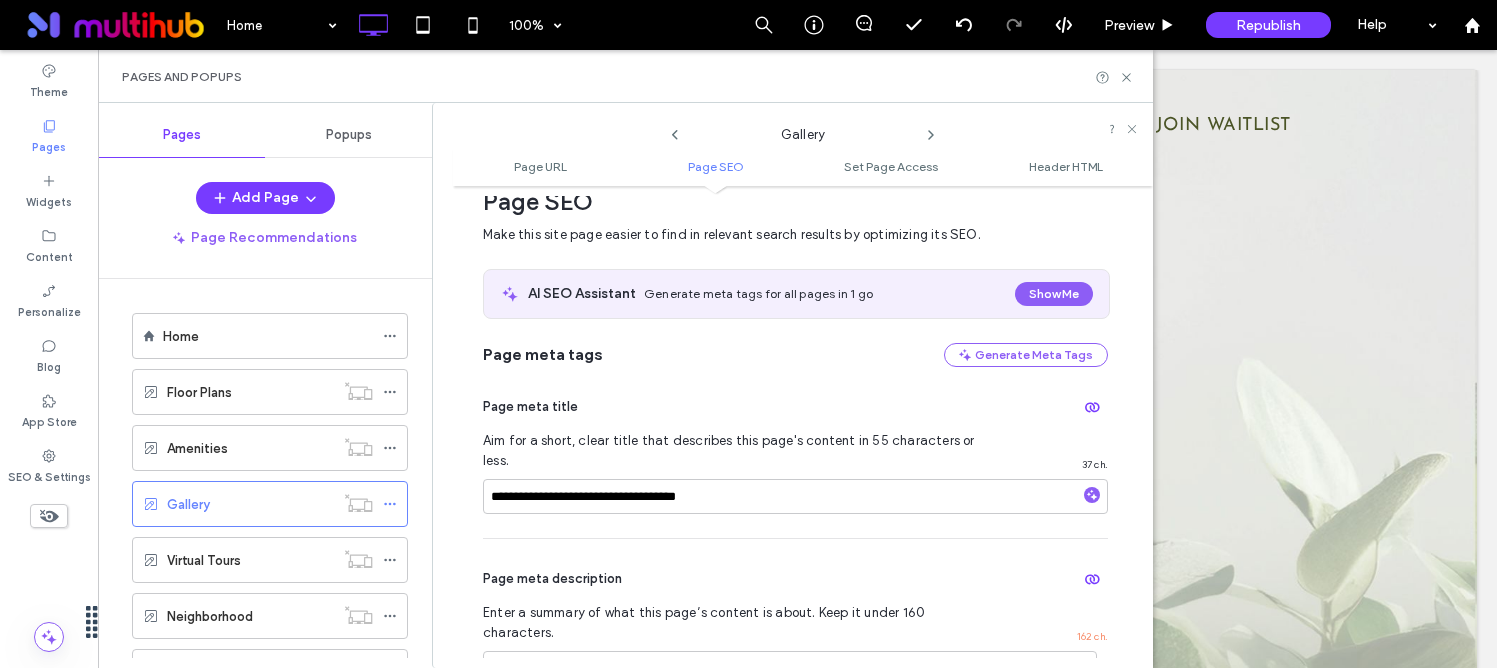 scroll, scrollTop: 324, scrollLeft: 0, axis: vertical 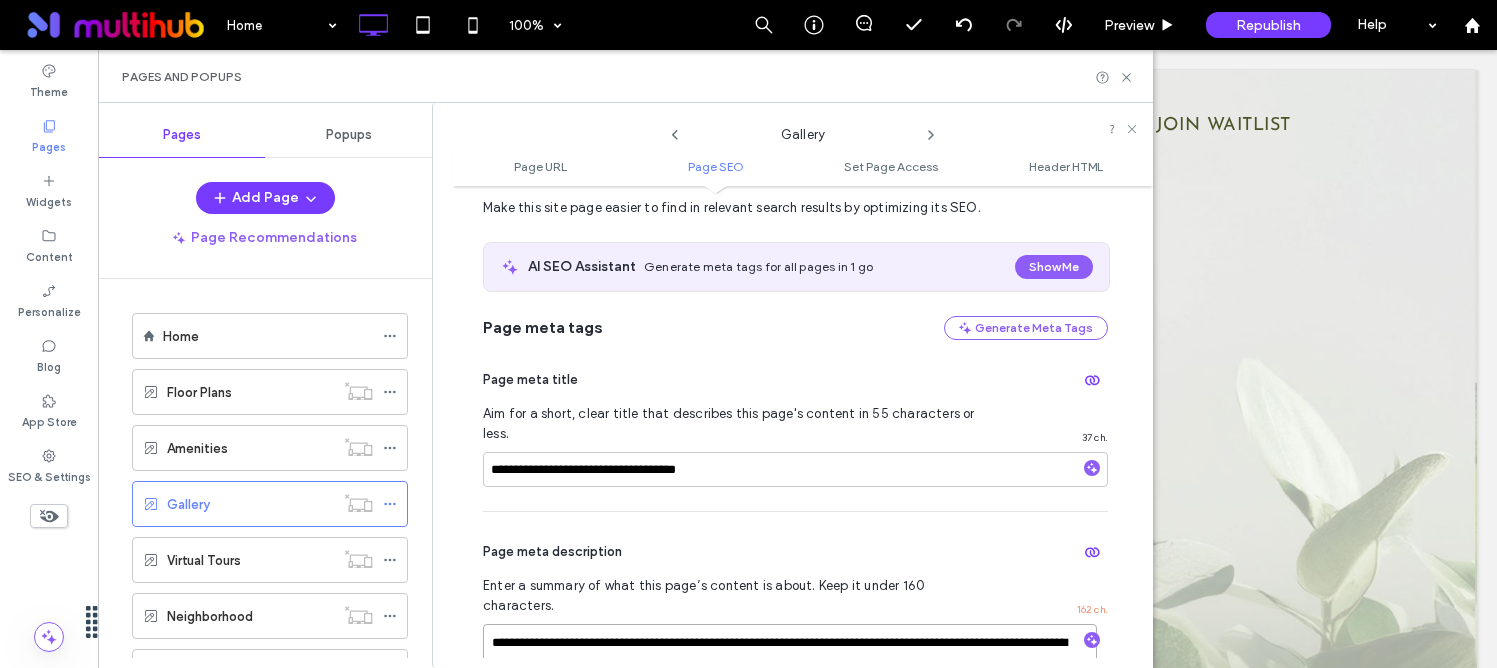 drag, startPoint x: 816, startPoint y: 627, endPoint x: 945, endPoint y: 624, distance: 129.03488 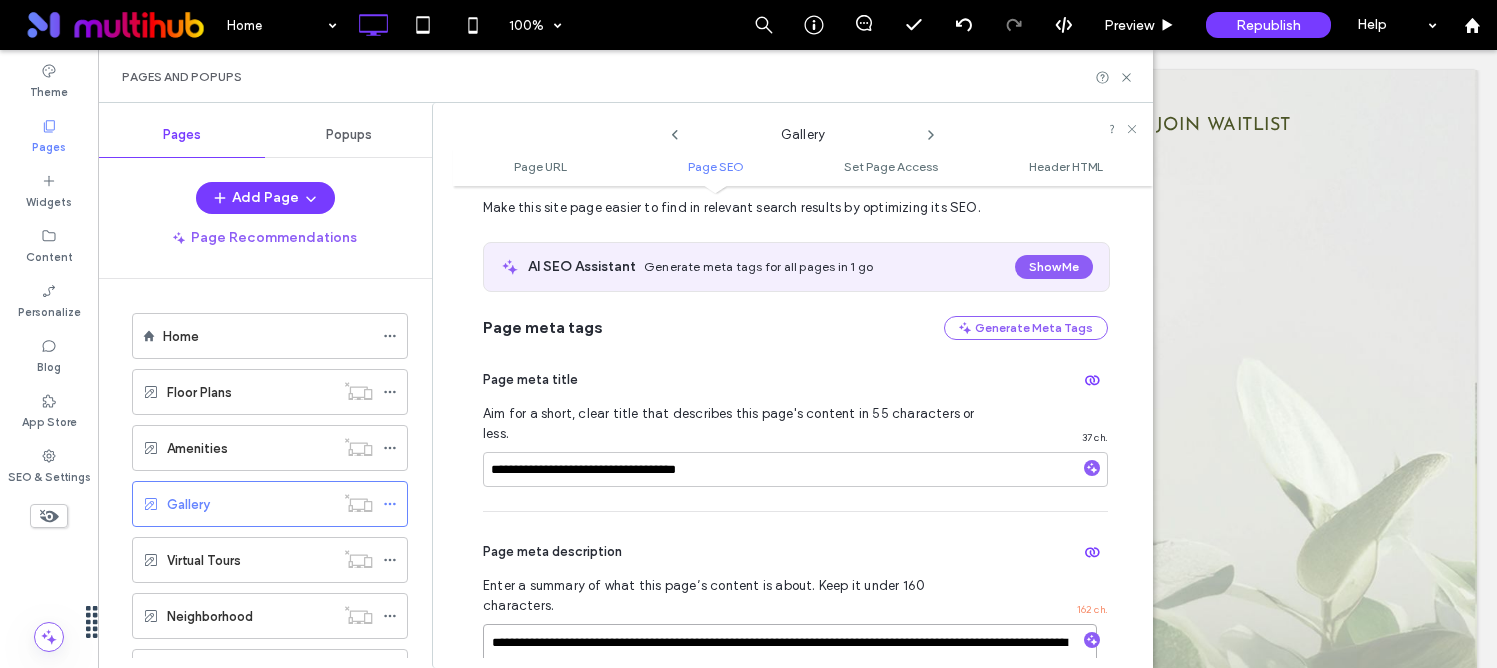 click on "**********" at bounding box center [790, 674] 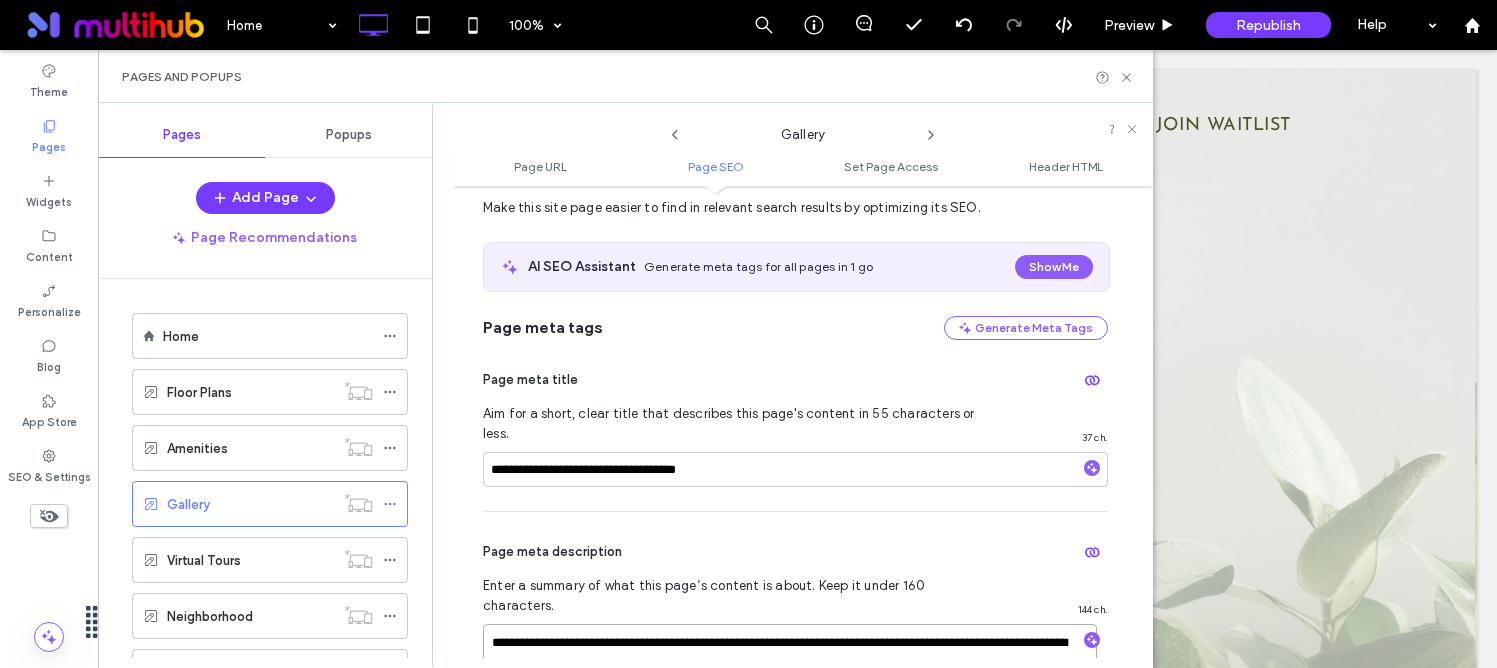 type on "**********" 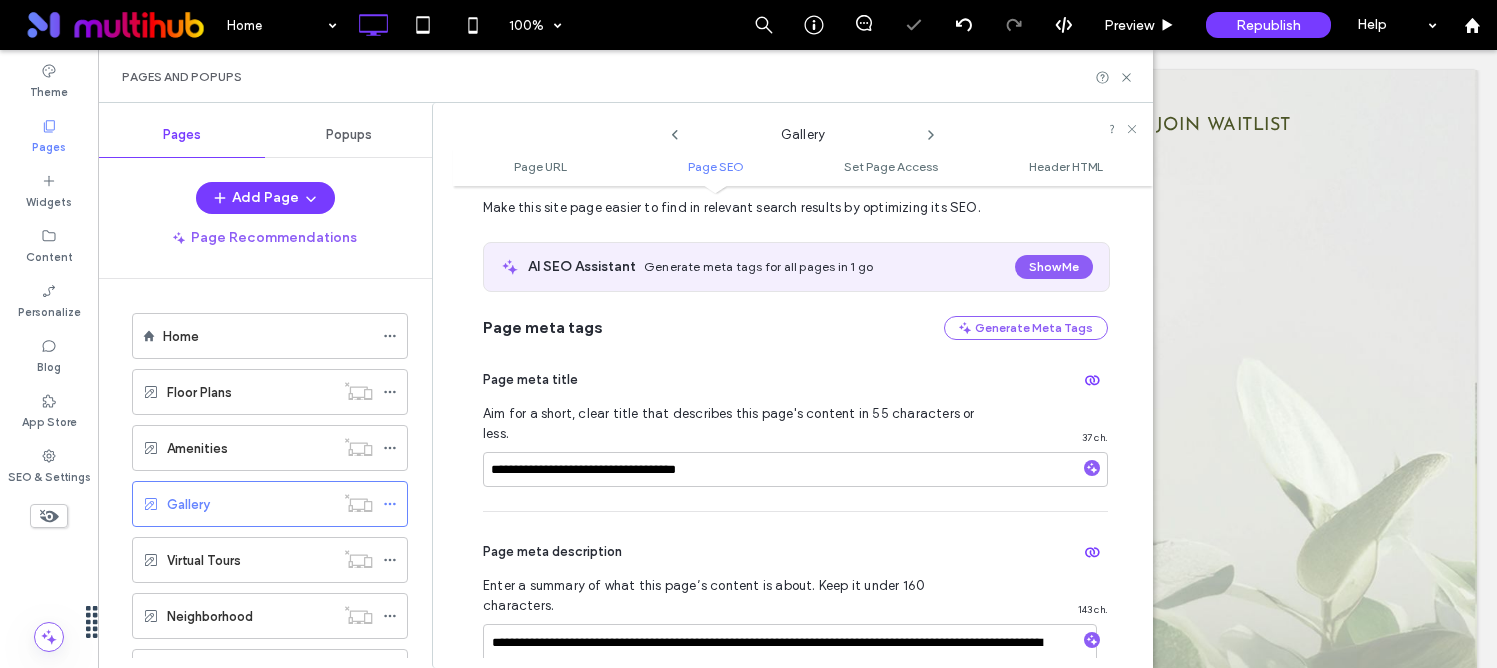 click 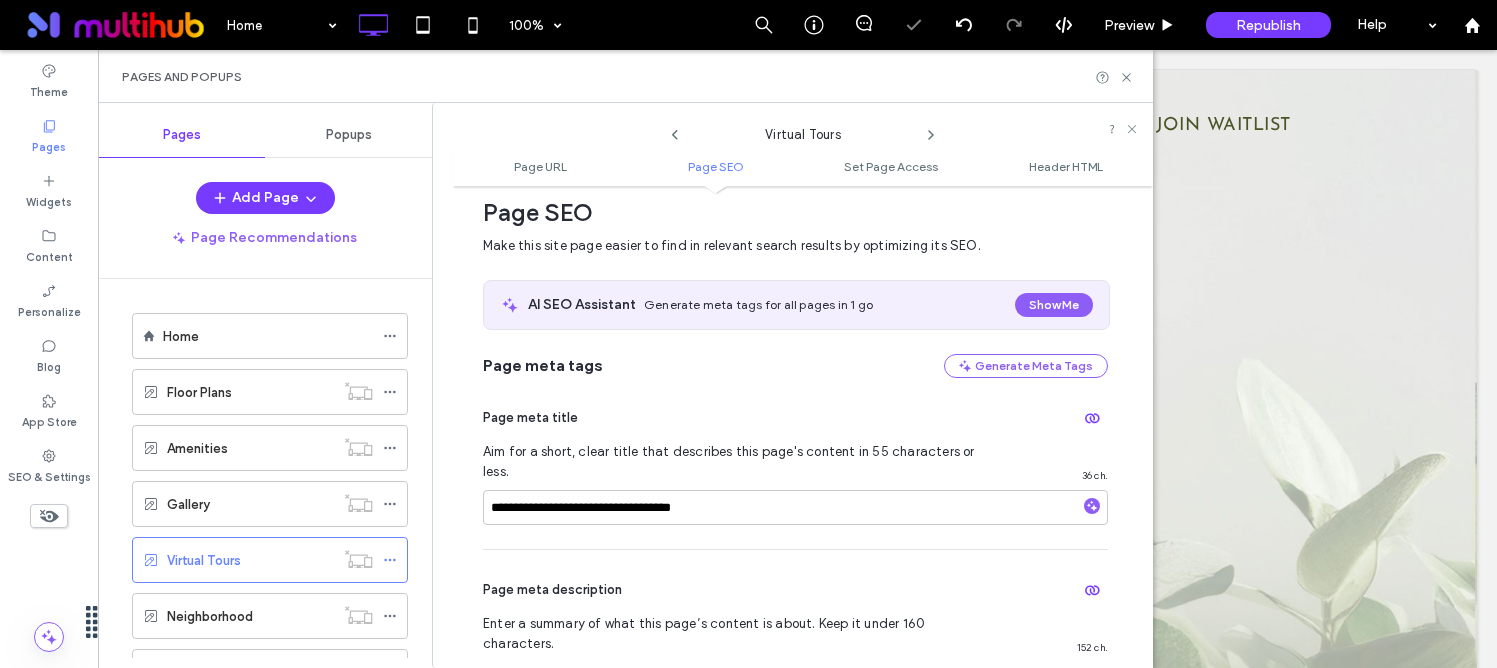 scroll, scrollTop: 374, scrollLeft: 0, axis: vertical 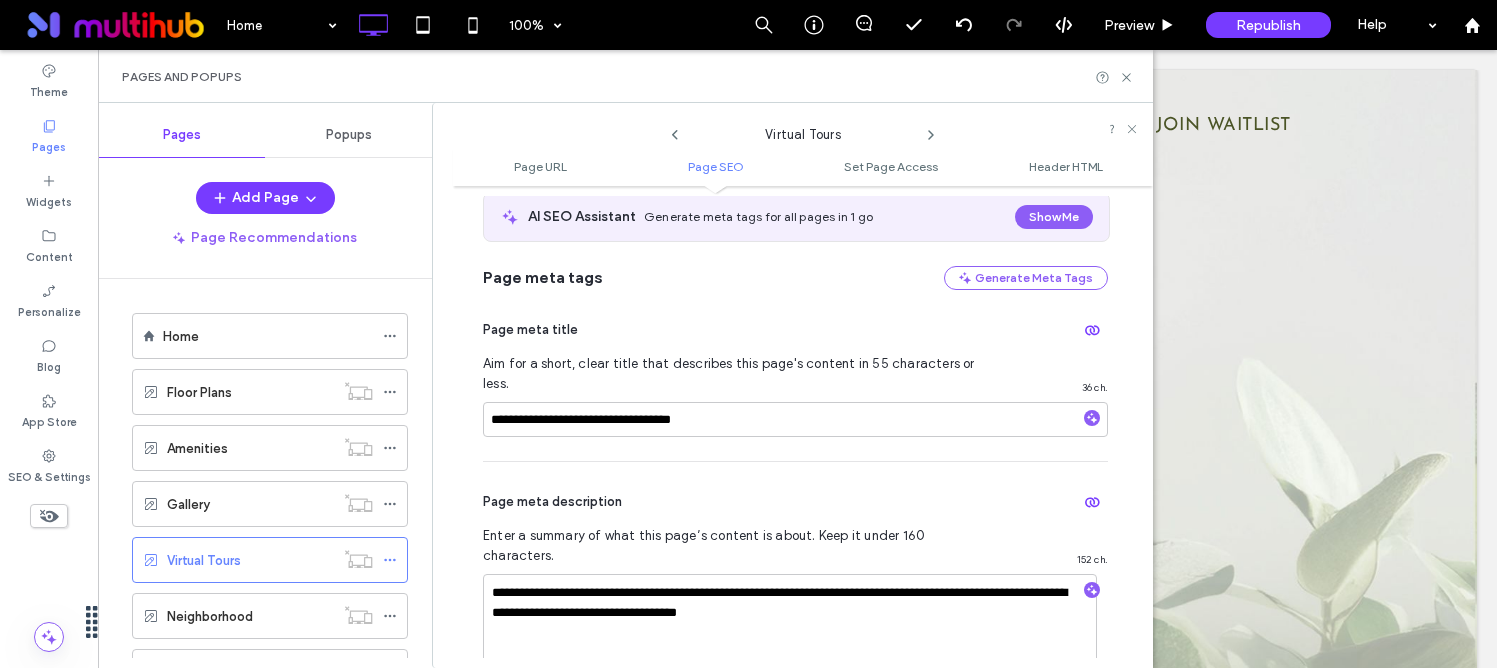 click 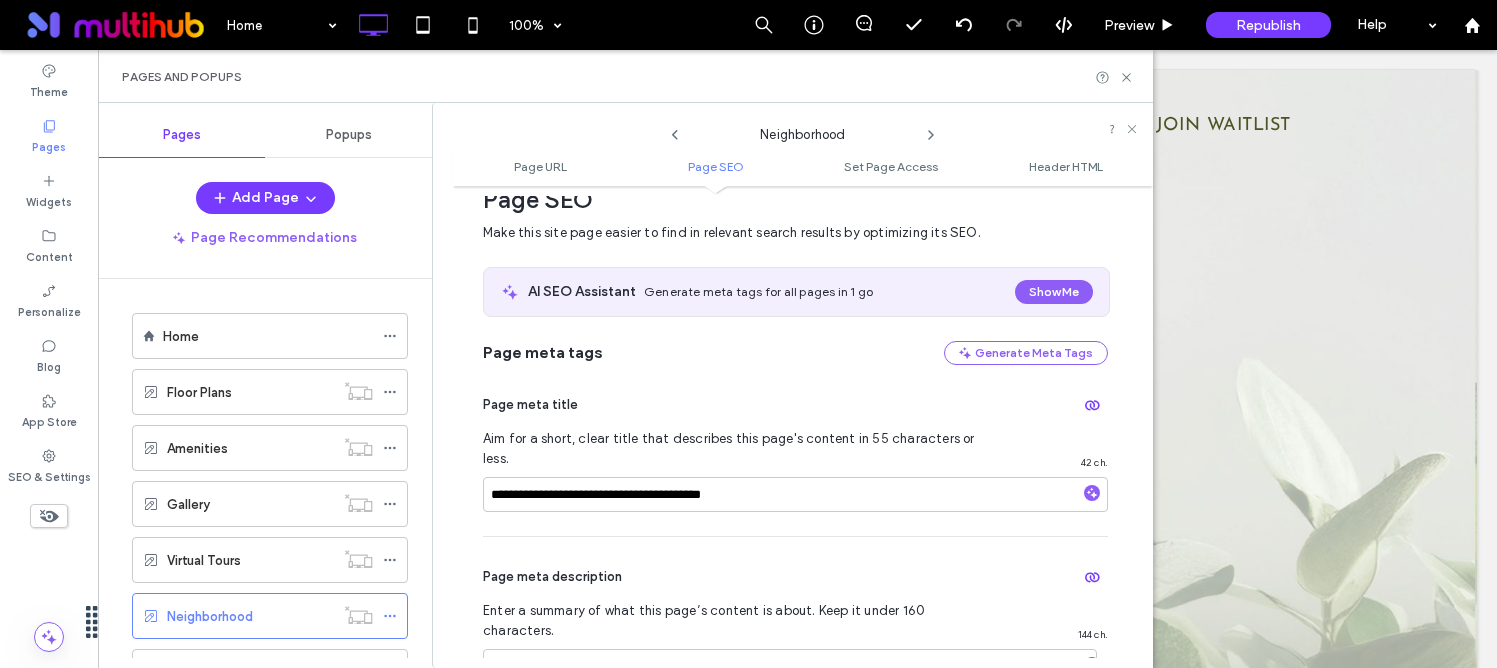 scroll, scrollTop: 336, scrollLeft: 0, axis: vertical 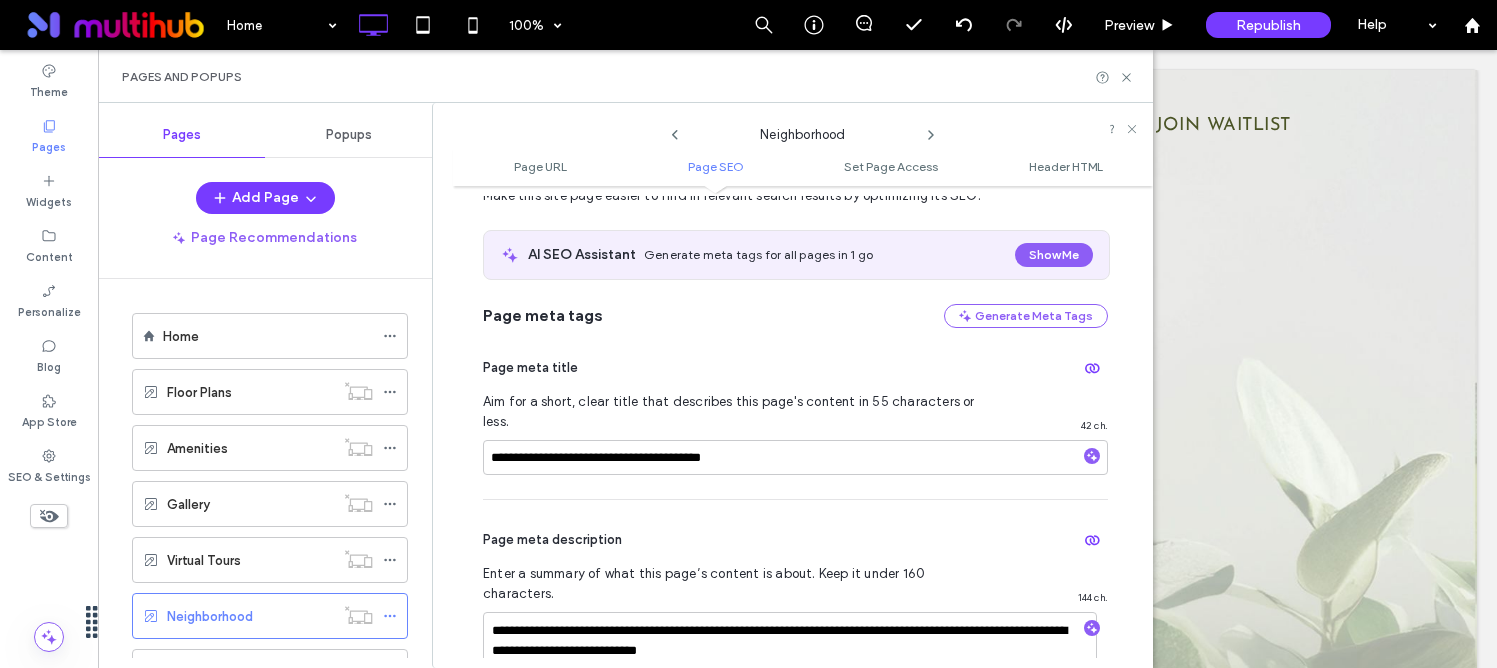 click 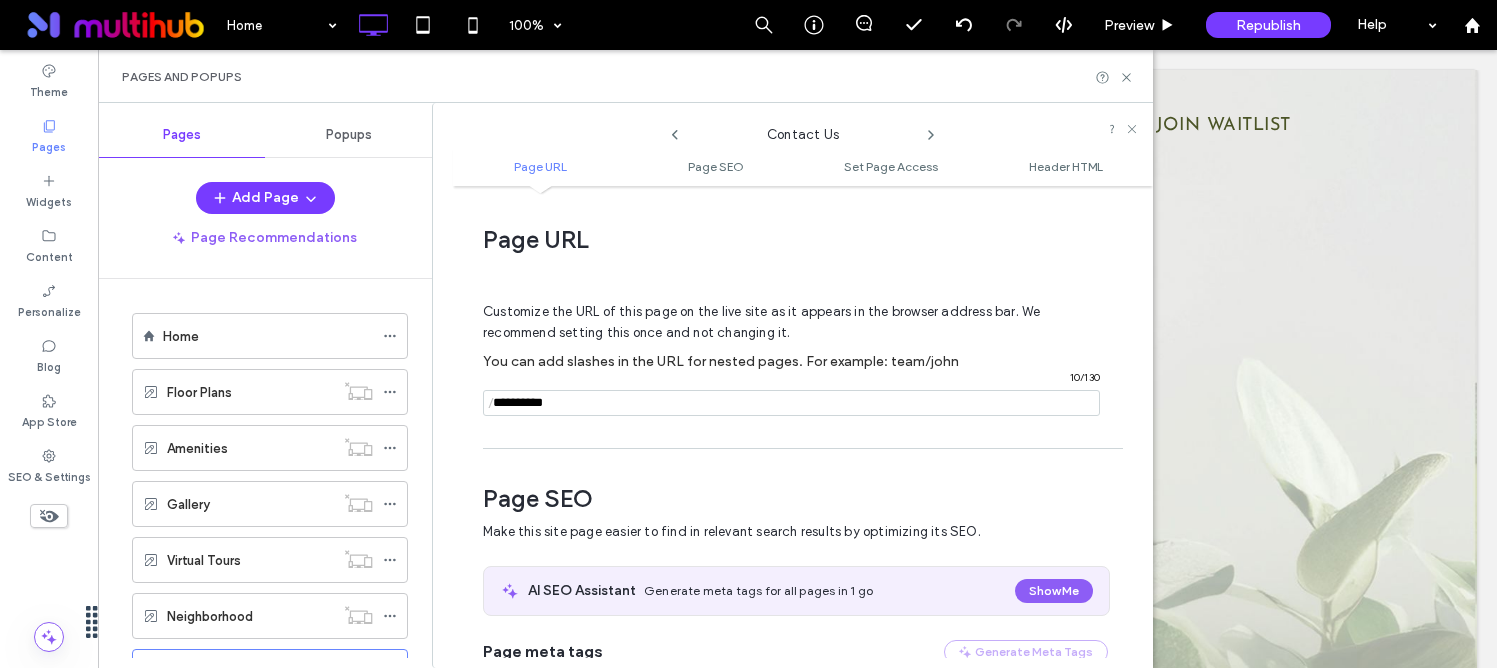 scroll, scrollTop: 274, scrollLeft: 0, axis: vertical 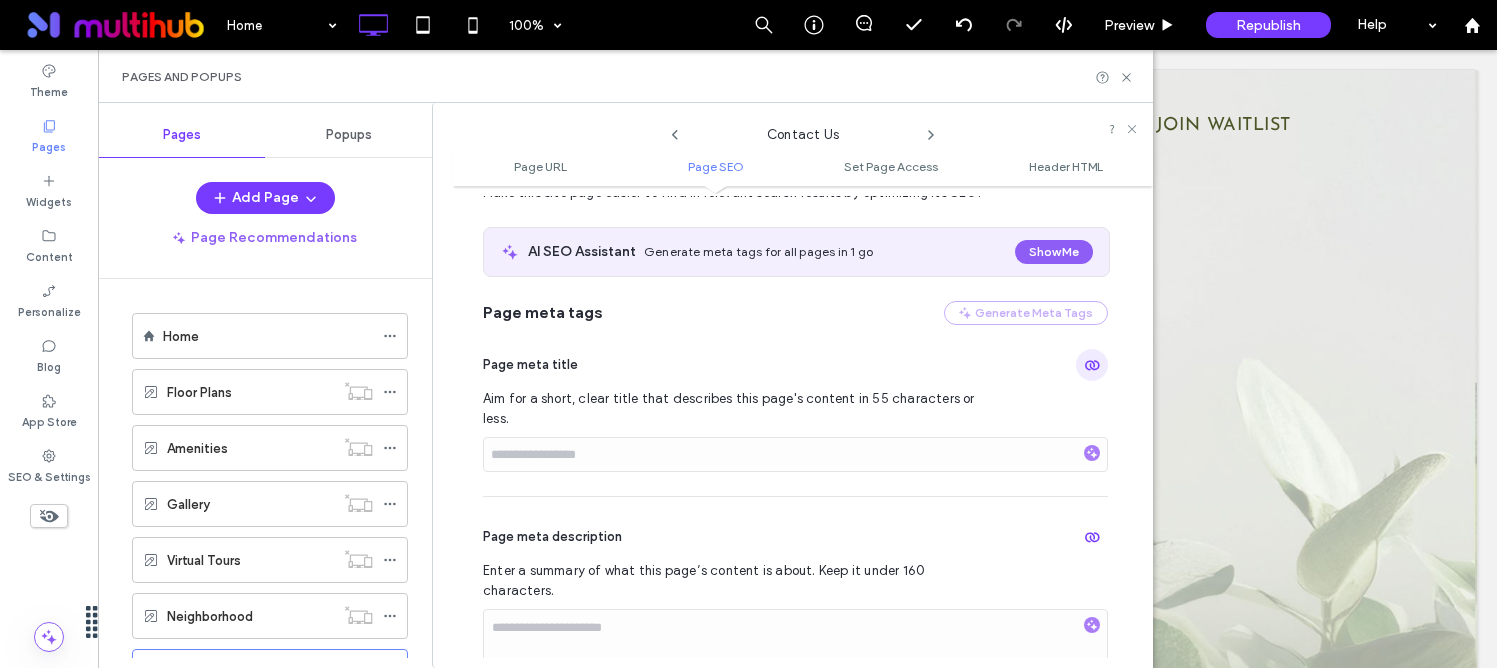 click 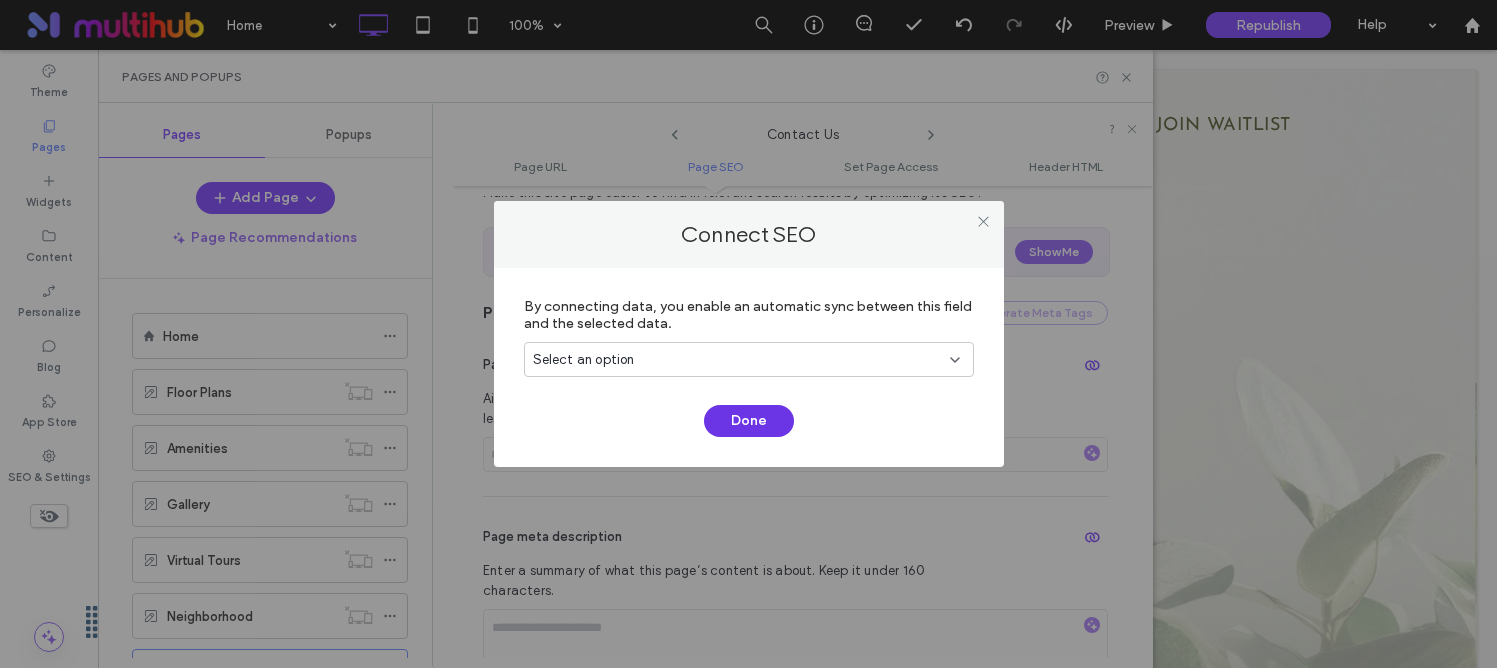 click on "Done" at bounding box center (749, 421) 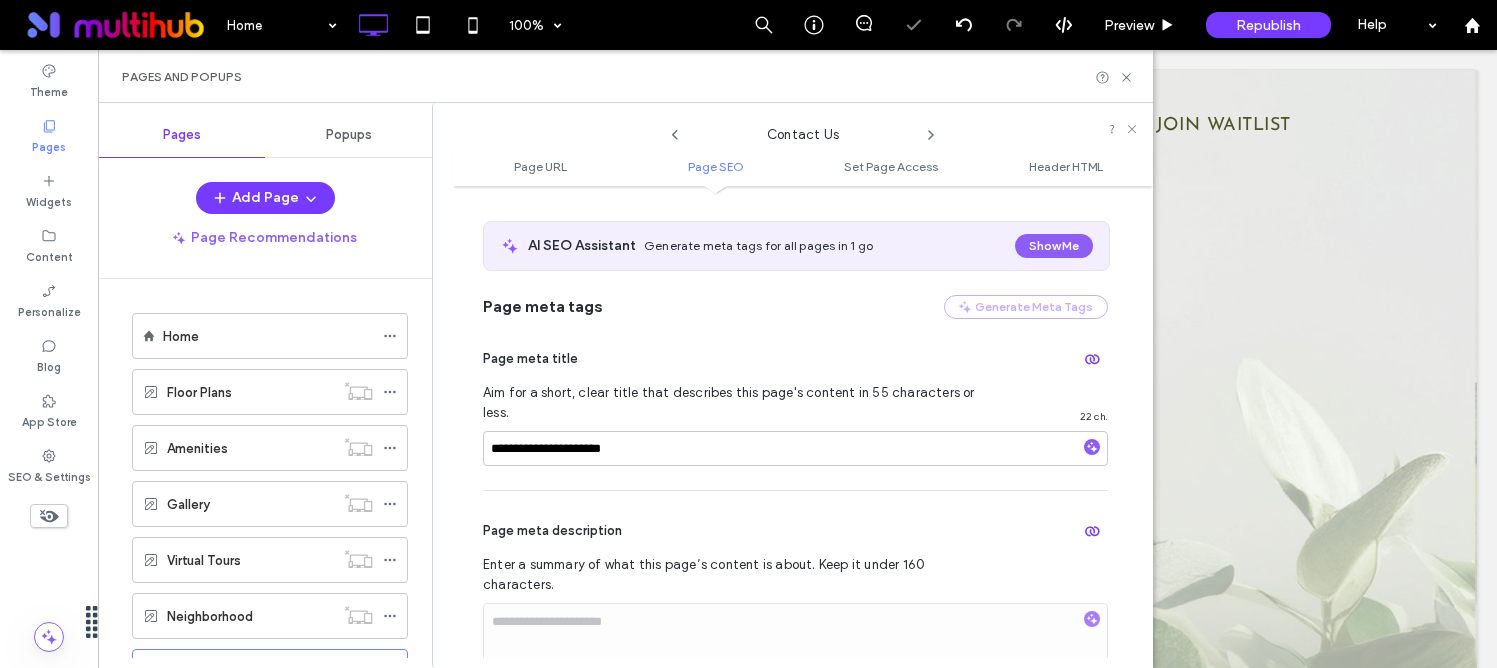 scroll, scrollTop: 347, scrollLeft: 0, axis: vertical 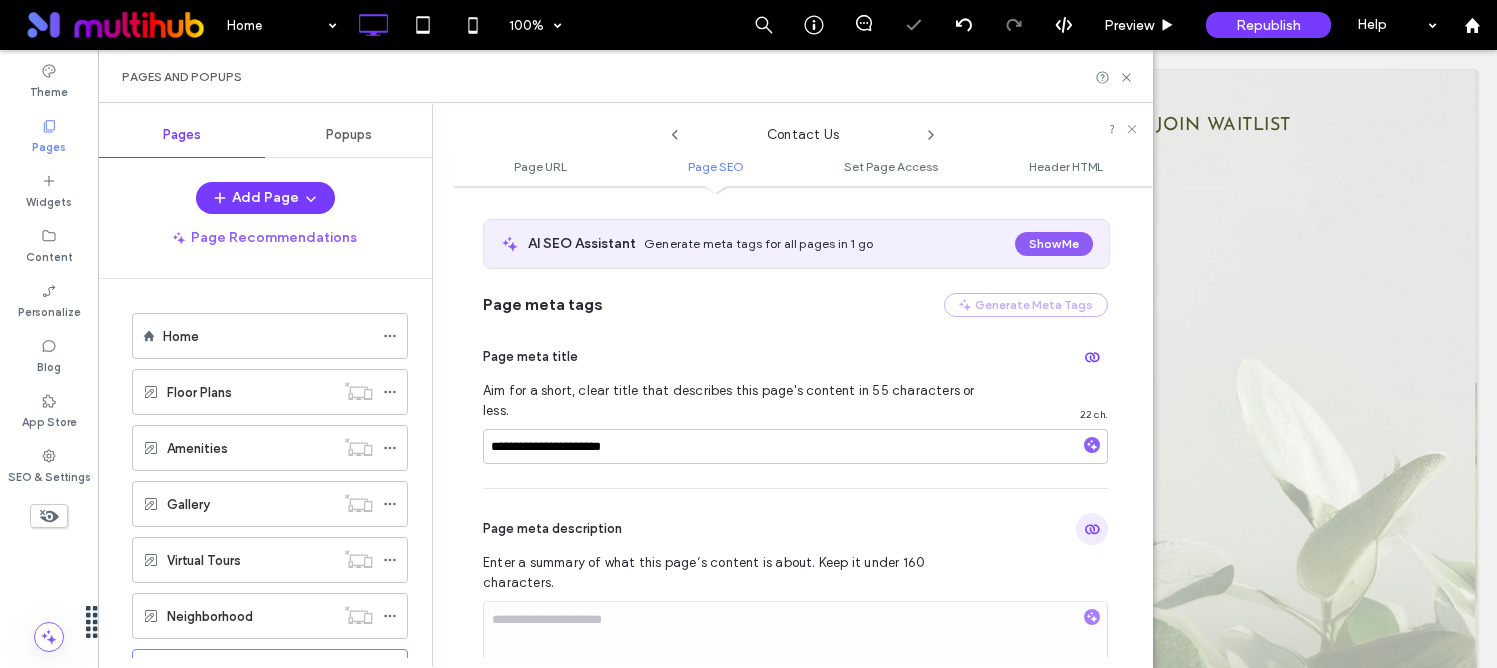 click 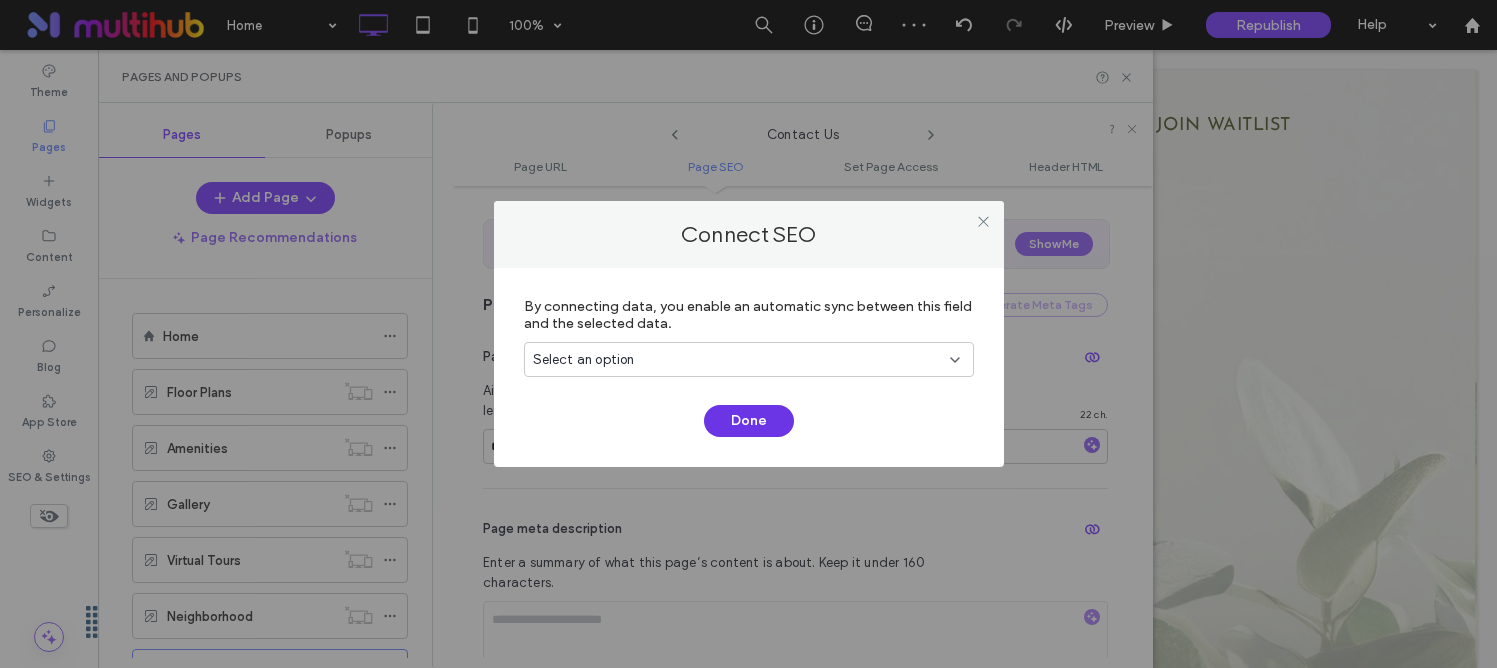 click on "Done" at bounding box center (749, 421) 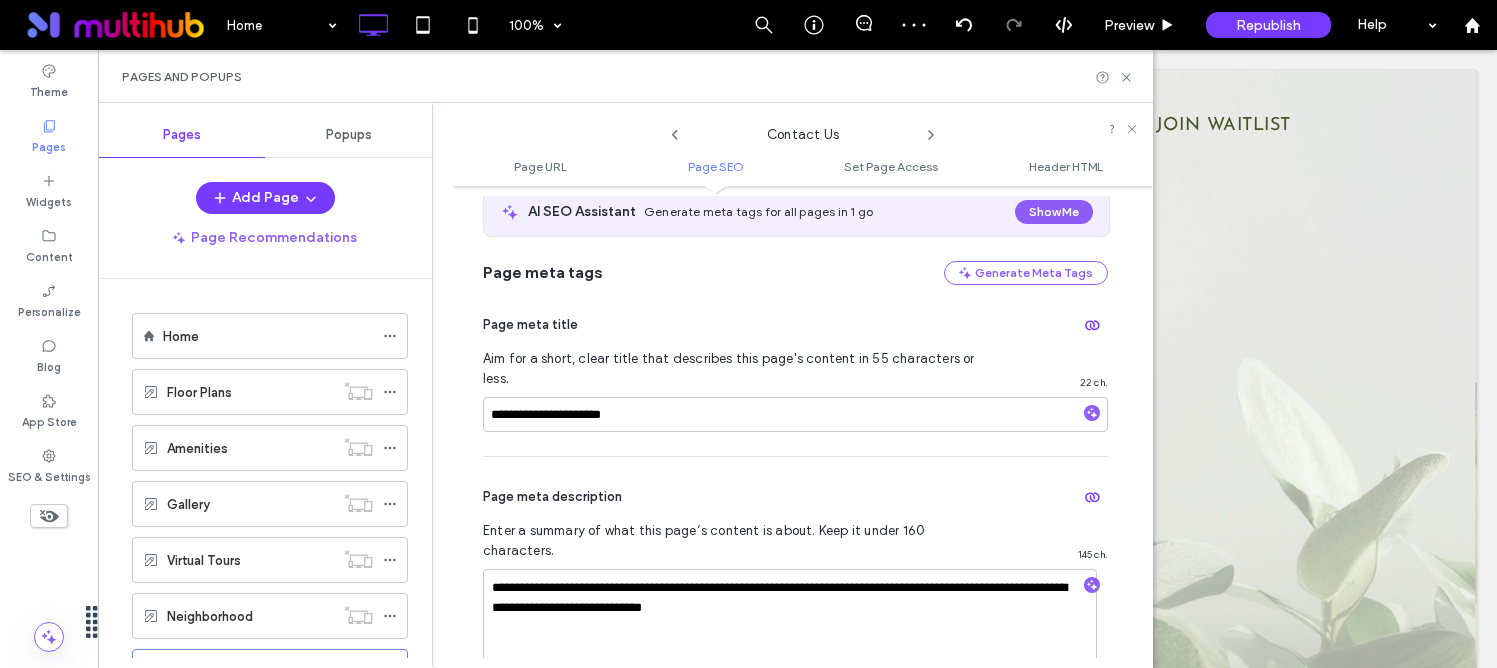 scroll, scrollTop: 380, scrollLeft: 0, axis: vertical 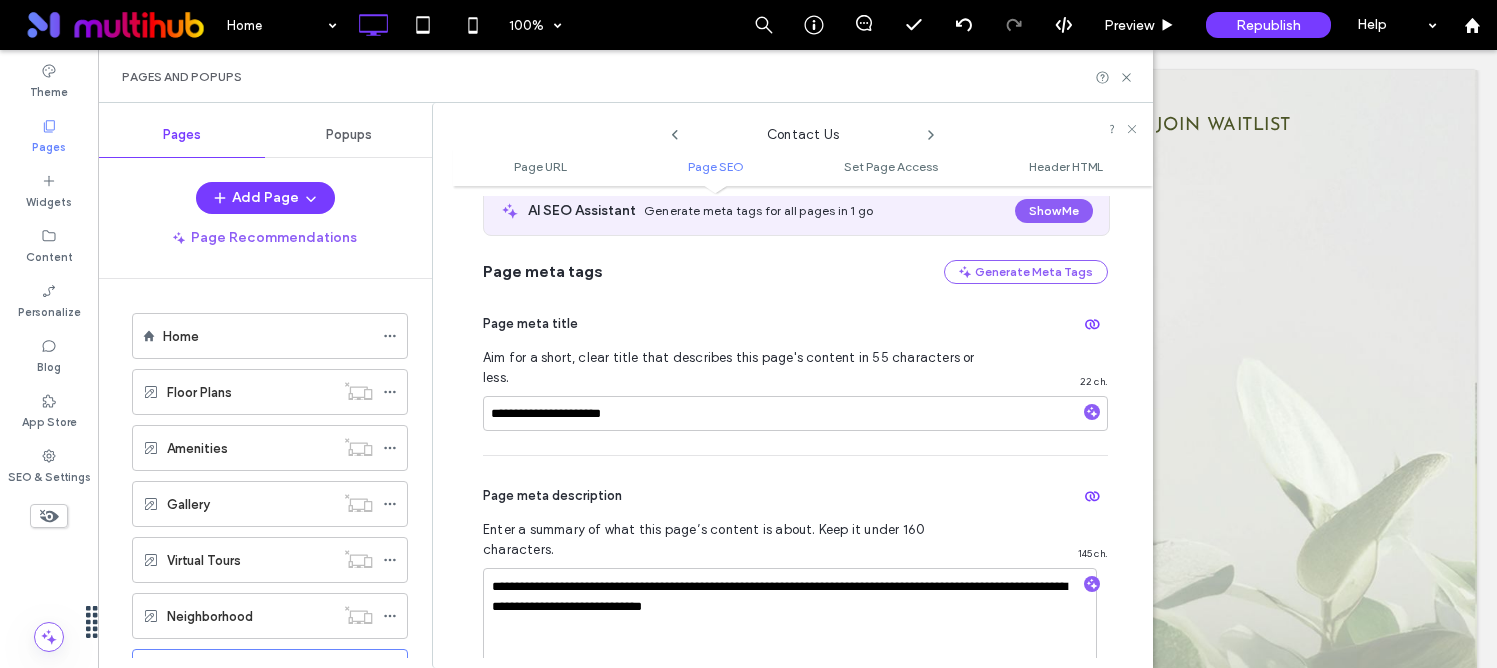 click 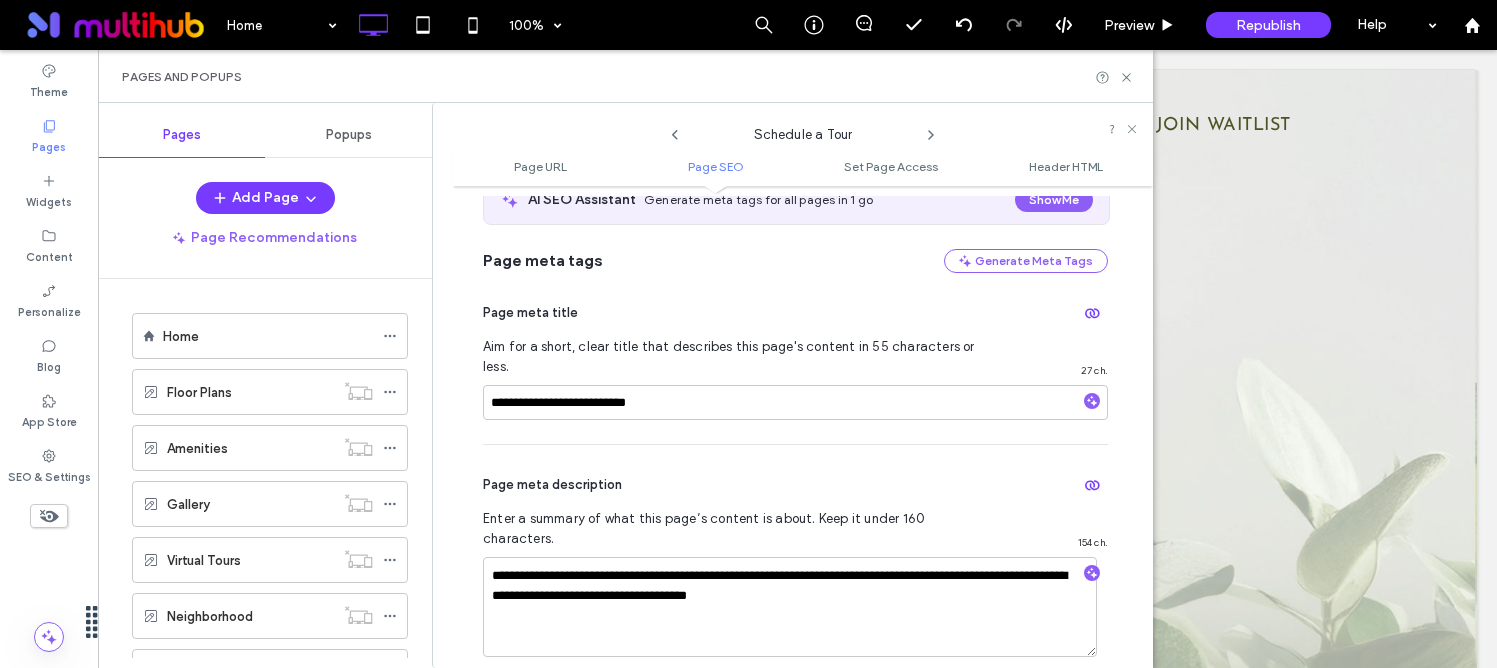 scroll, scrollTop: 413, scrollLeft: 0, axis: vertical 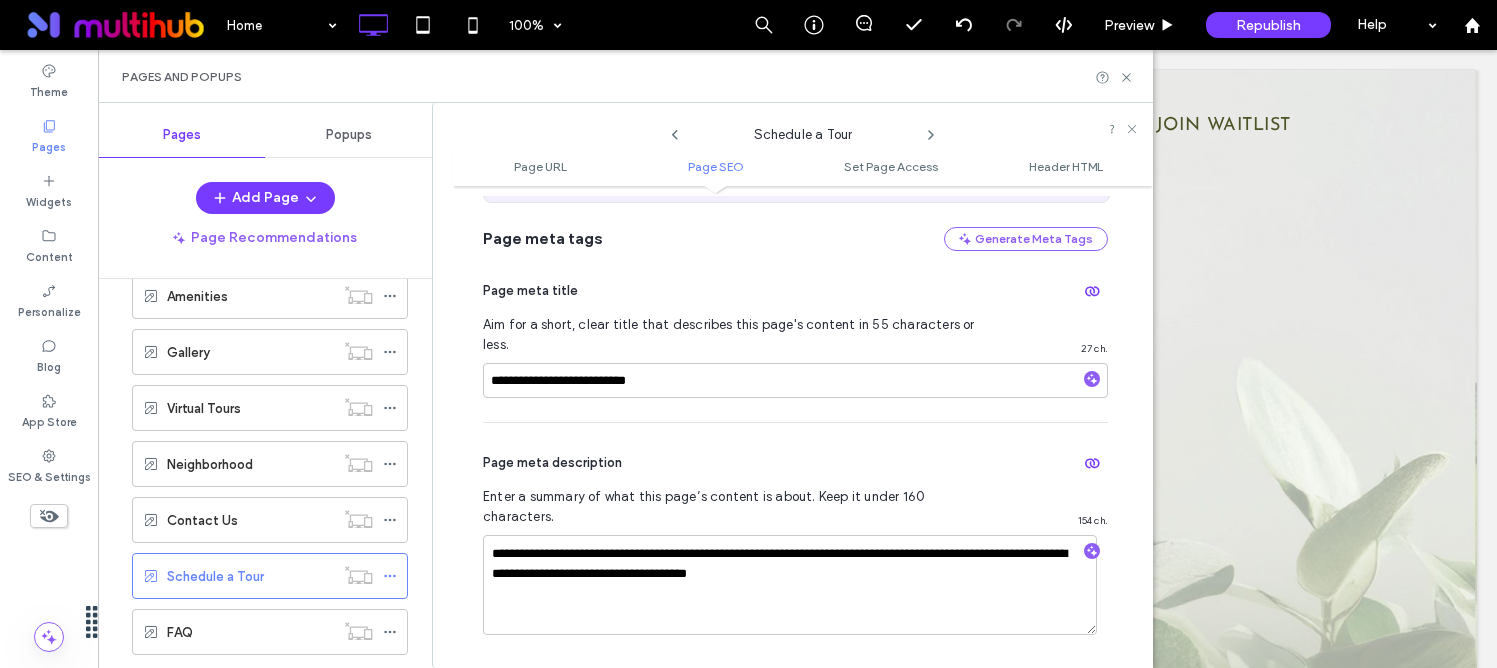 click 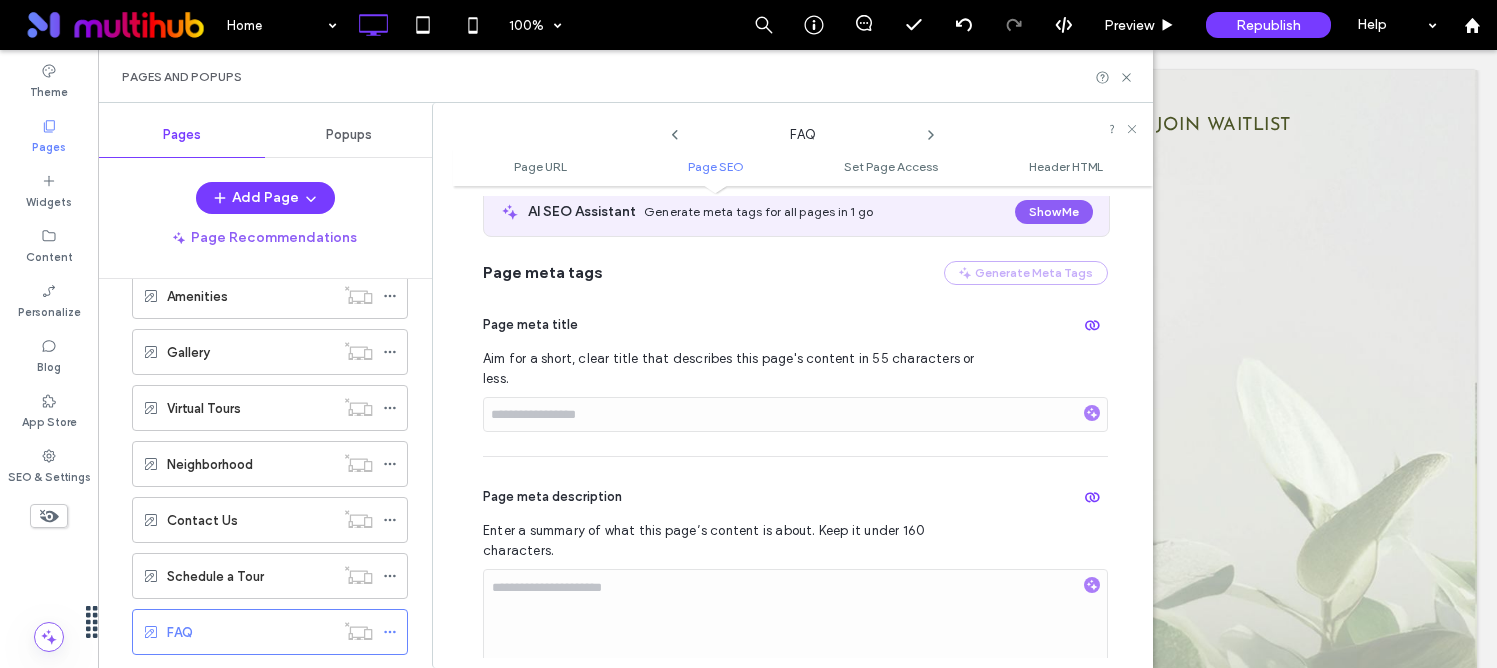 scroll, scrollTop: 406, scrollLeft: 0, axis: vertical 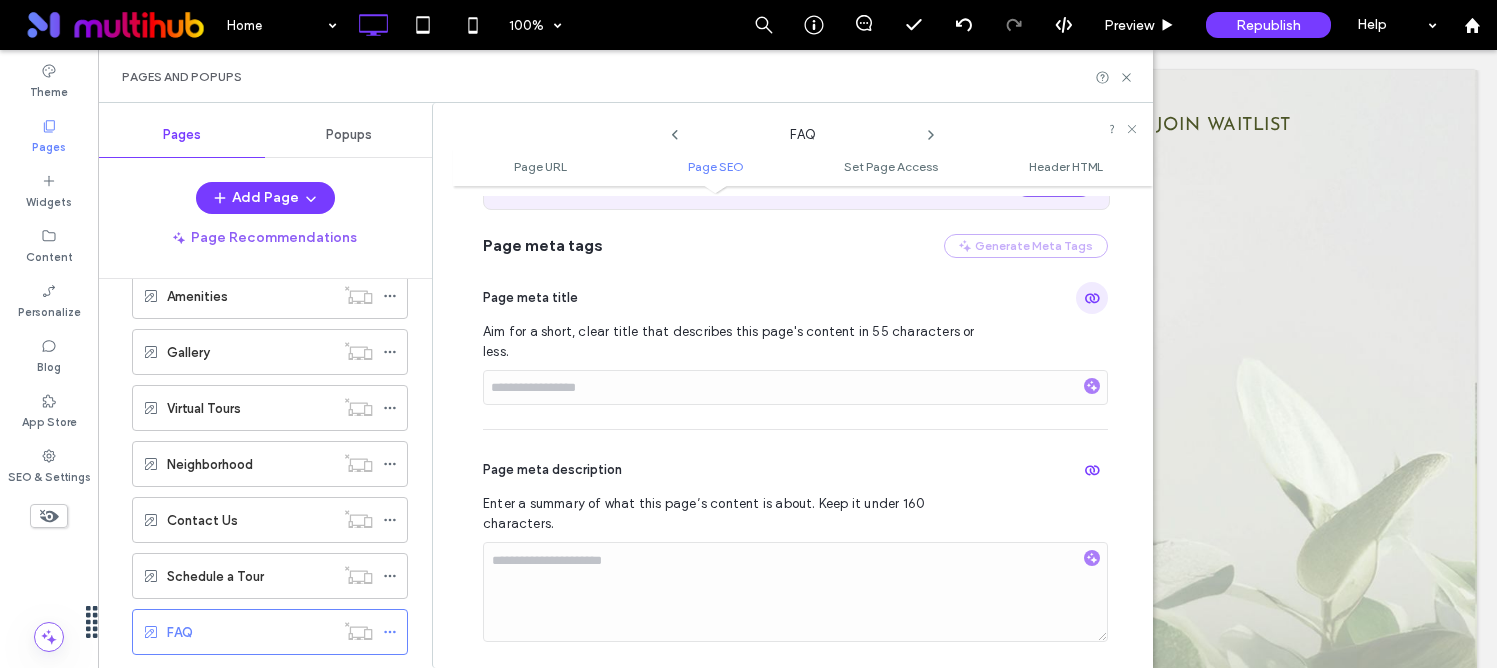 click 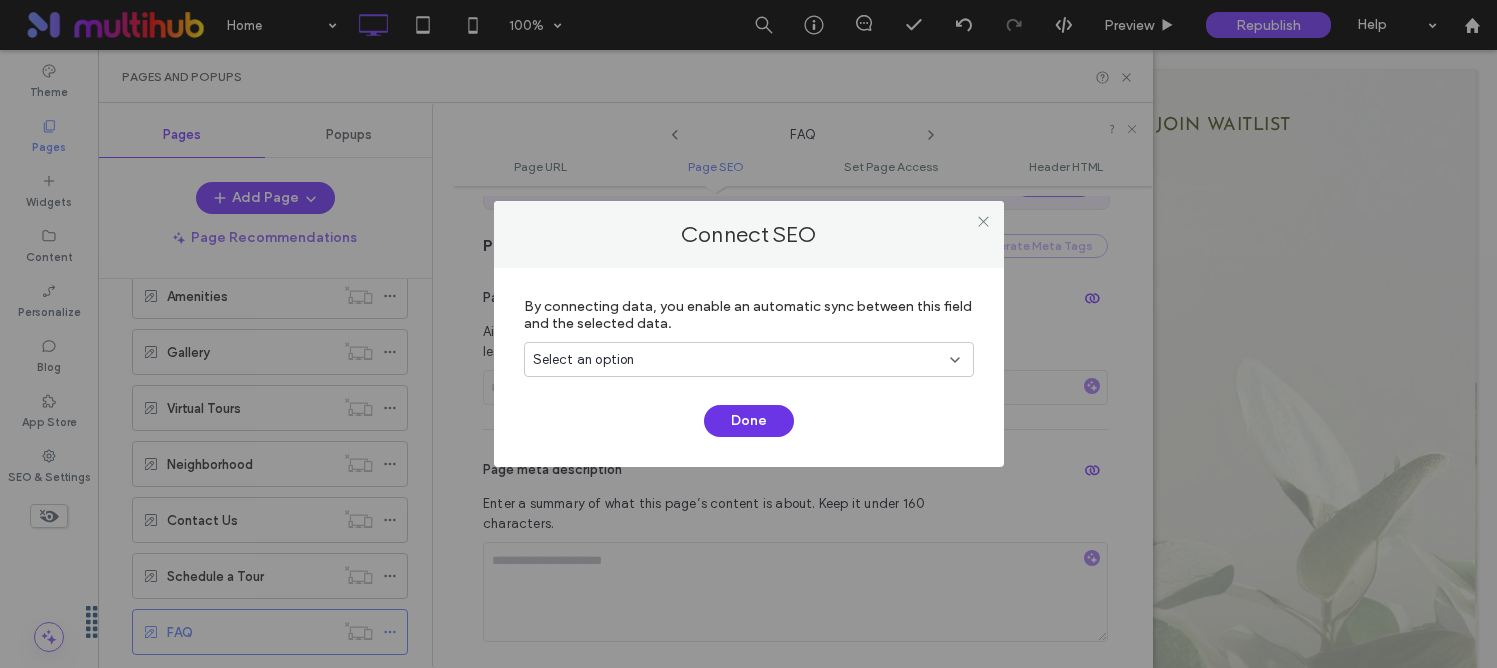 click on "Done" at bounding box center [749, 421] 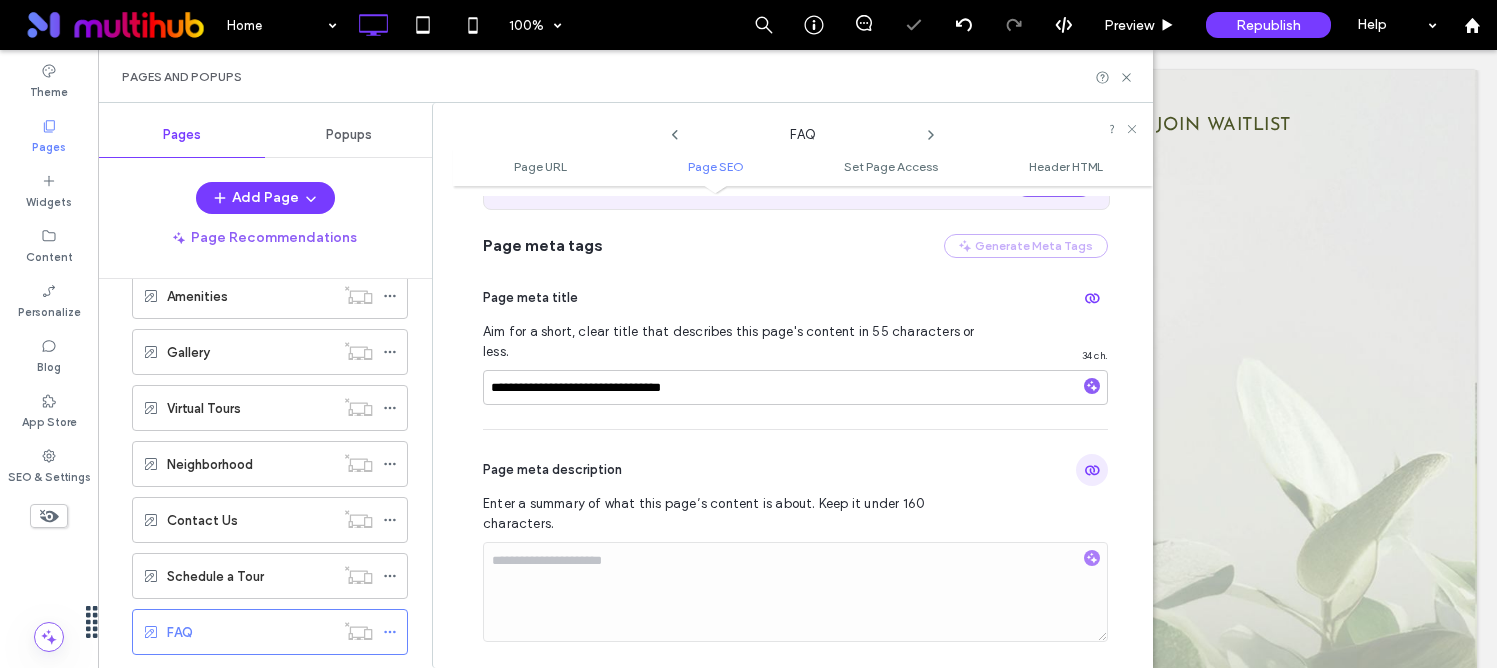 click 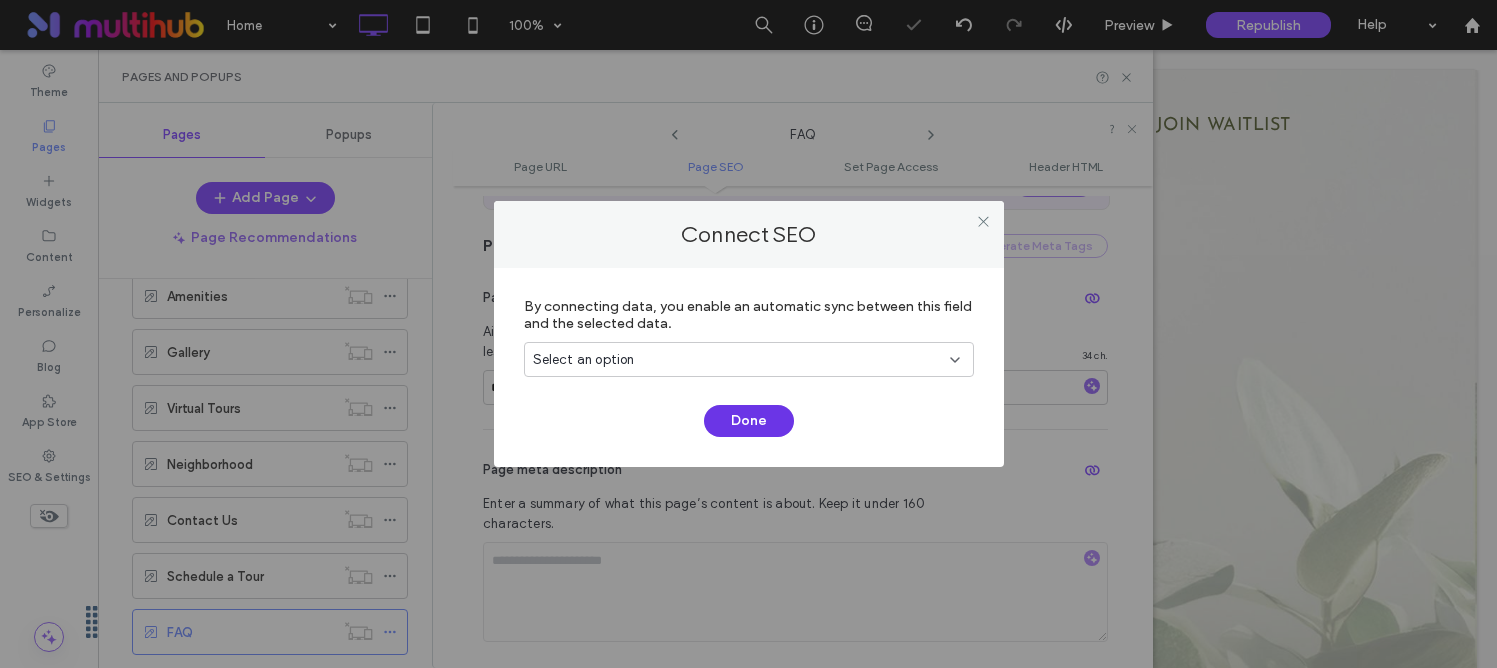 click on "Done" at bounding box center (749, 421) 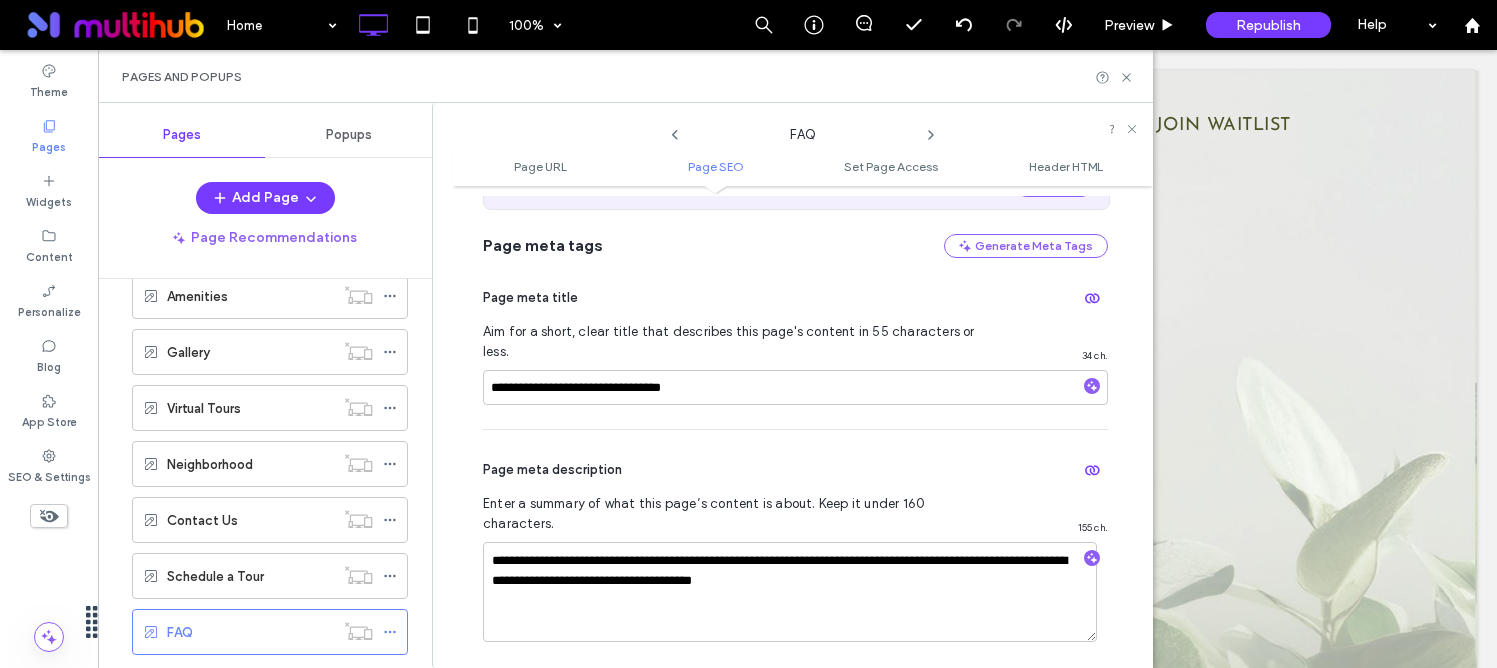 click 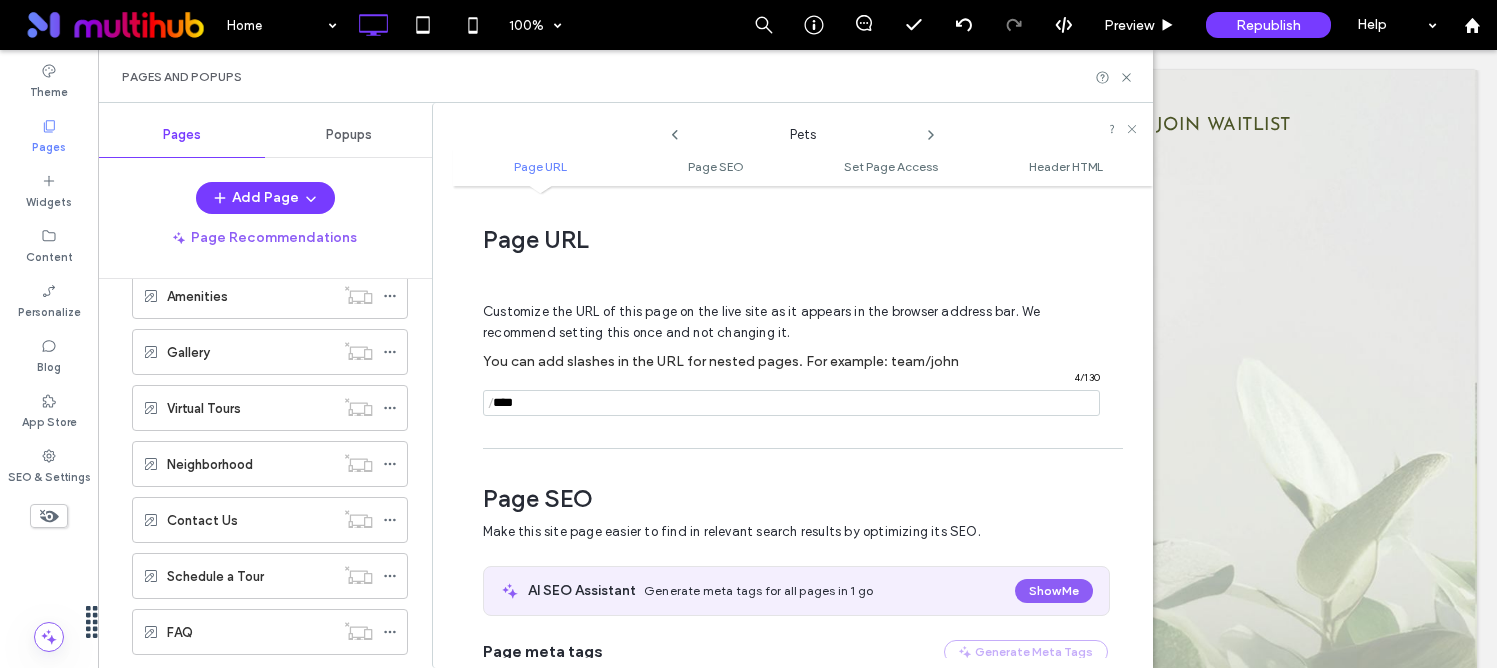 scroll, scrollTop: 274, scrollLeft: 0, axis: vertical 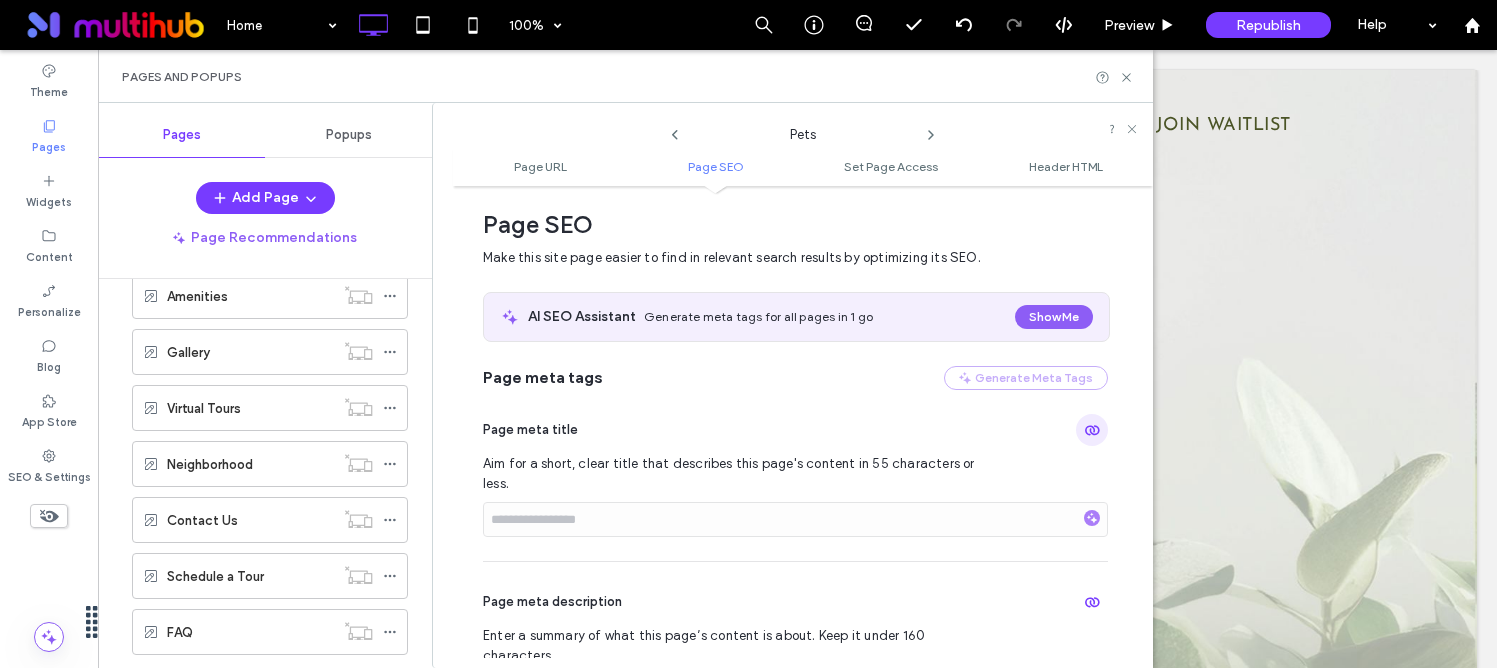 click at bounding box center (1092, 430) 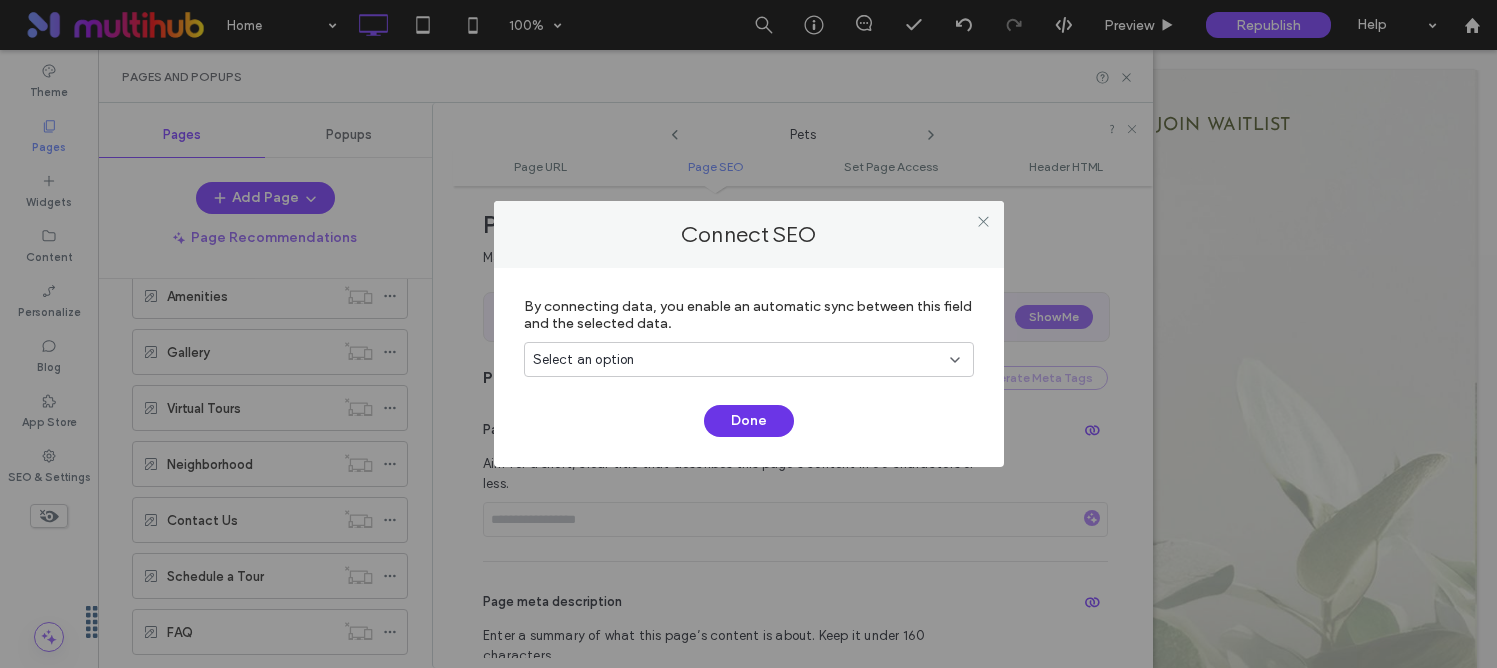 click on "Done" at bounding box center [749, 421] 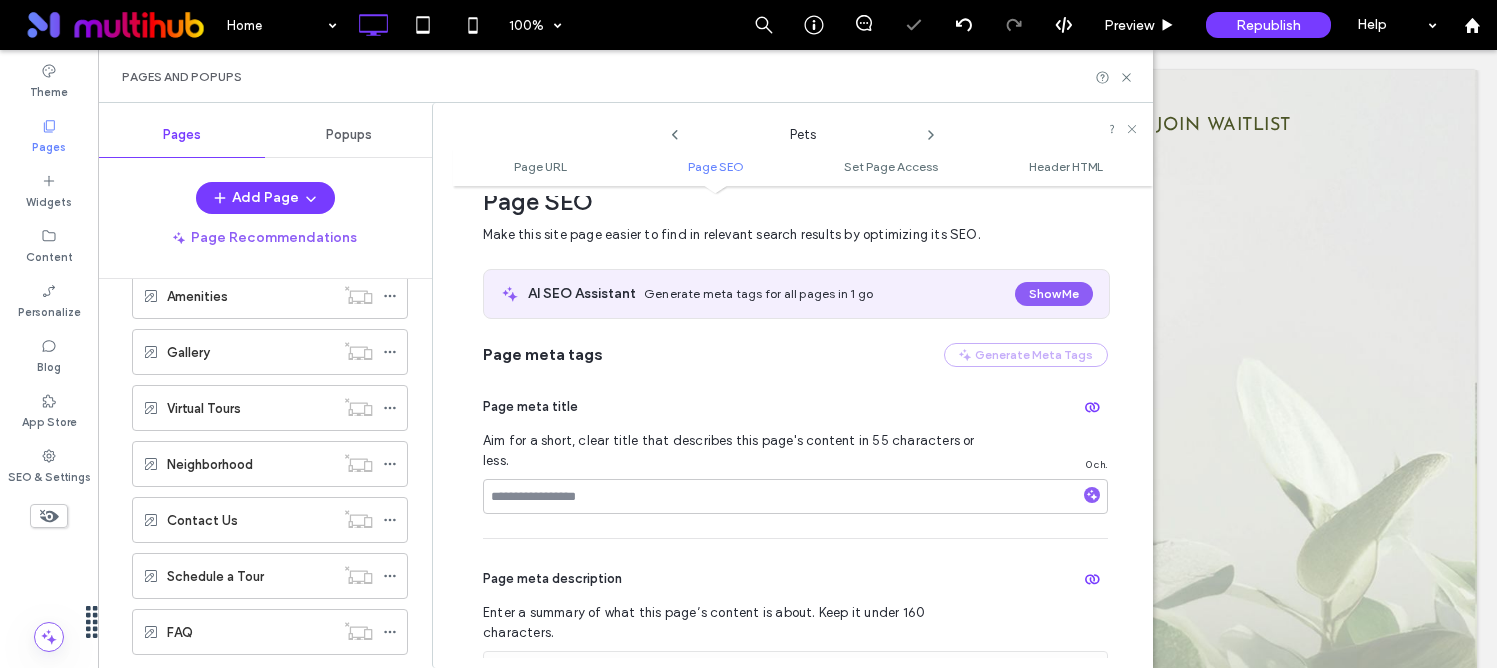 scroll, scrollTop: 298, scrollLeft: 0, axis: vertical 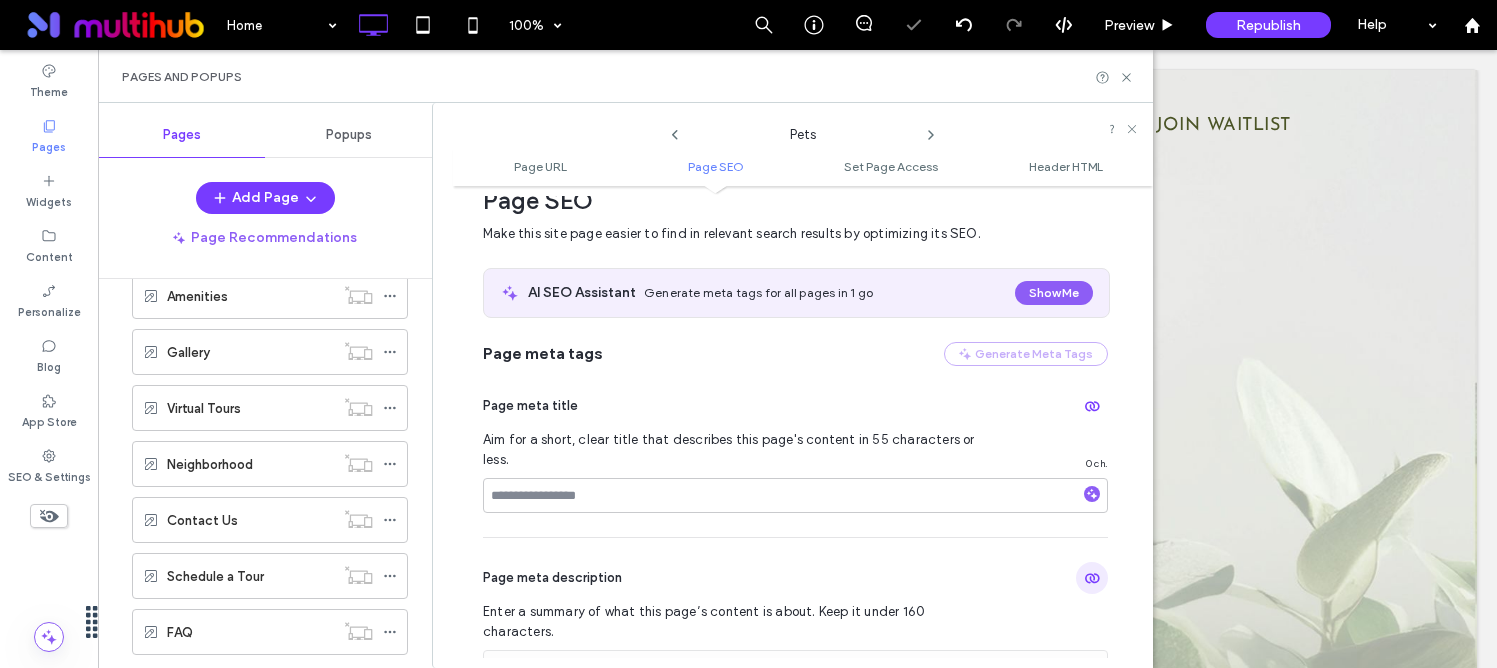 click at bounding box center [1092, 578] 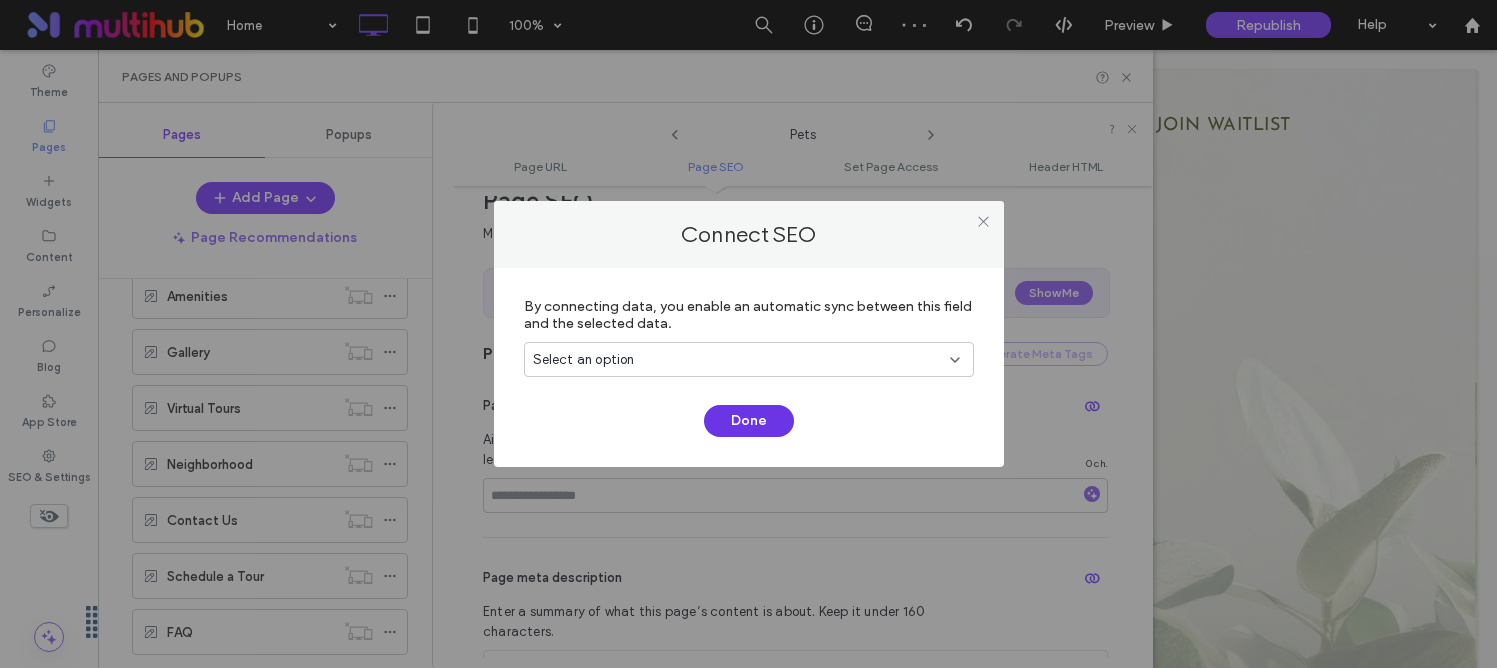 click on "Done" at bounding box center [749, 421] 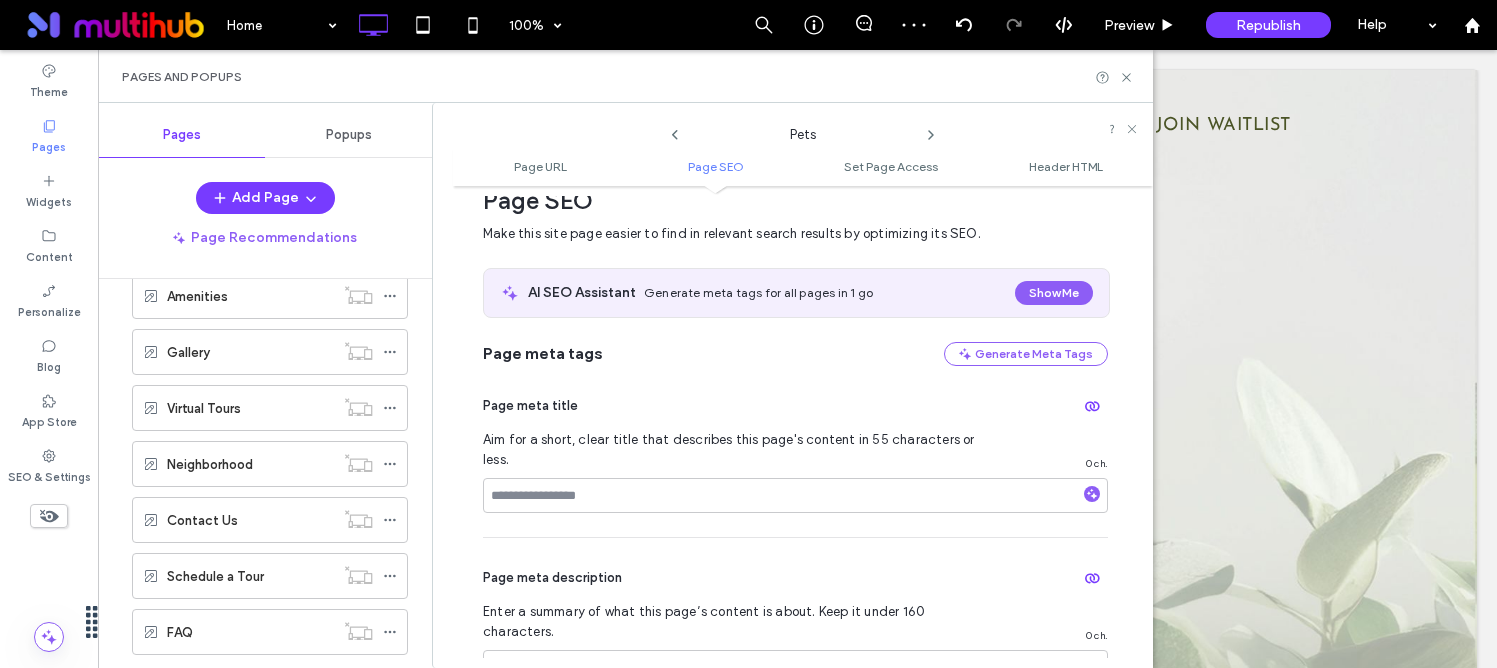 scroll, scrollTop: 333, scrollLeft: 0, axis: vertical 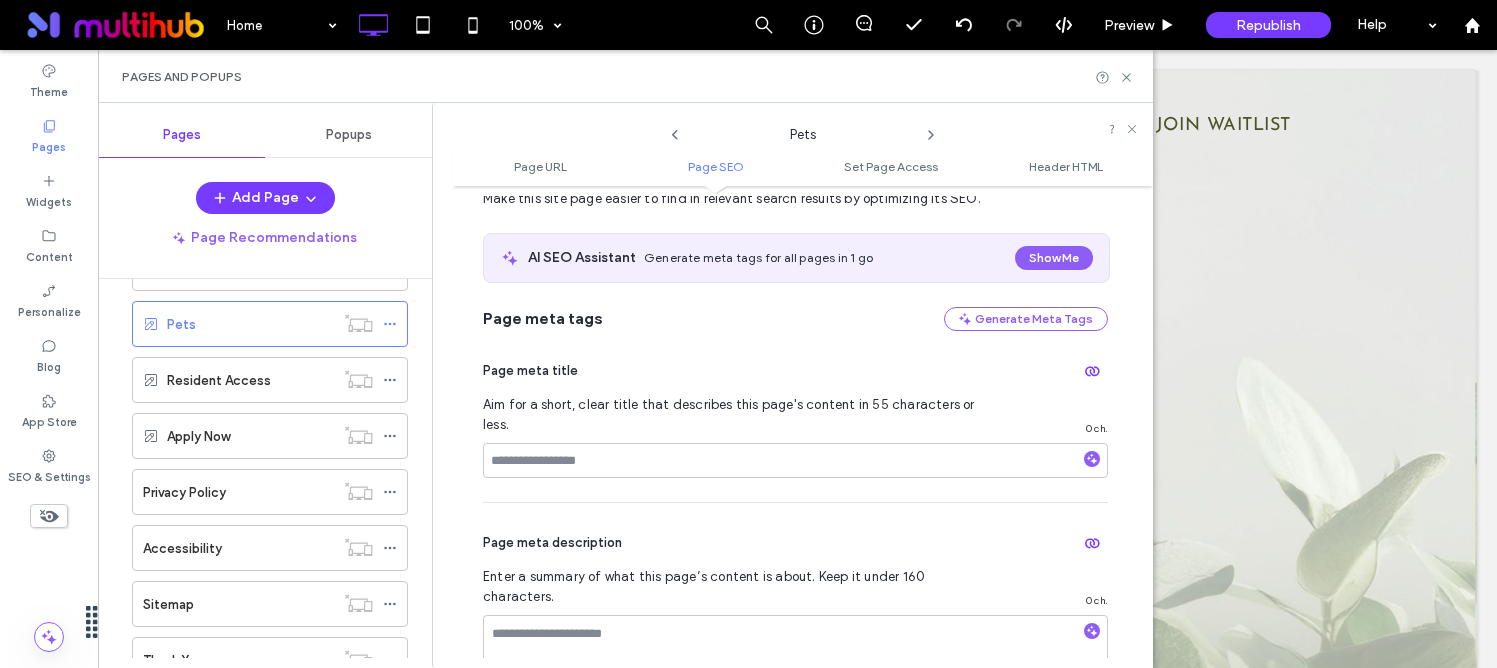 click 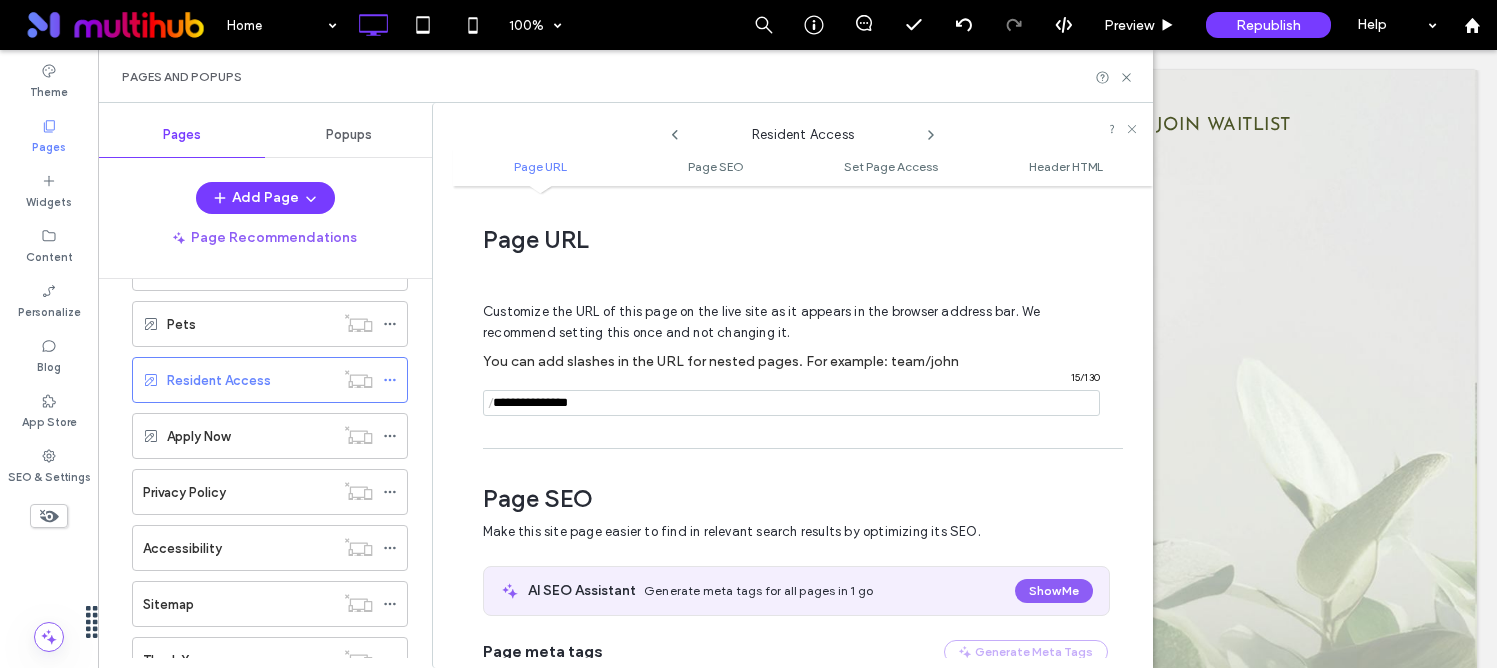 scroll, scrollTop: 274, scrollLeft: 0, axis: vertical 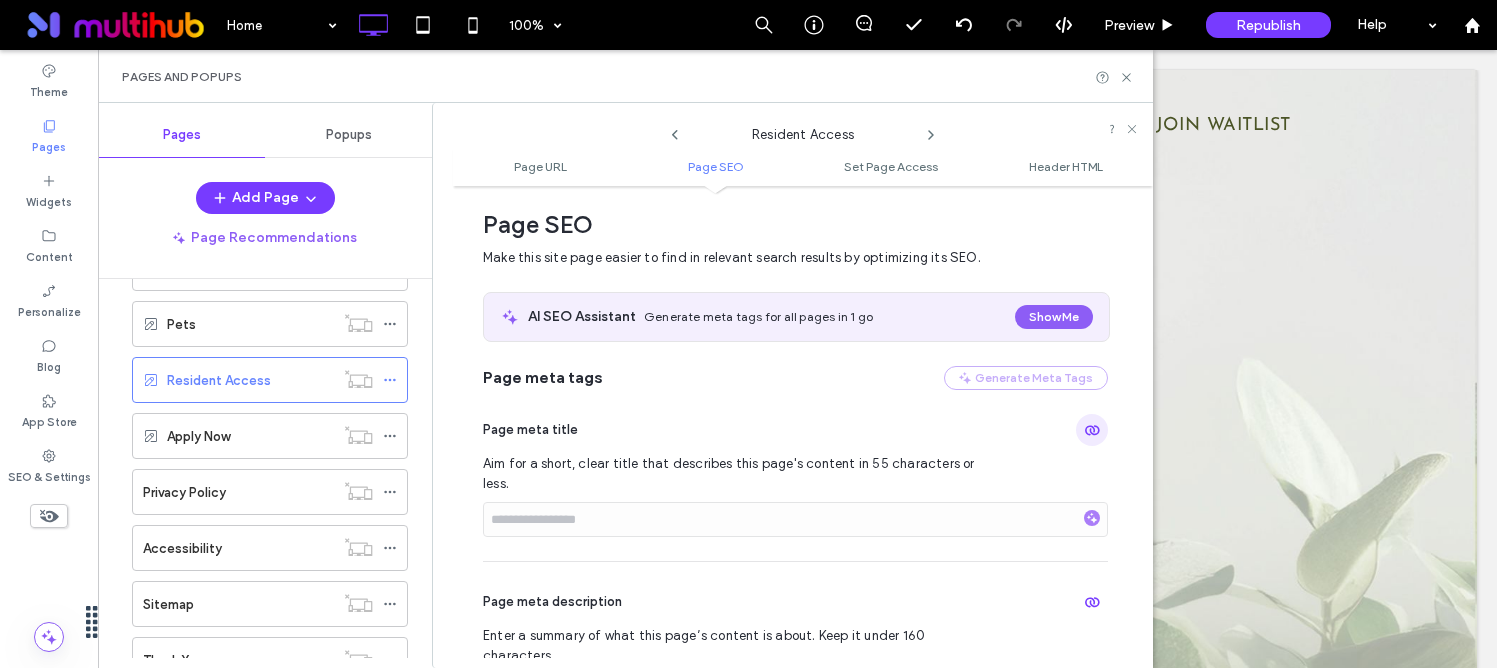 click 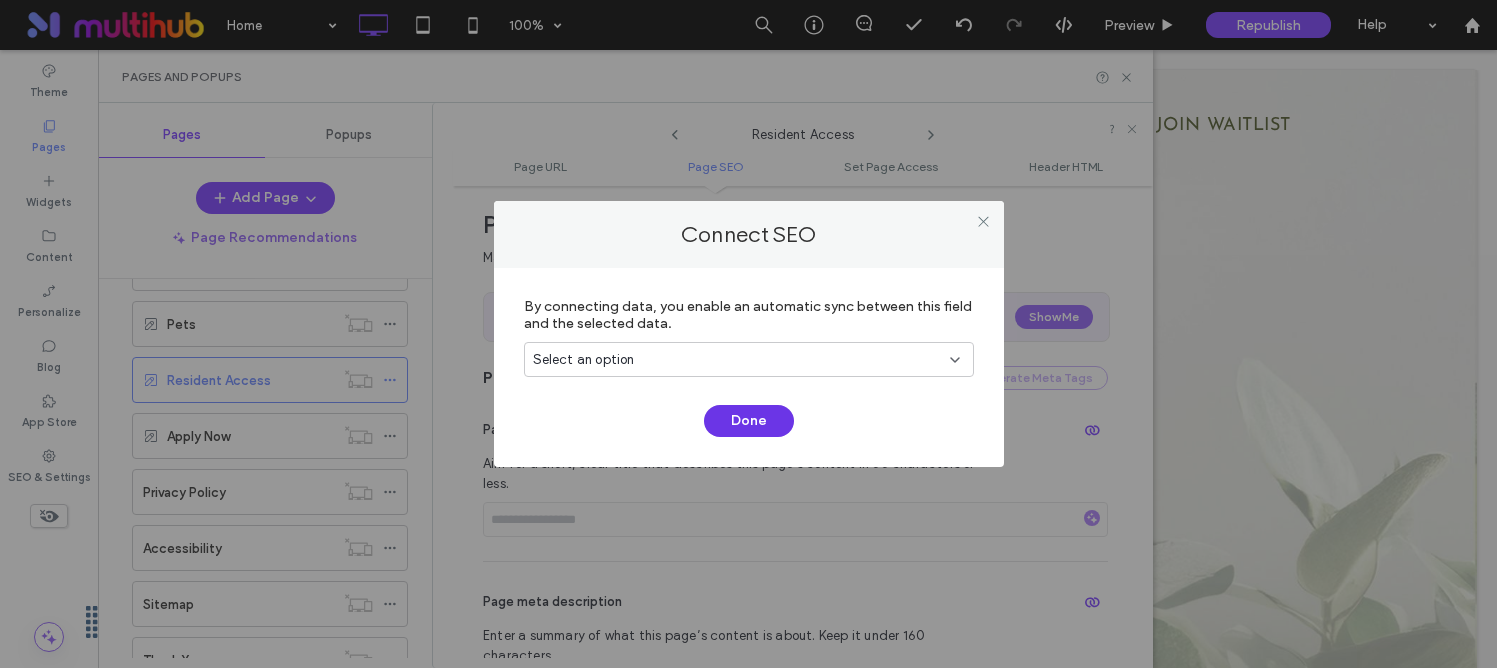 click on "Done" at bounding box center (749, 421) 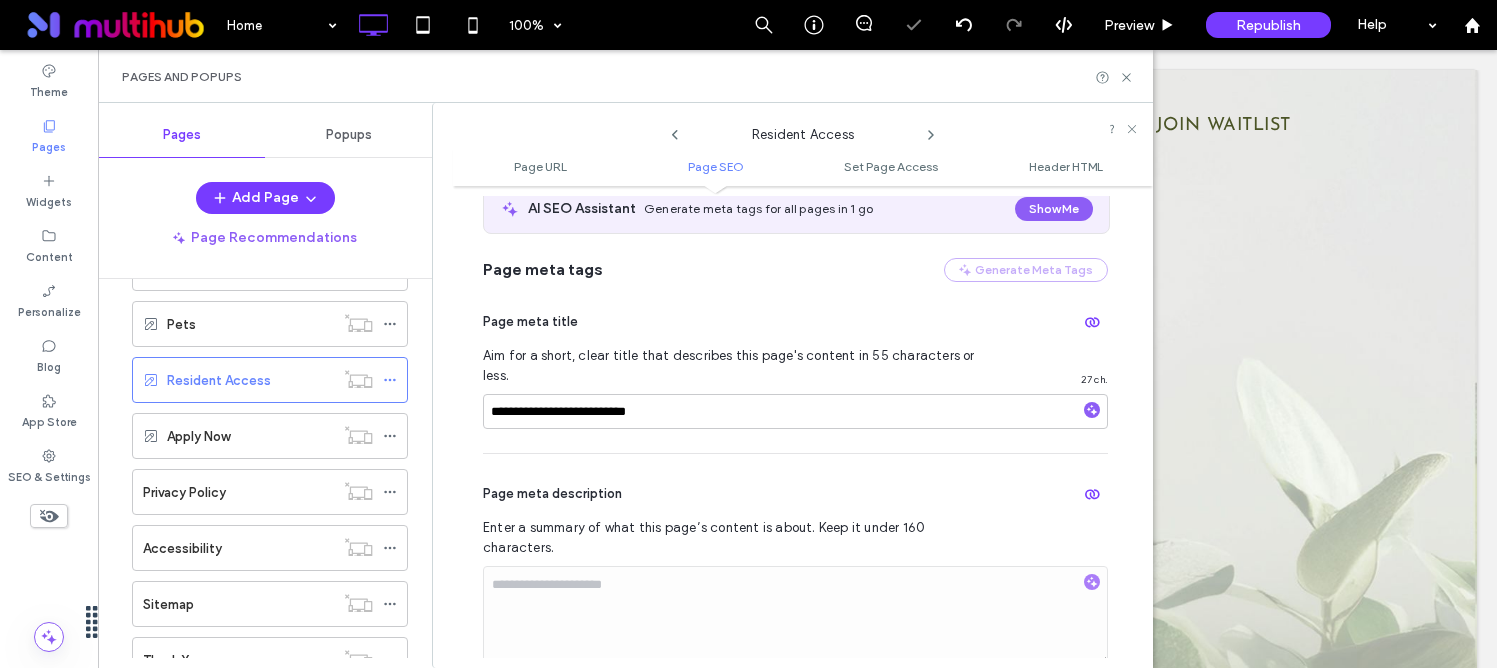 scroll, scrollTop: 405, scrollLeft: 0, axis: vertical 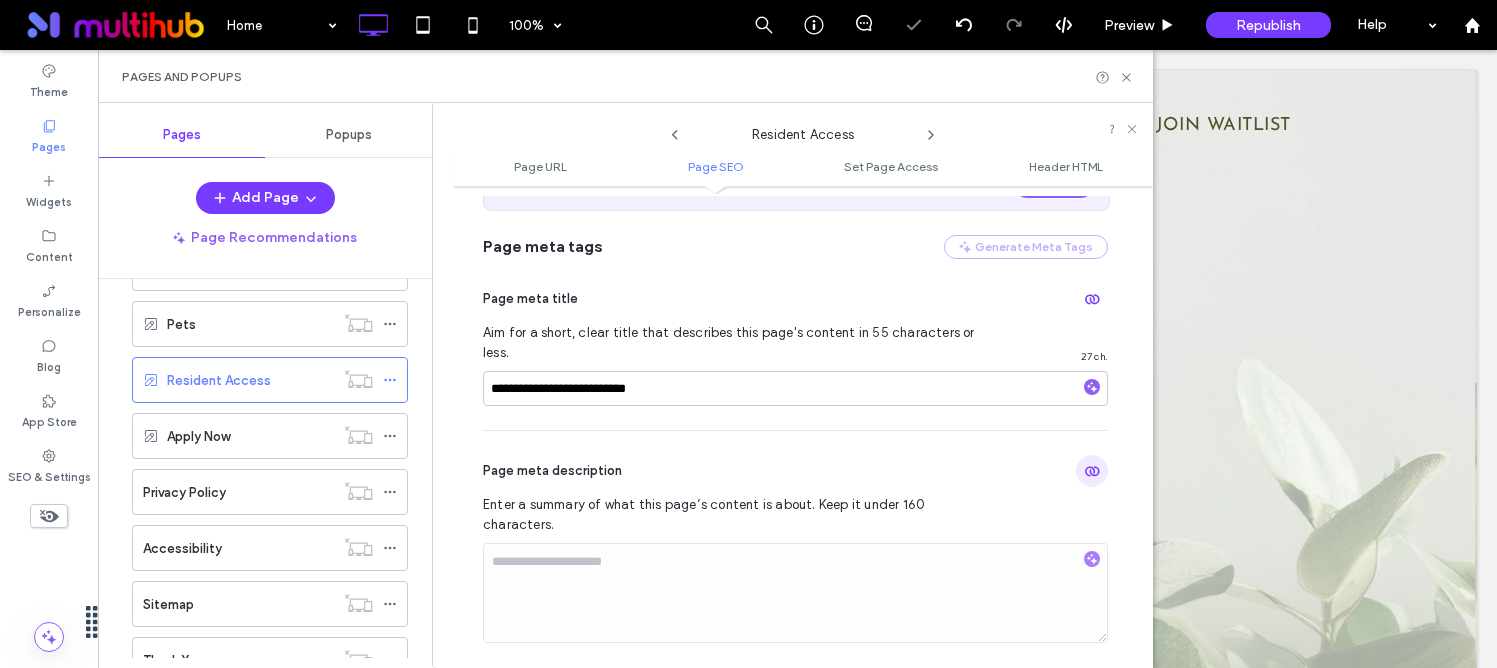 click 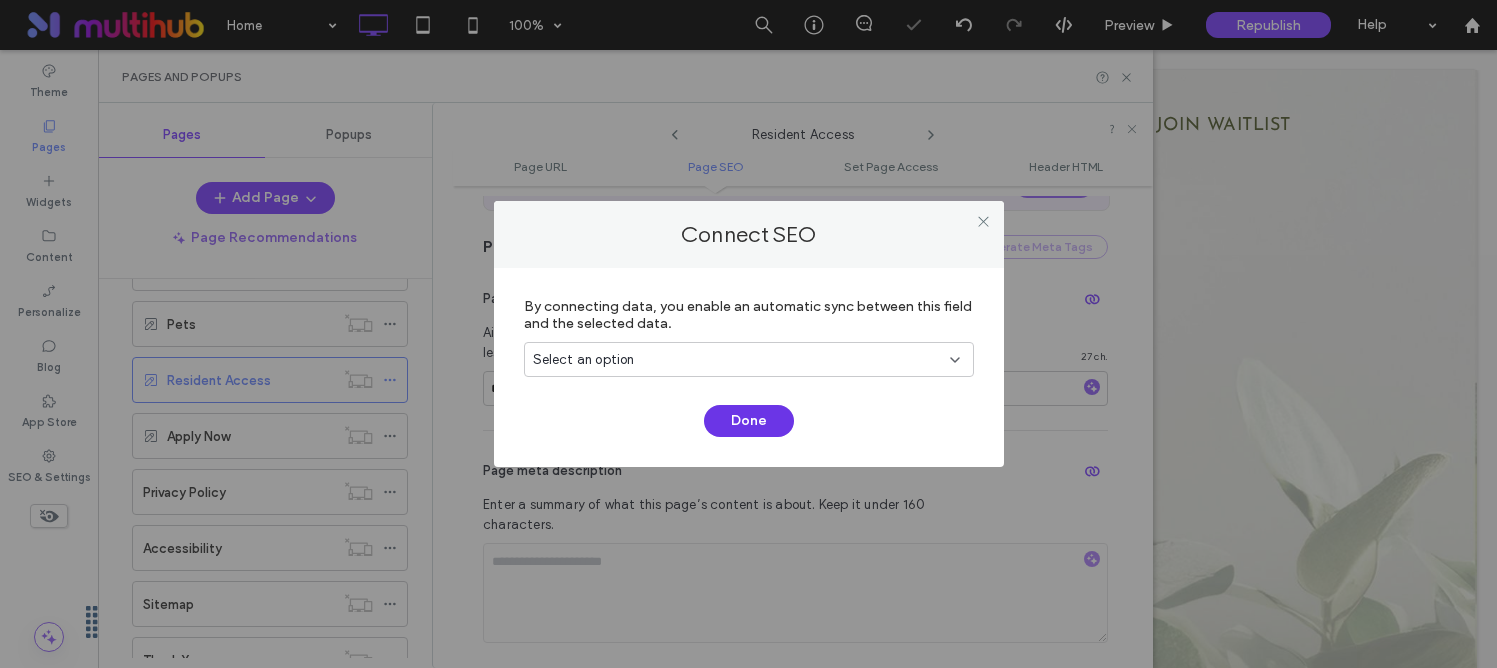 click on "Done" at bounding box center (749, 421) 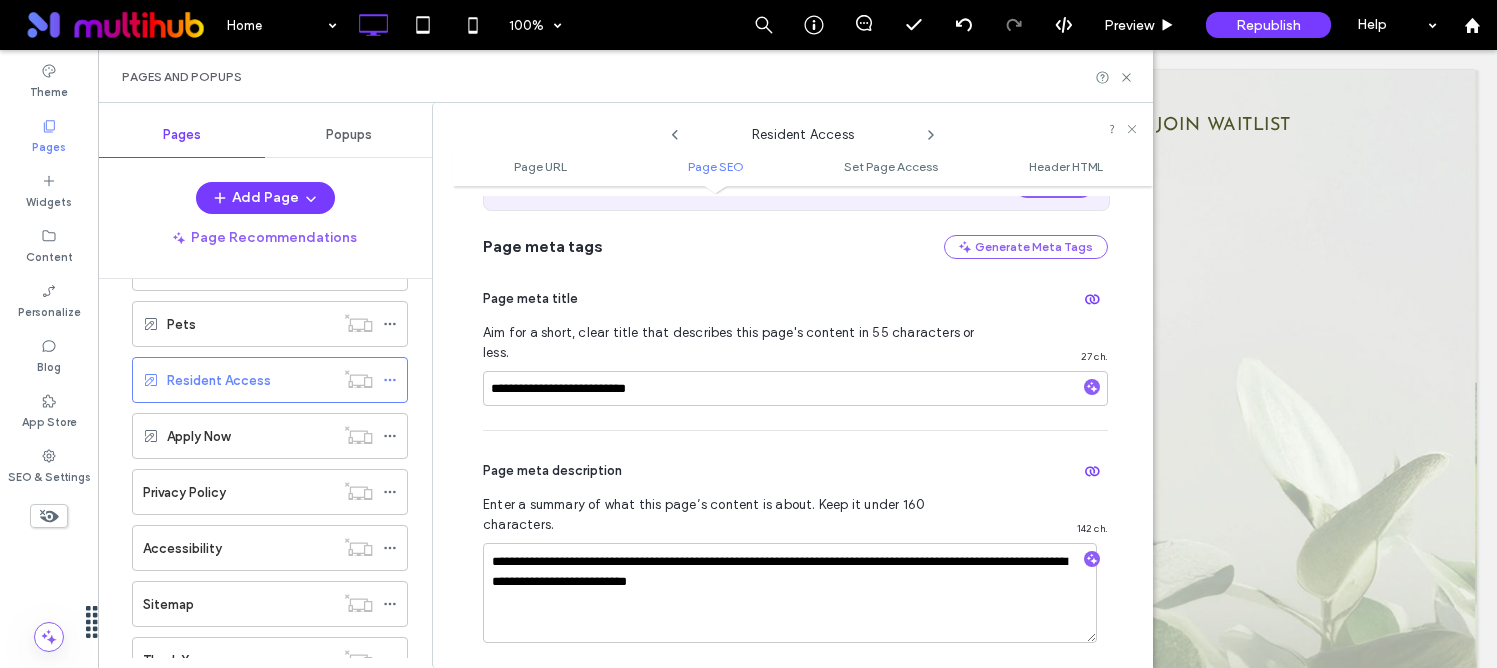 click on "Resident Access" at bounding box center (803, 130) 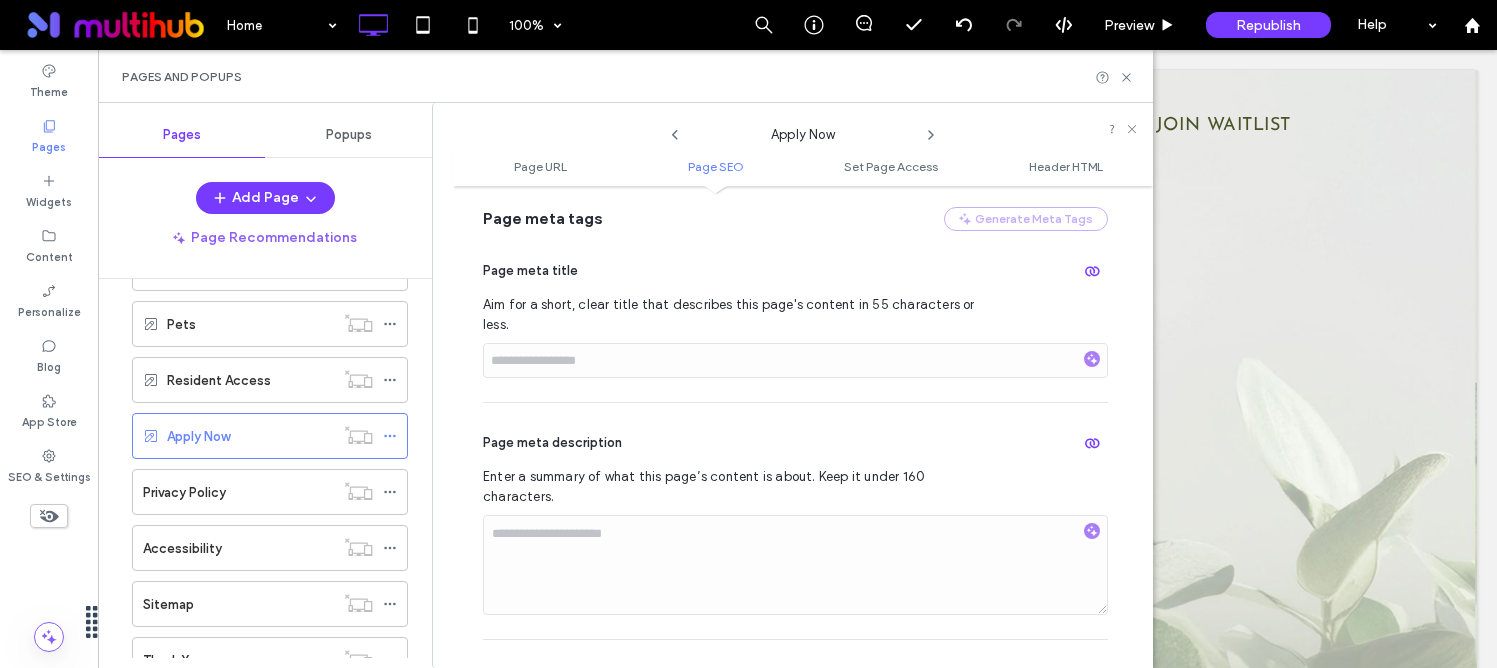 scroll, scrollTop: 443, scrollLeft: 0, axis: vertical 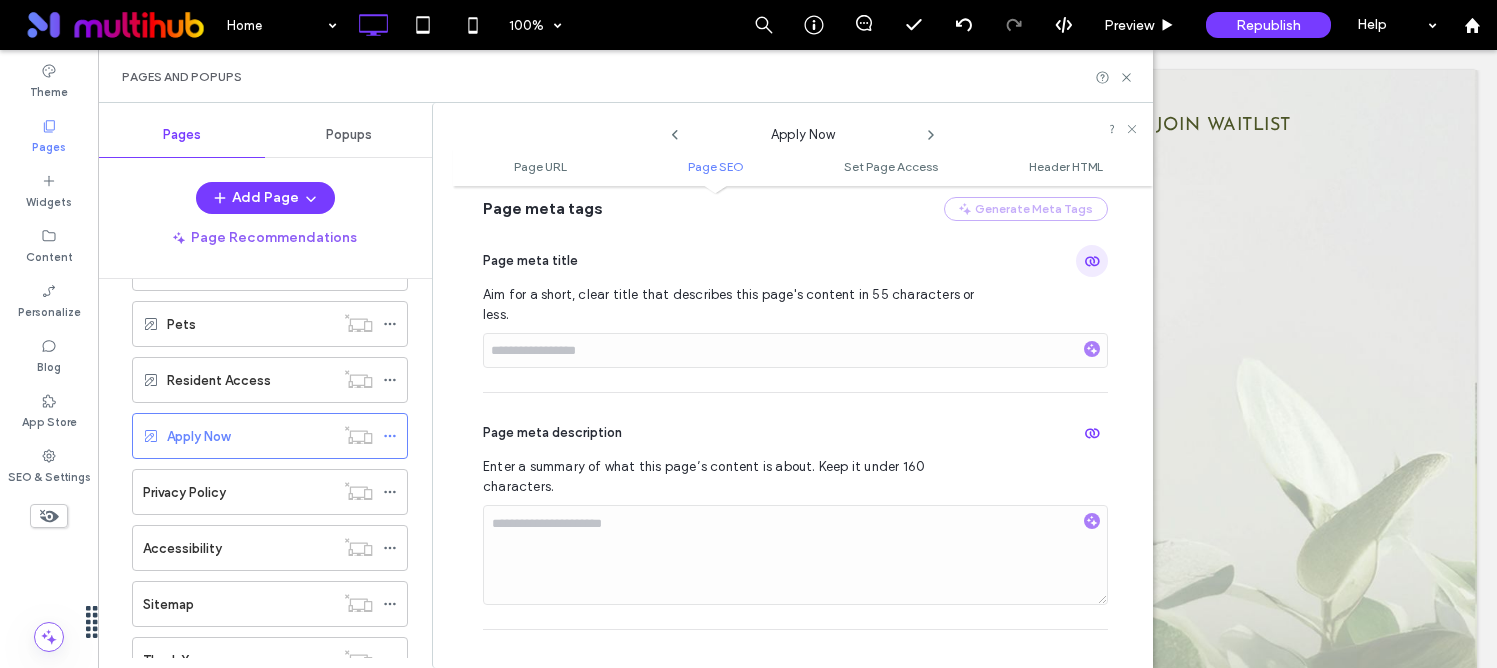 click 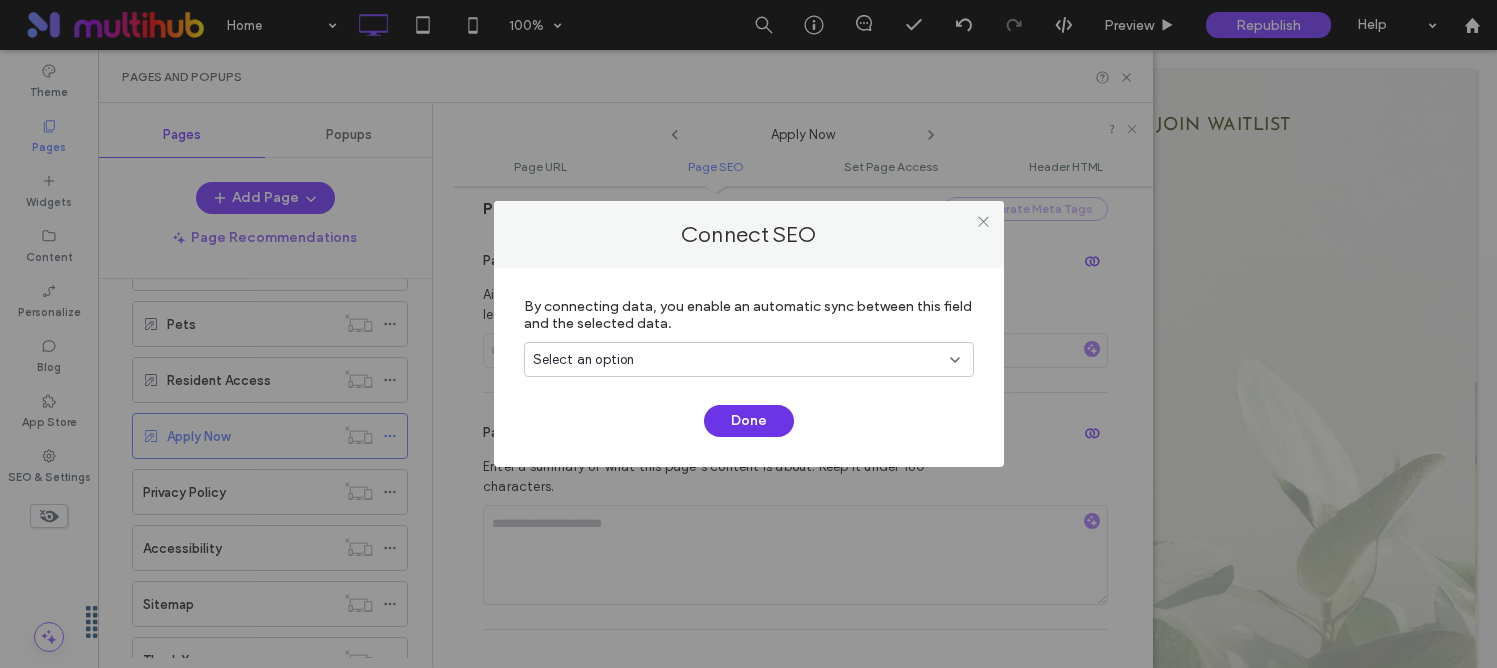 click on "Done" at bounding box center [749, 421] 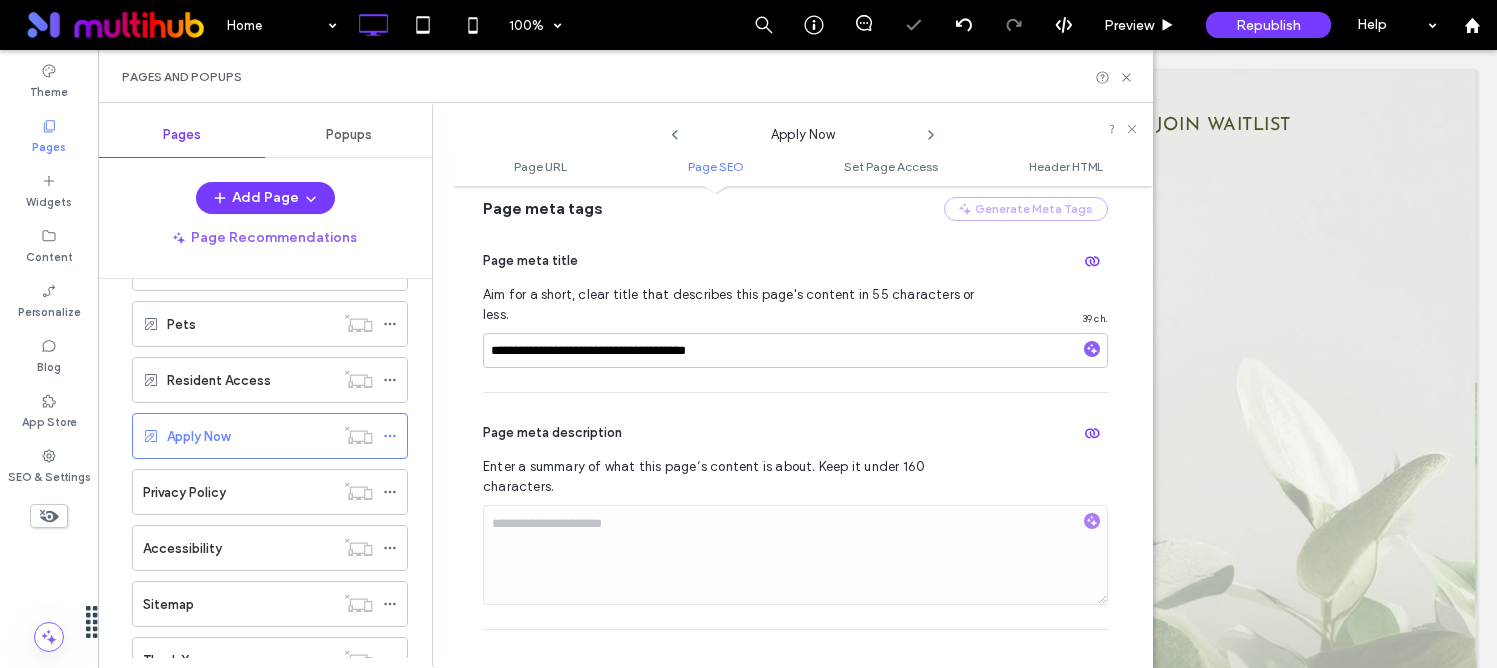 click on "Page meta description" at bounding box center [795, 433] 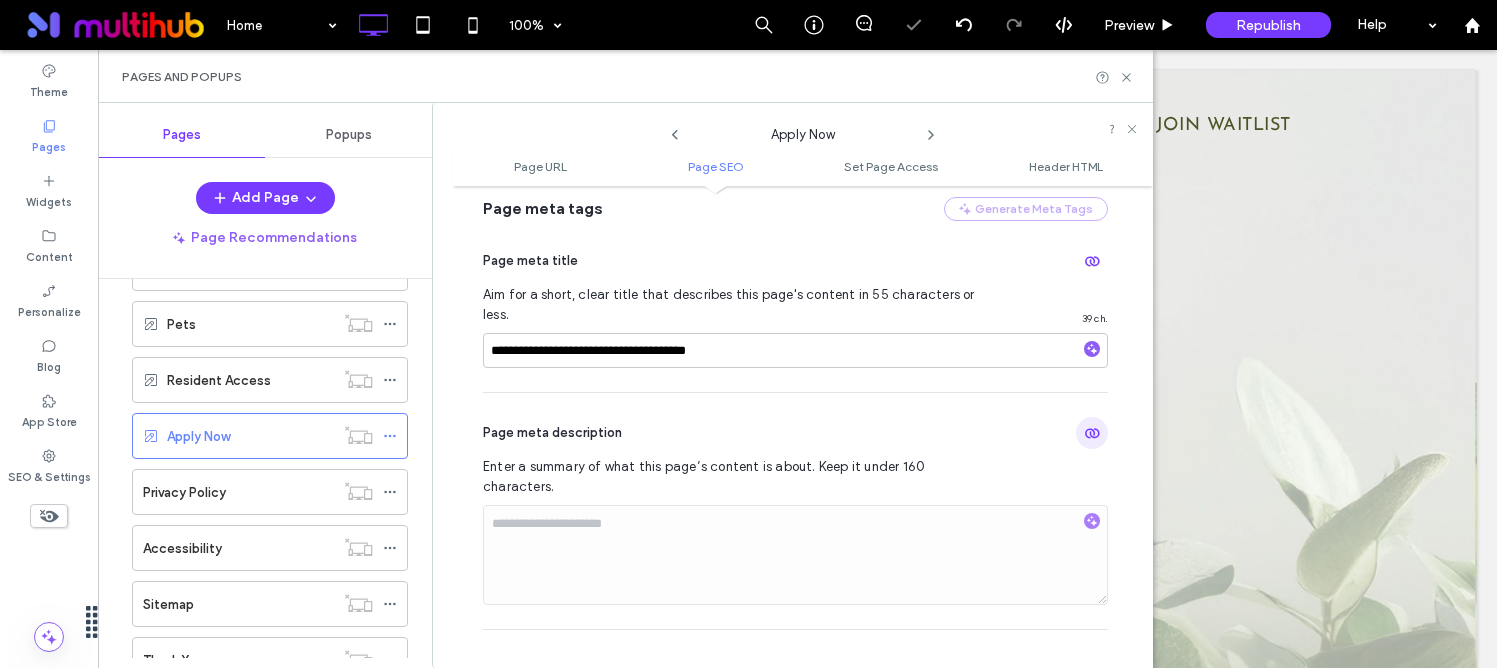 click at bounding box center [1092, 433] 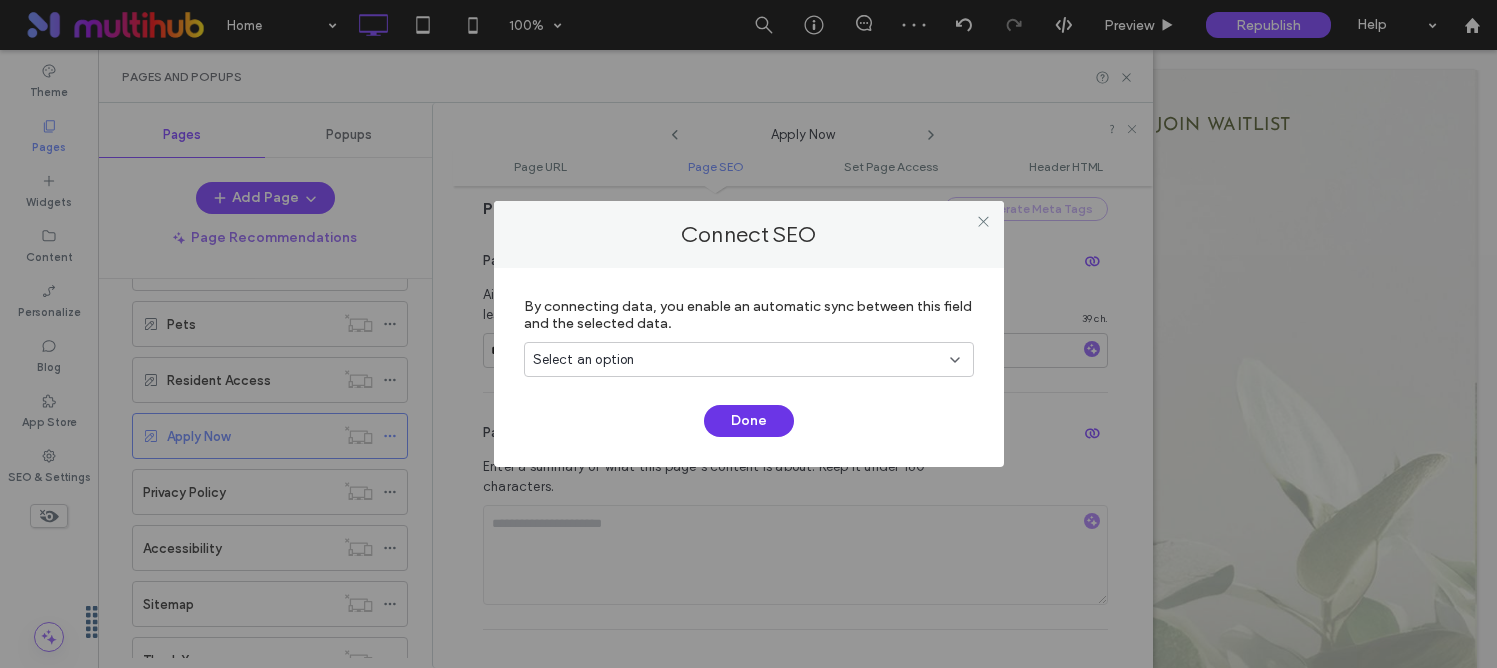 click on "Done" at bounding box center (749, 421) 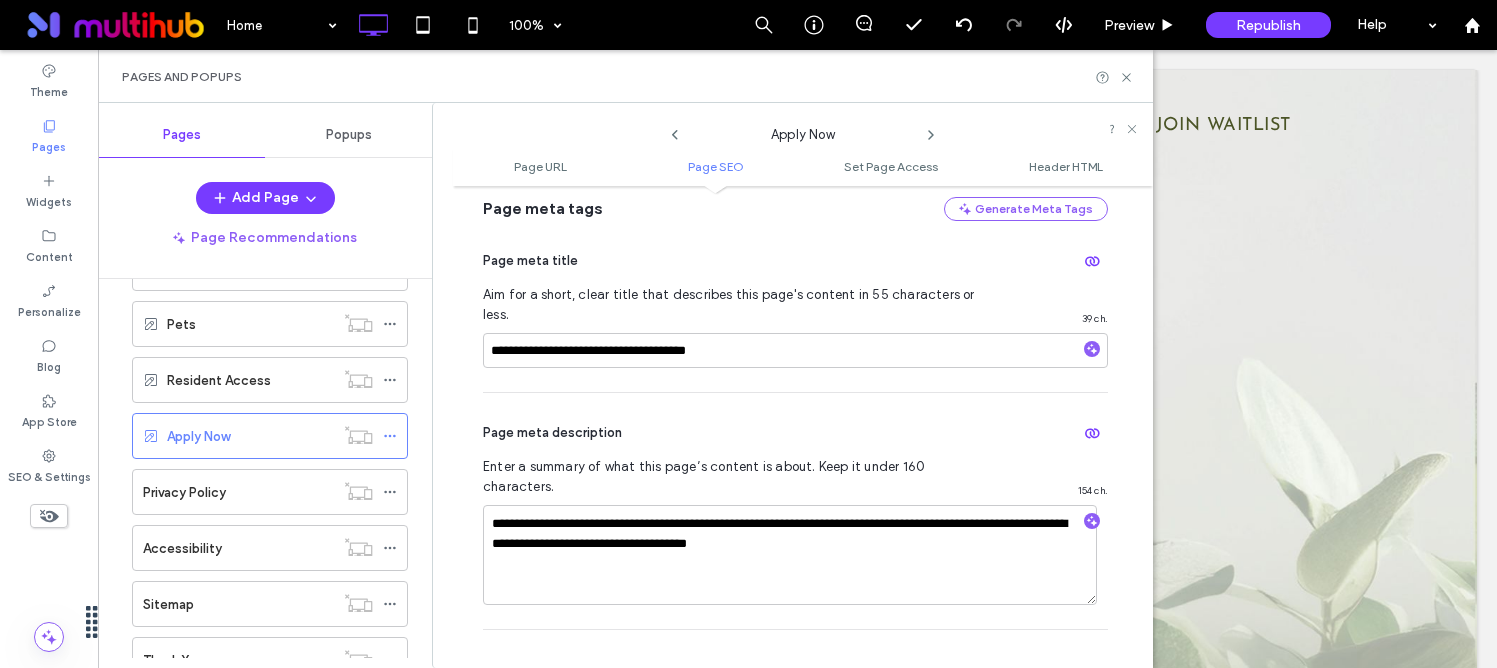 click 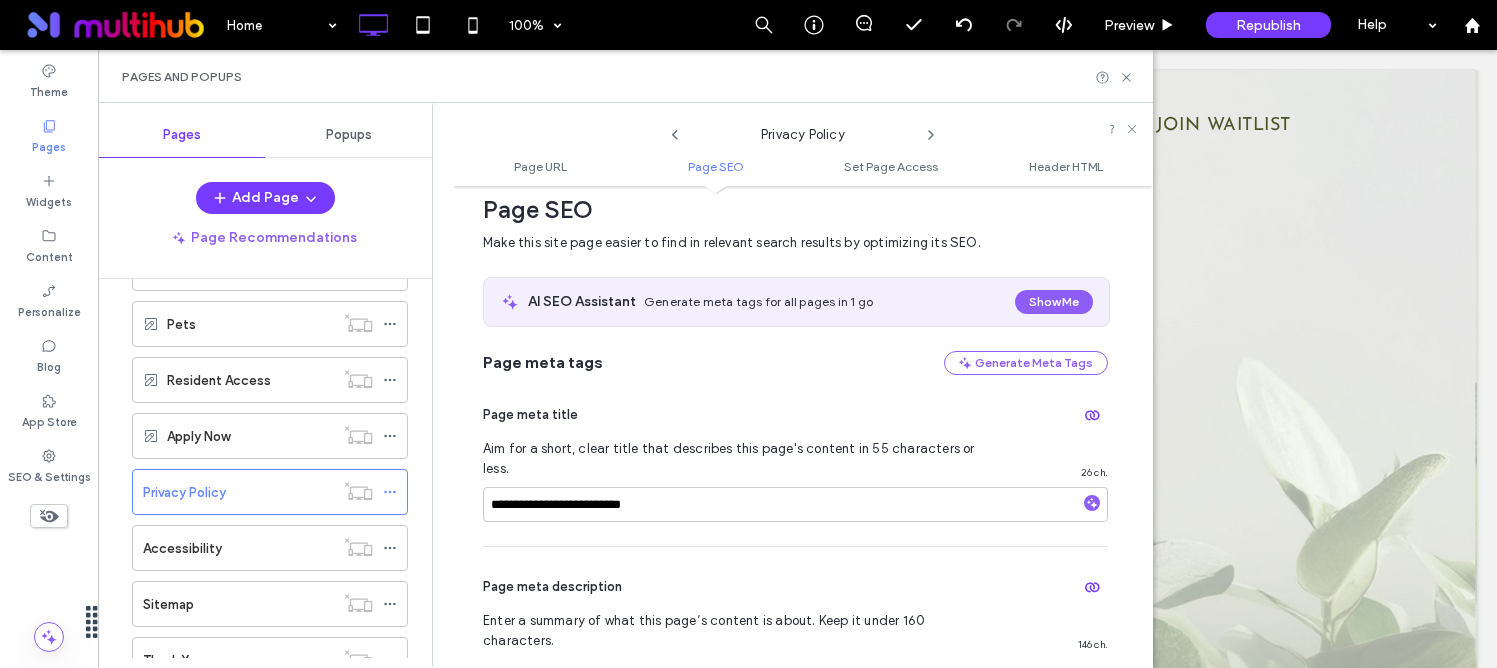 scroll, scrollTop: 390, scrollLeft: 0, axis: vertical 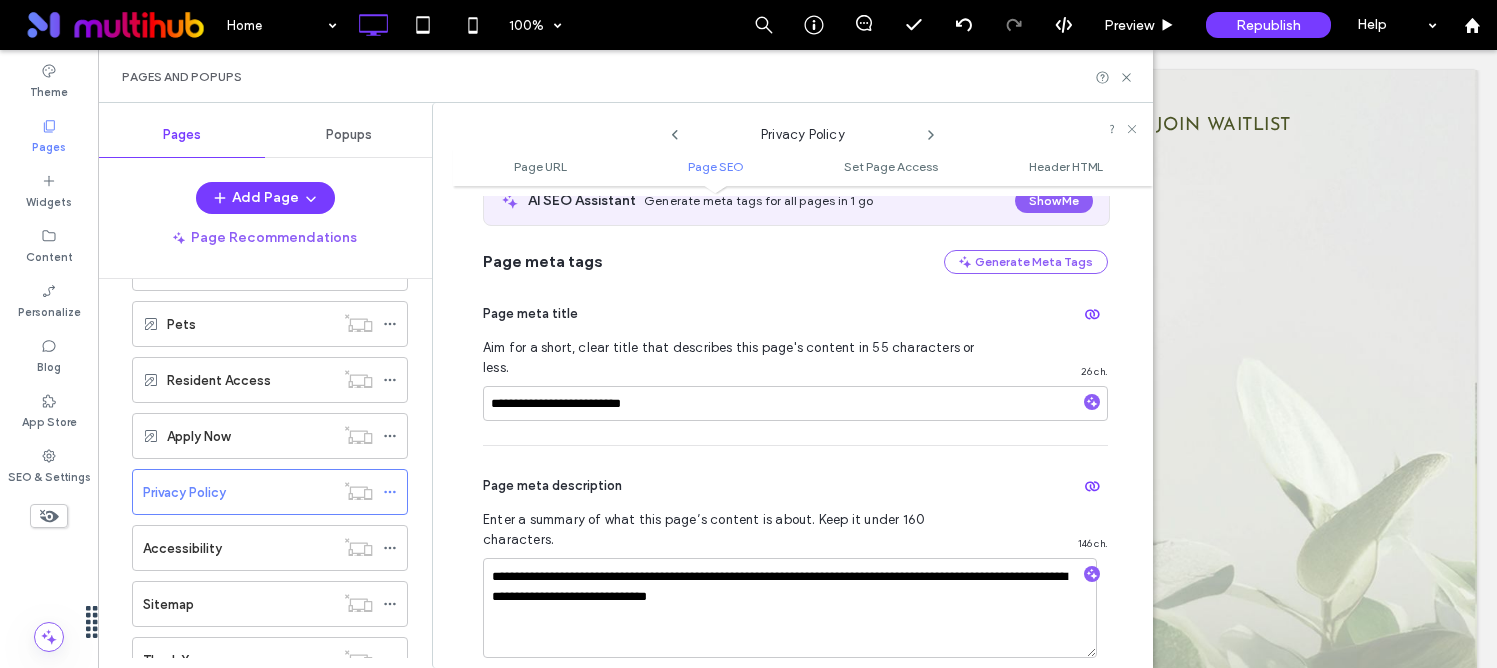 click 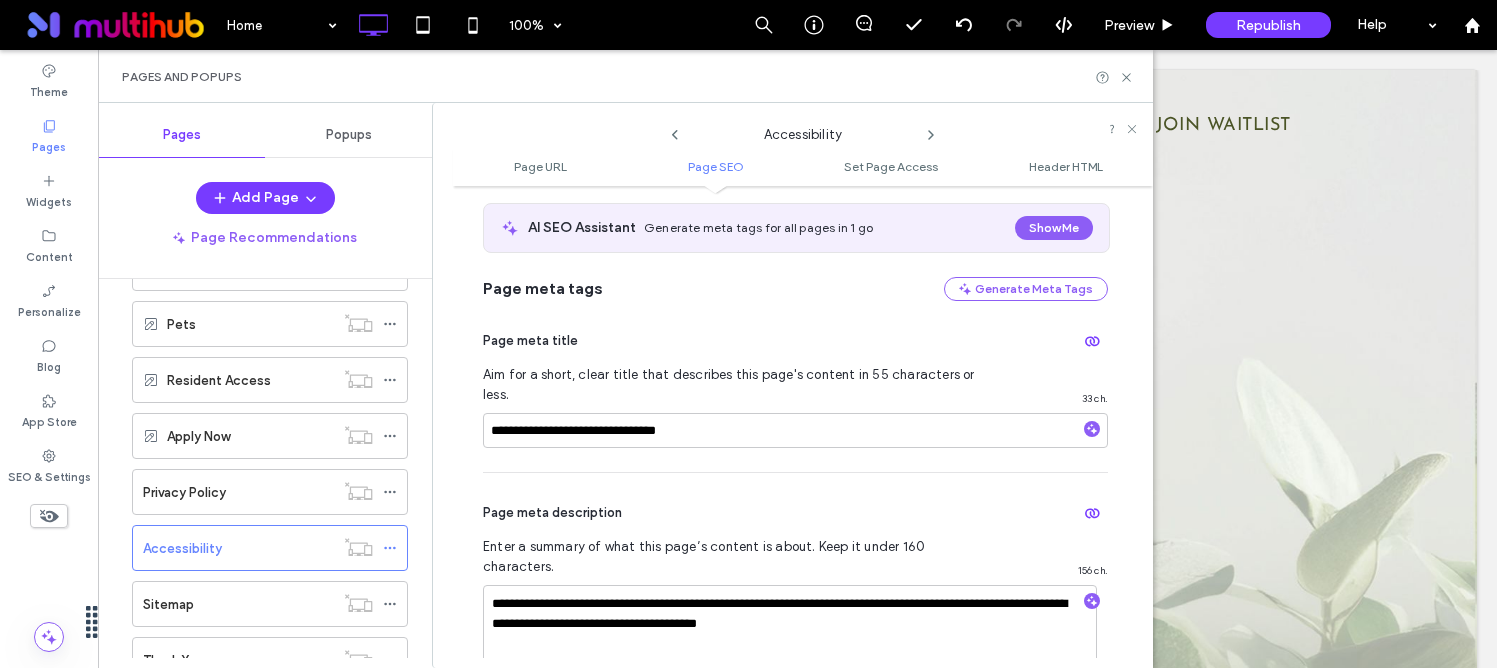 scroll, scrollTop: 392, scrollLeft: 0, axis: vertical 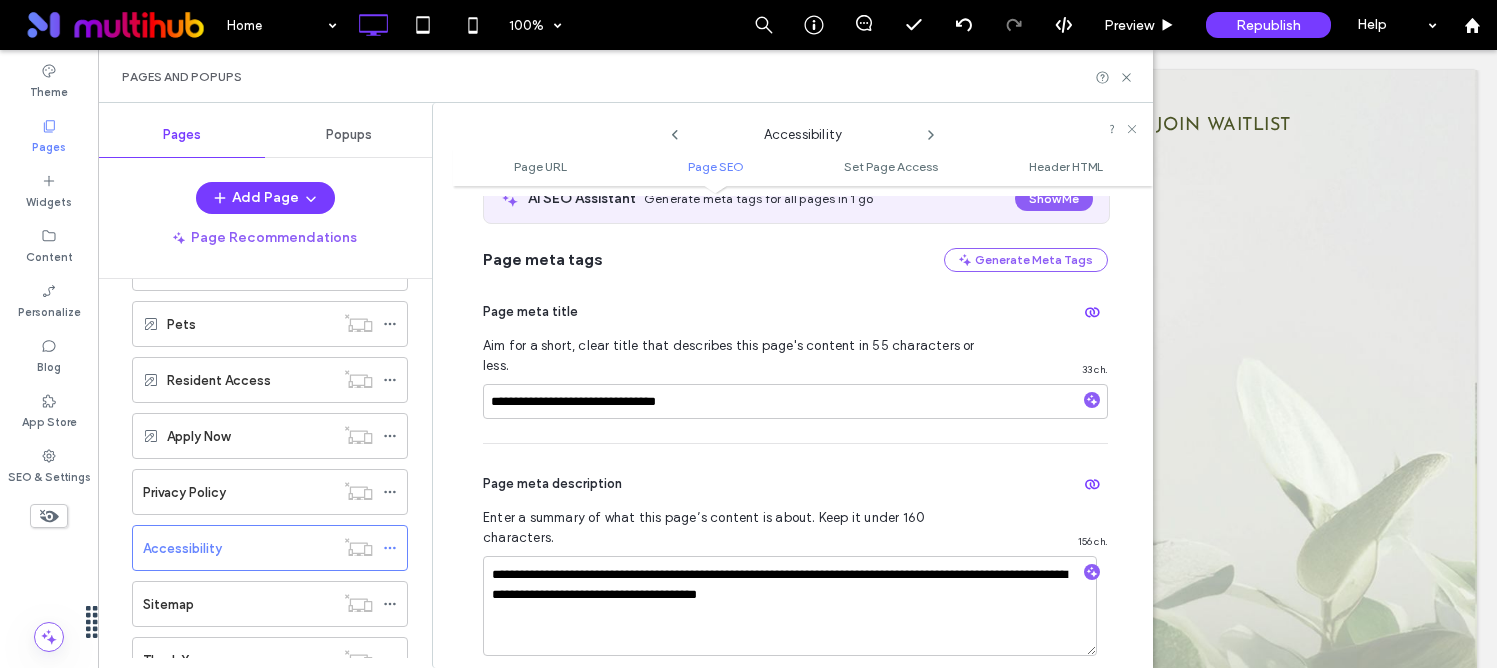 click 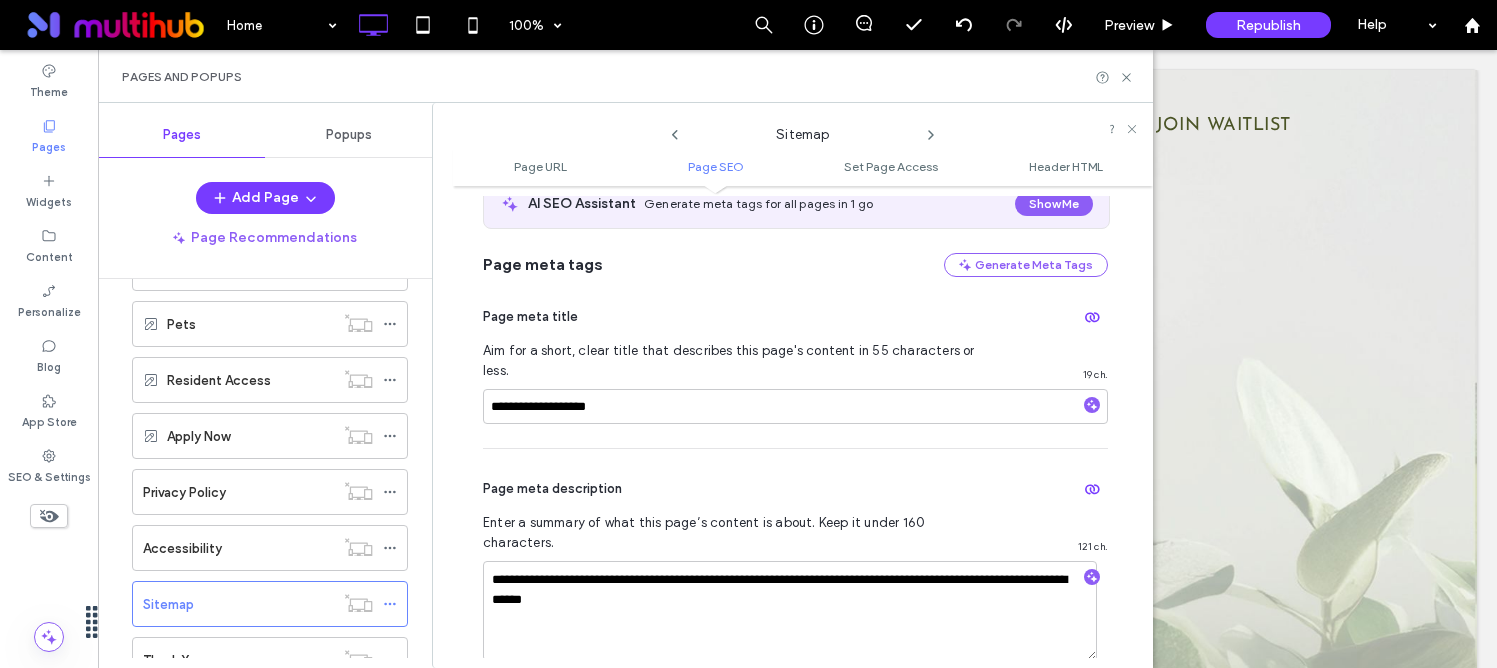 scroll, scrollTop: 426, scrollLeft: 0, axis: vertical 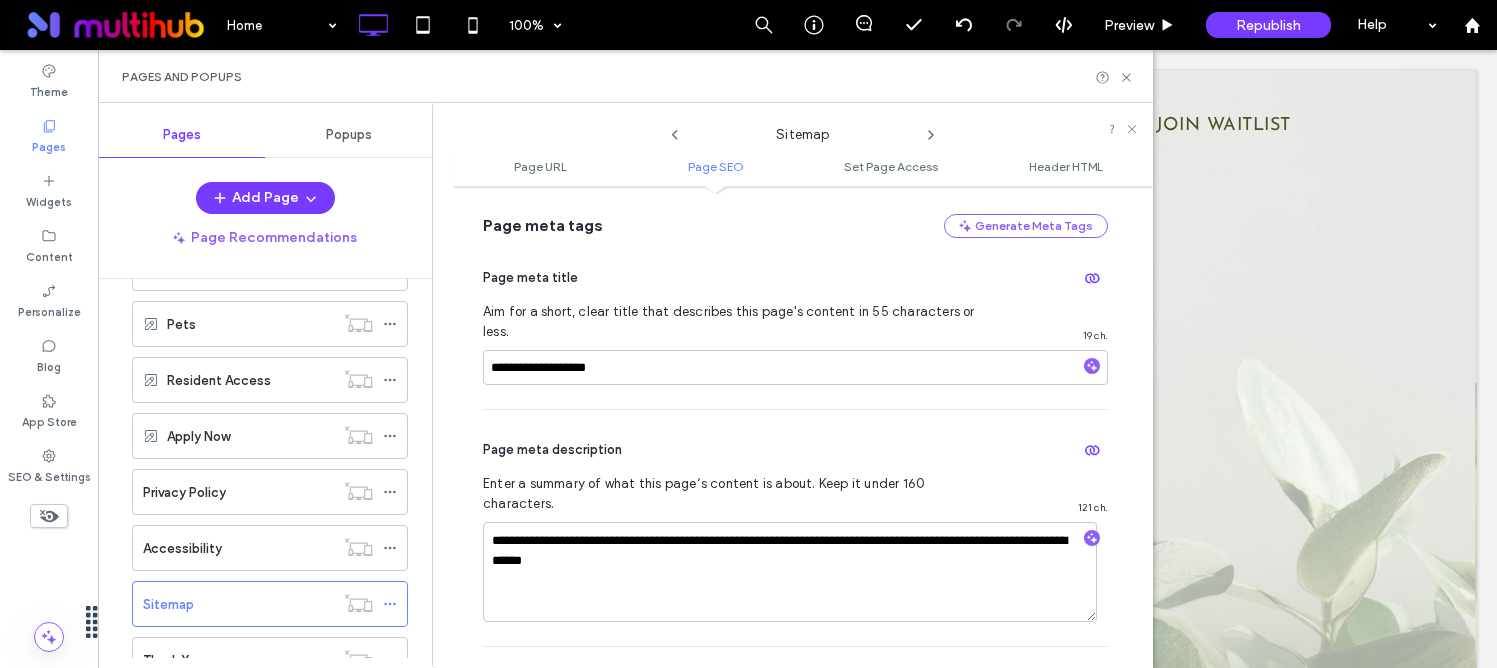 click 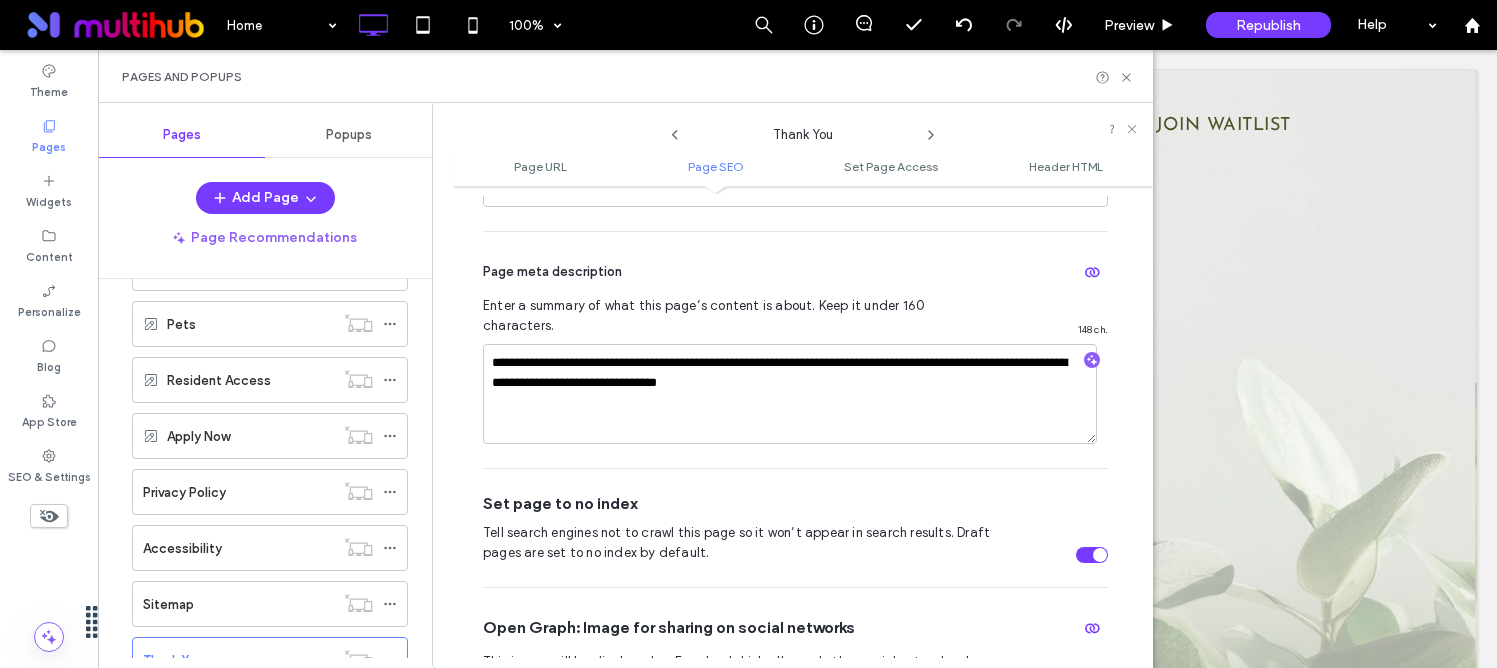 scroll, scrollTop: 616, scrollLeft: 0, axis: vertical 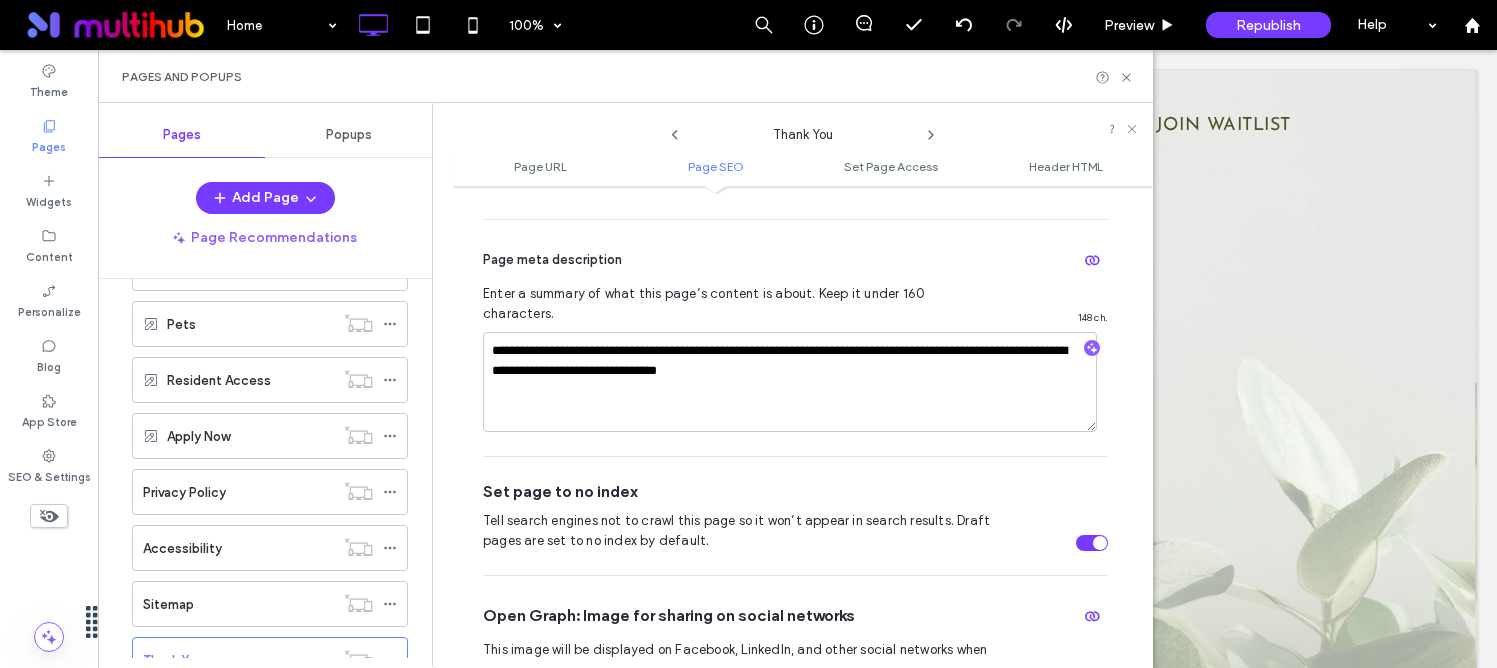 click 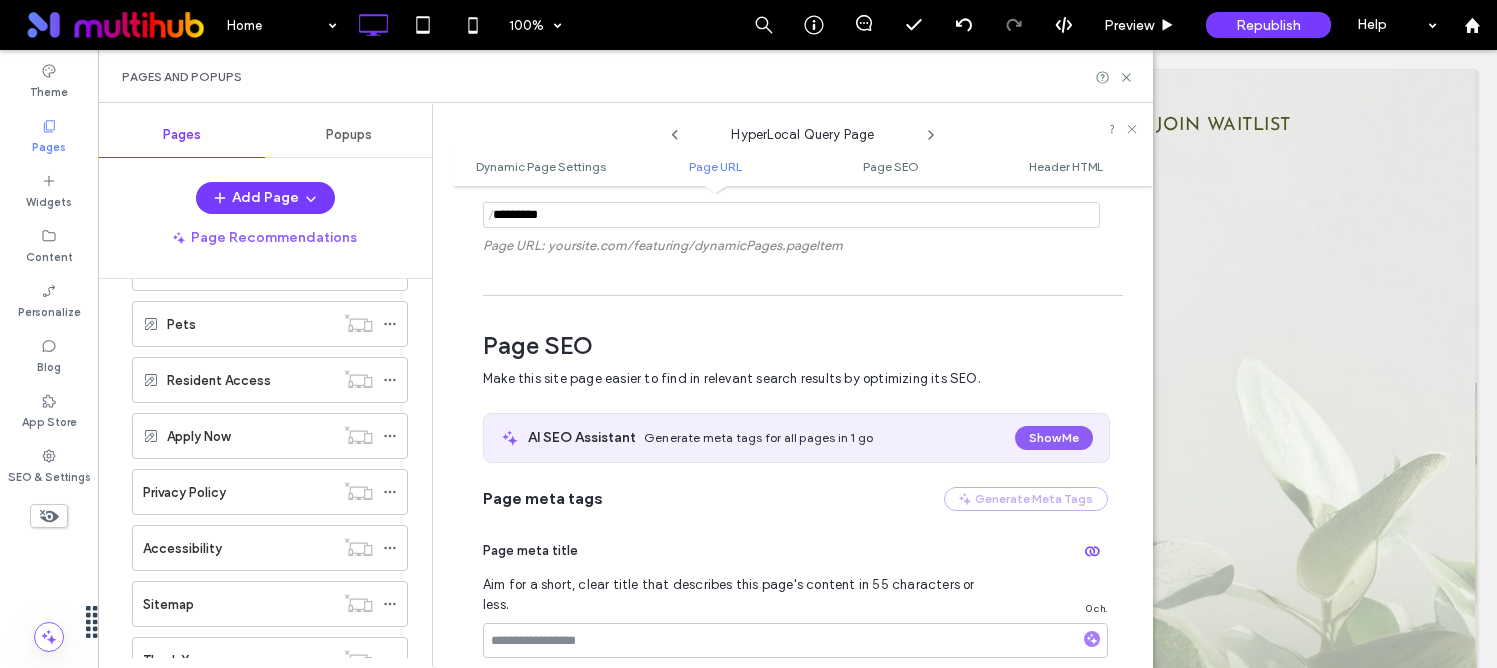 scroll, scrollTop: 661, scrollLeft: 0, axis: vertical 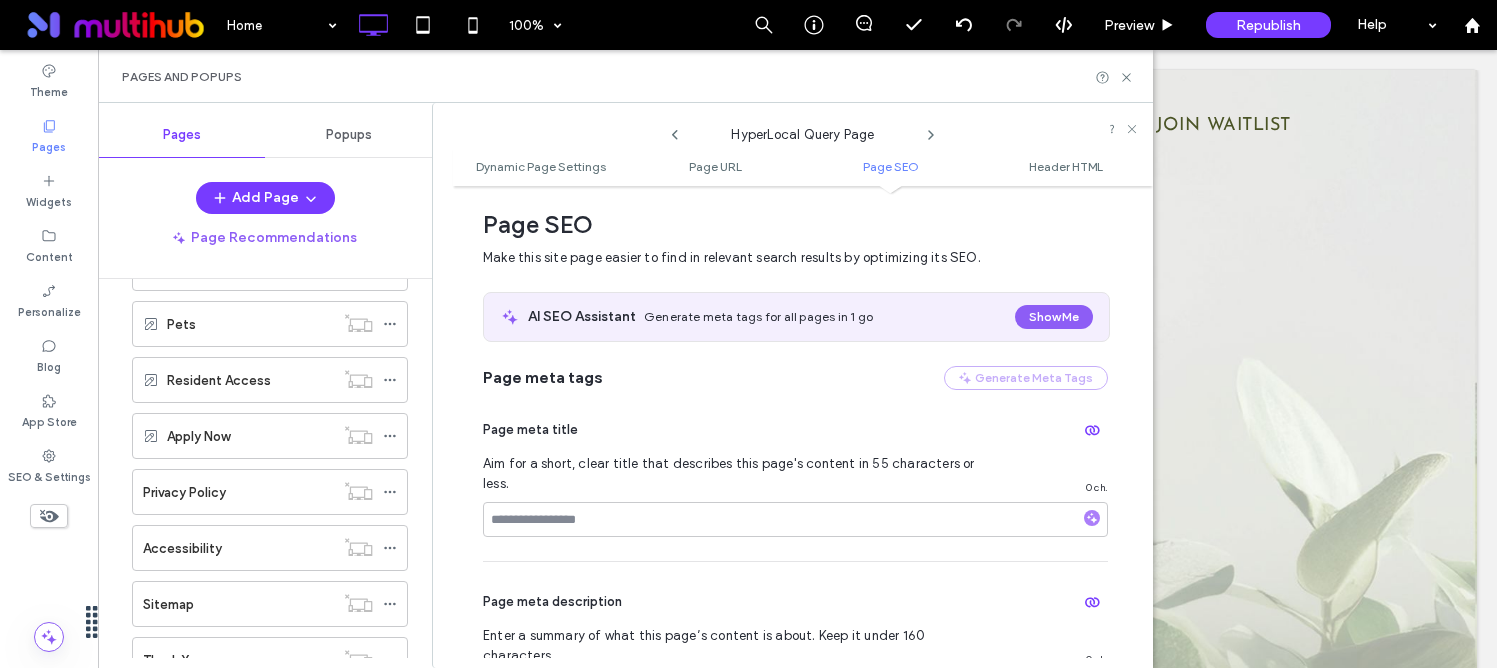 click 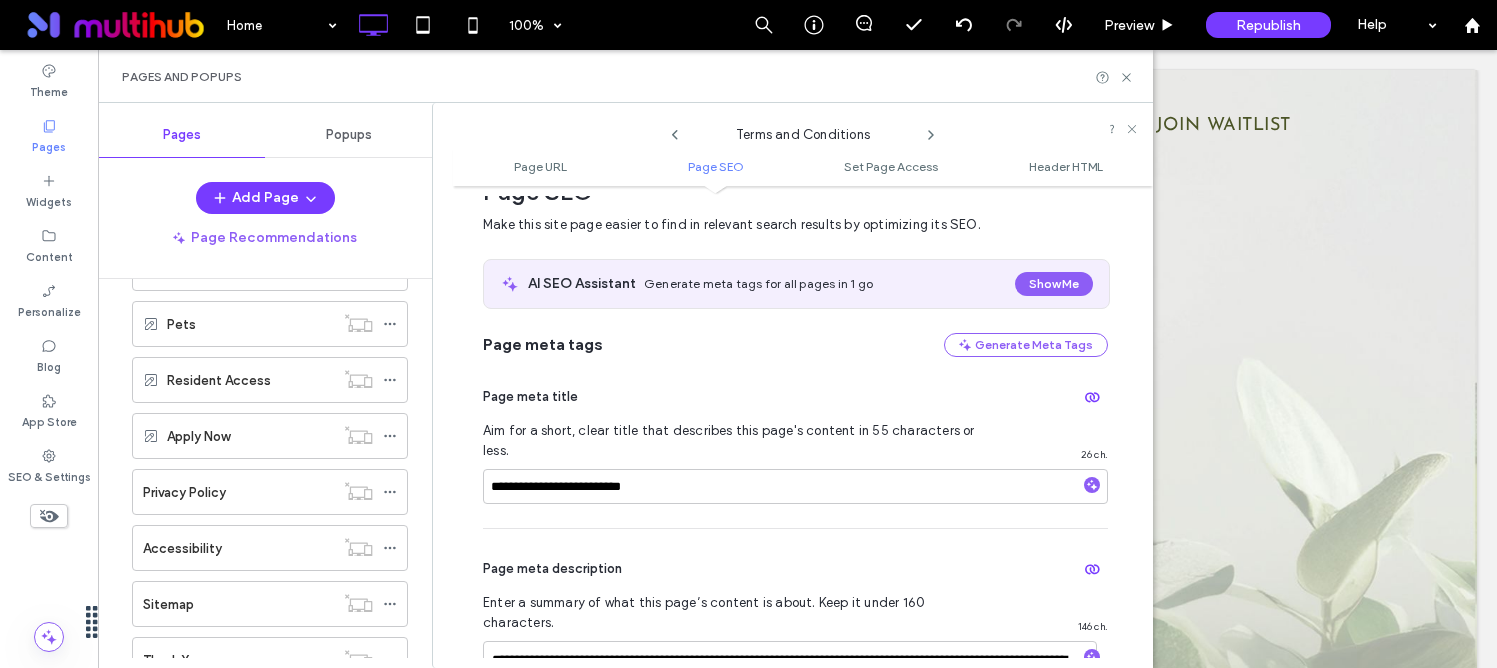 scroll, scrollTop: 334, scrollLeft: 0, axis: vertical 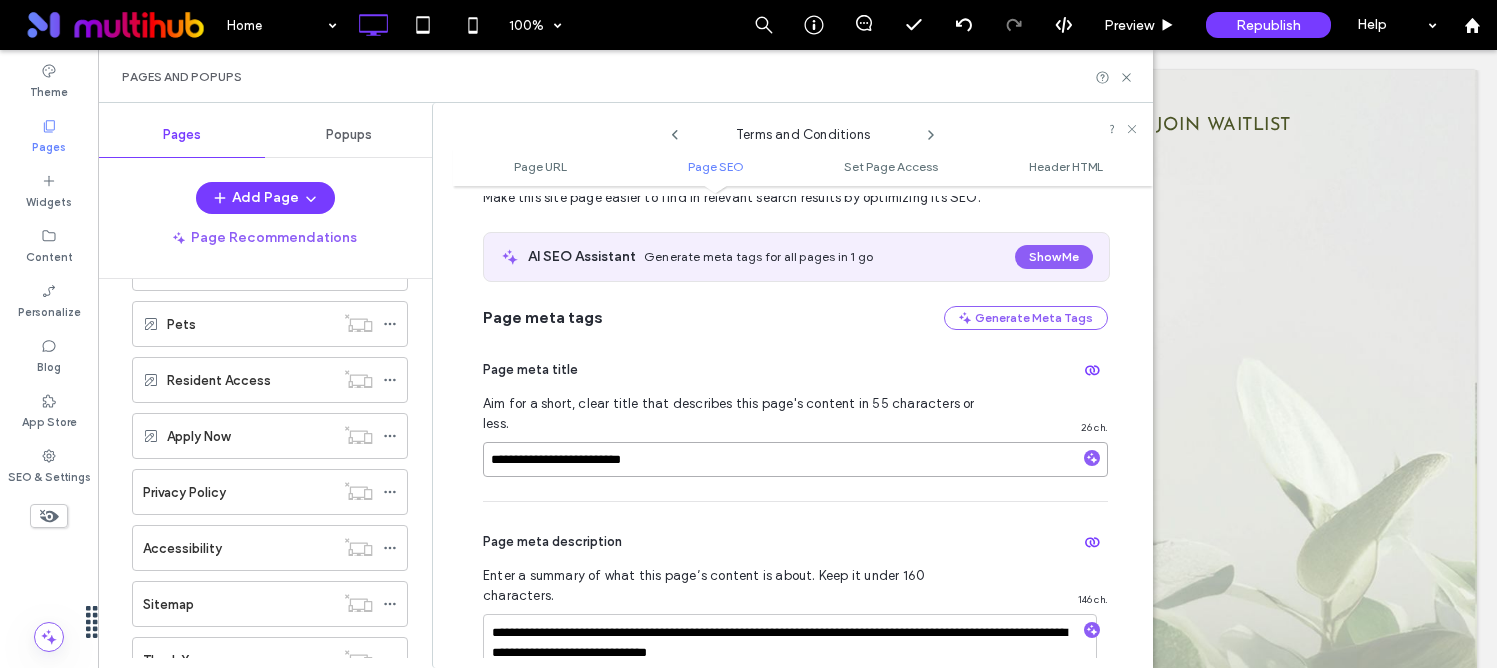 drag, startPoint x: 565, startPoint y: 445, endPoint x: 490, endPoint y: 438, distance: 75.32596 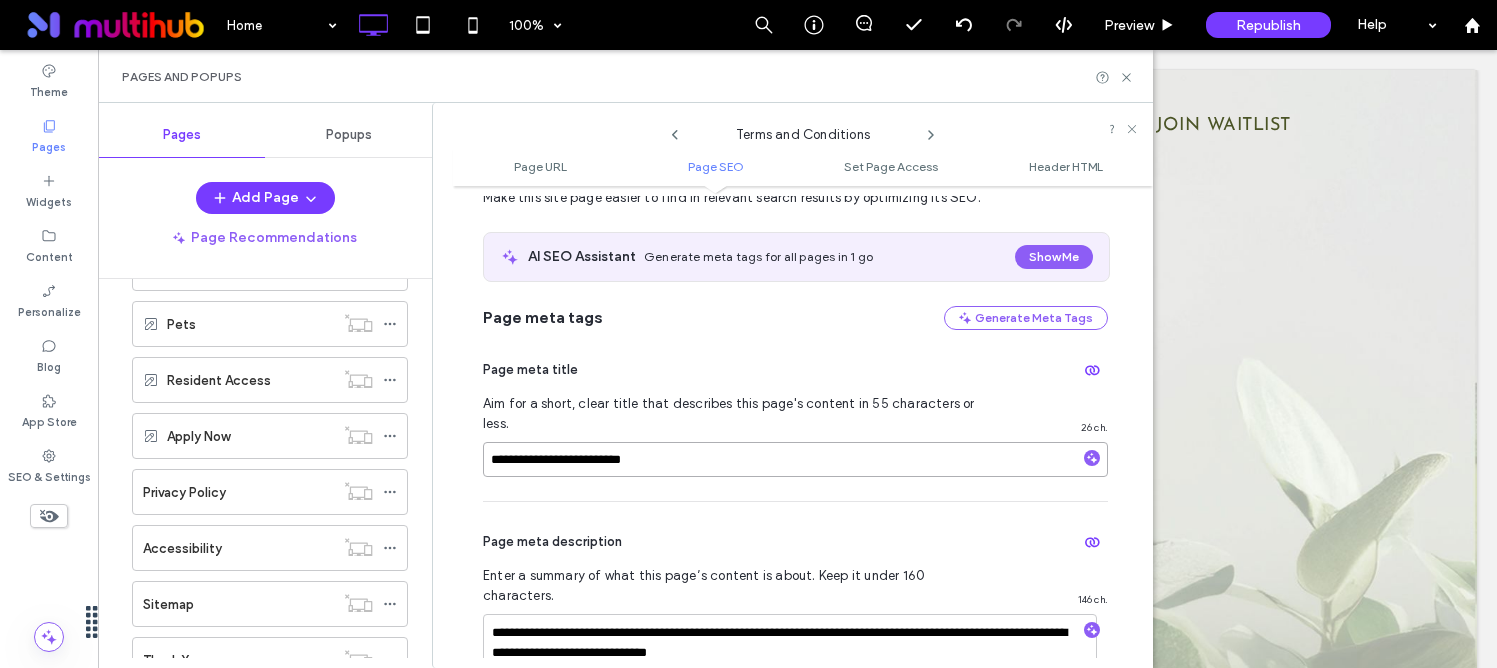 click on "**********" at bounding box center [795, 459] 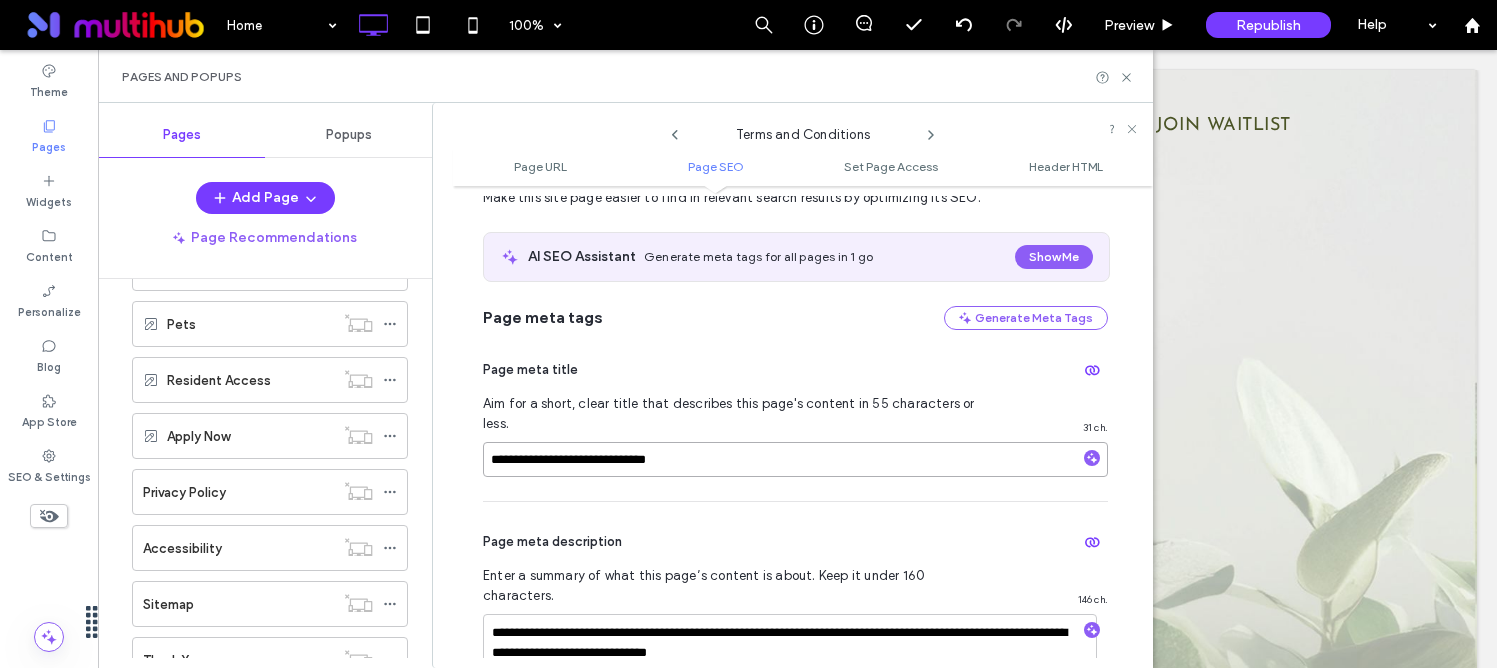 type on "**********" 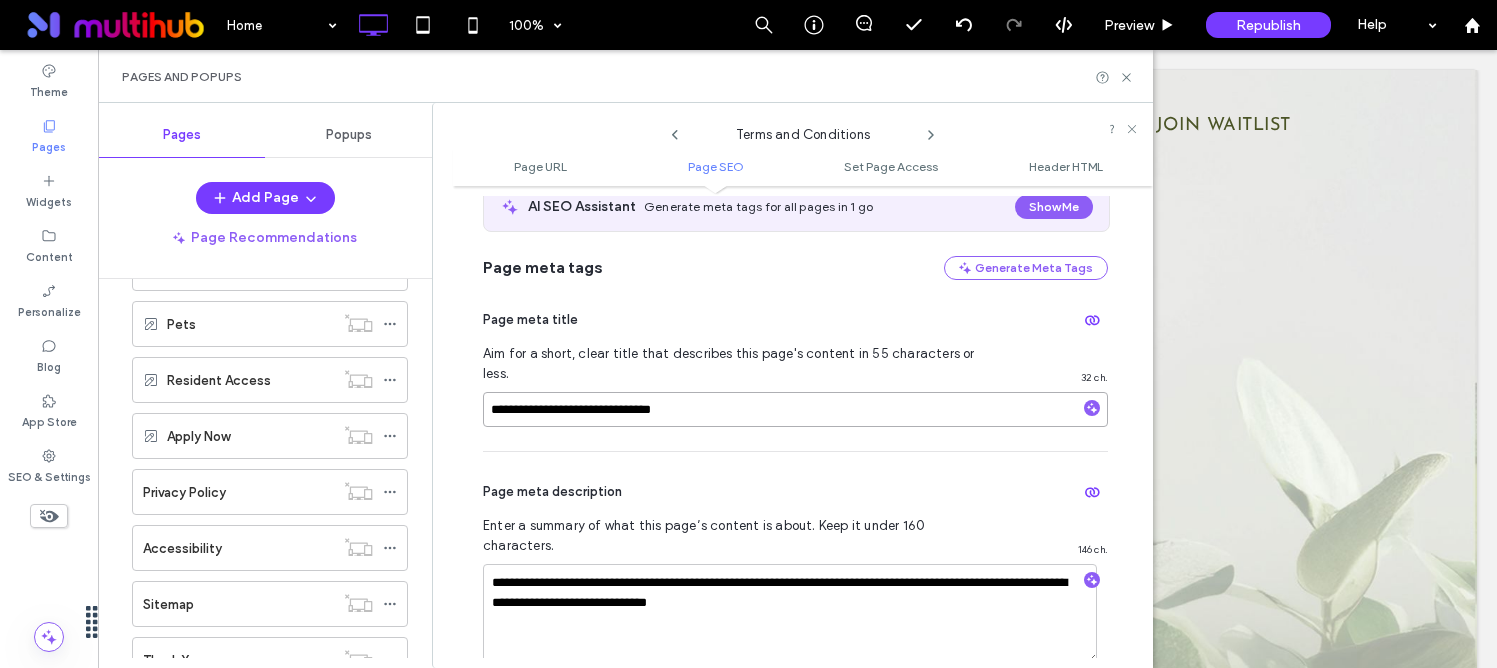scroll, scrollTop: 423, scrollLeft: 0, axis: vertical 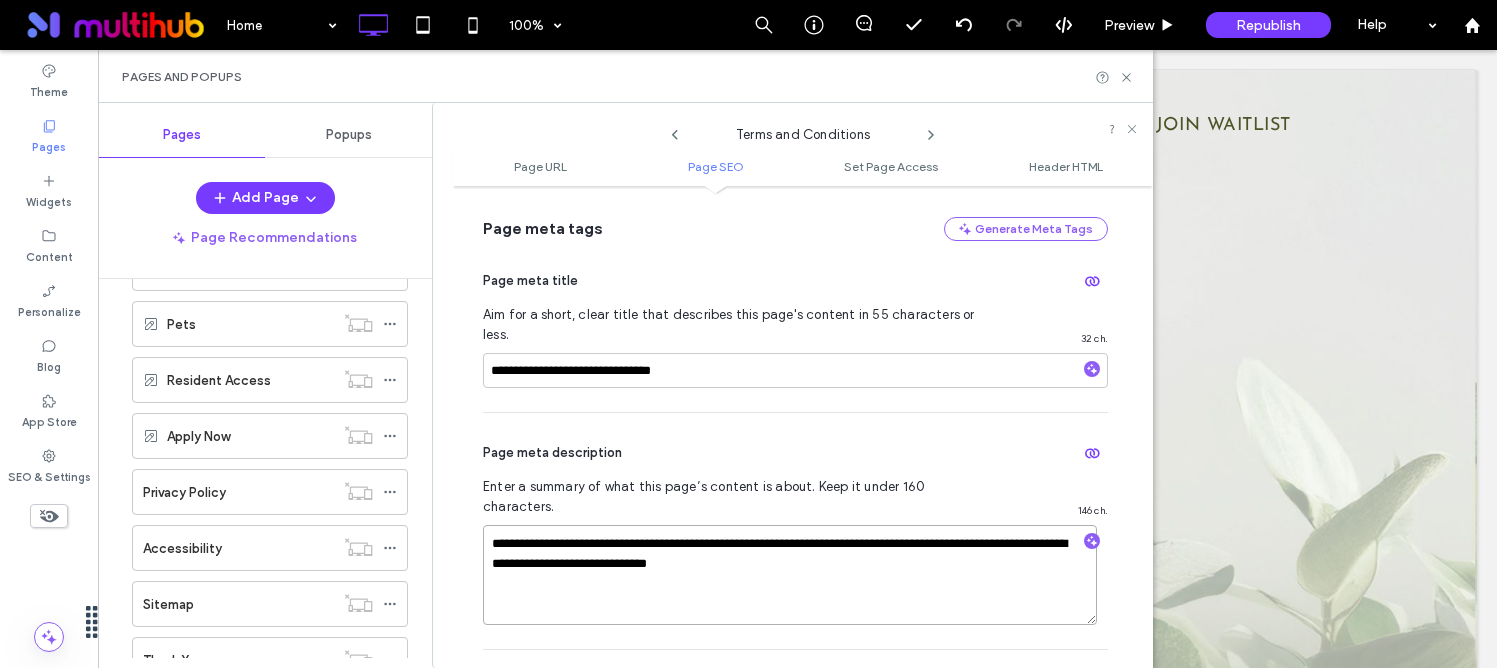 click on "**********" at bounding box center (790, 575) 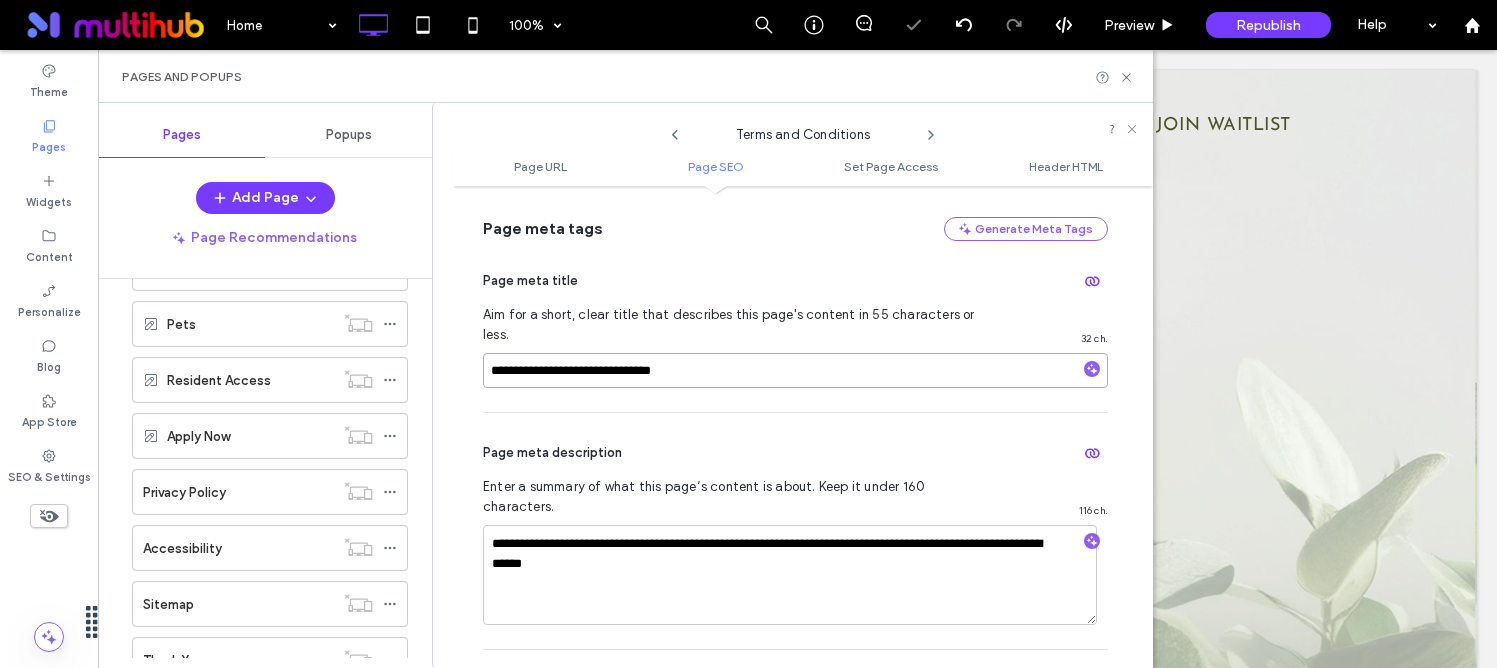drag, startPoint x: 634, startPoint y: 350, endPoint x: 698, endPoint y: 351, distance: 64.00781 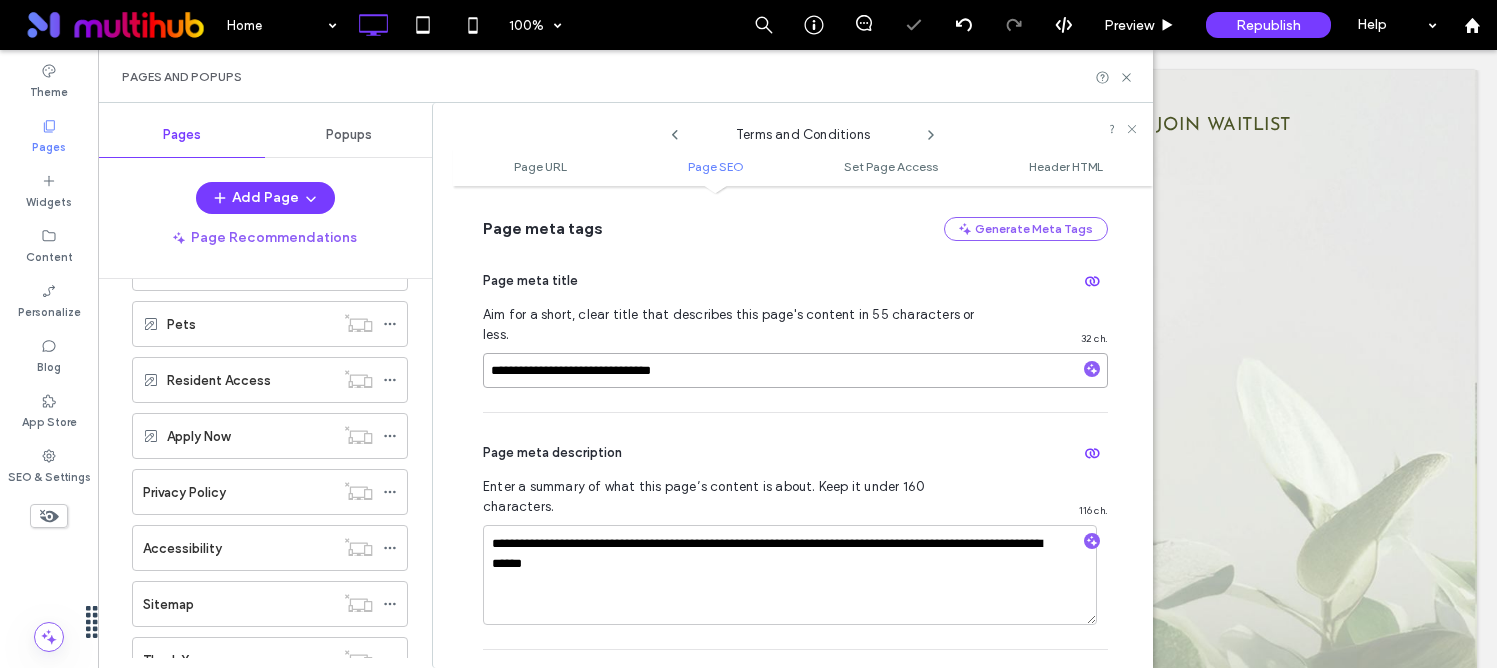 click on "**********" at bounding box center [795, 370] 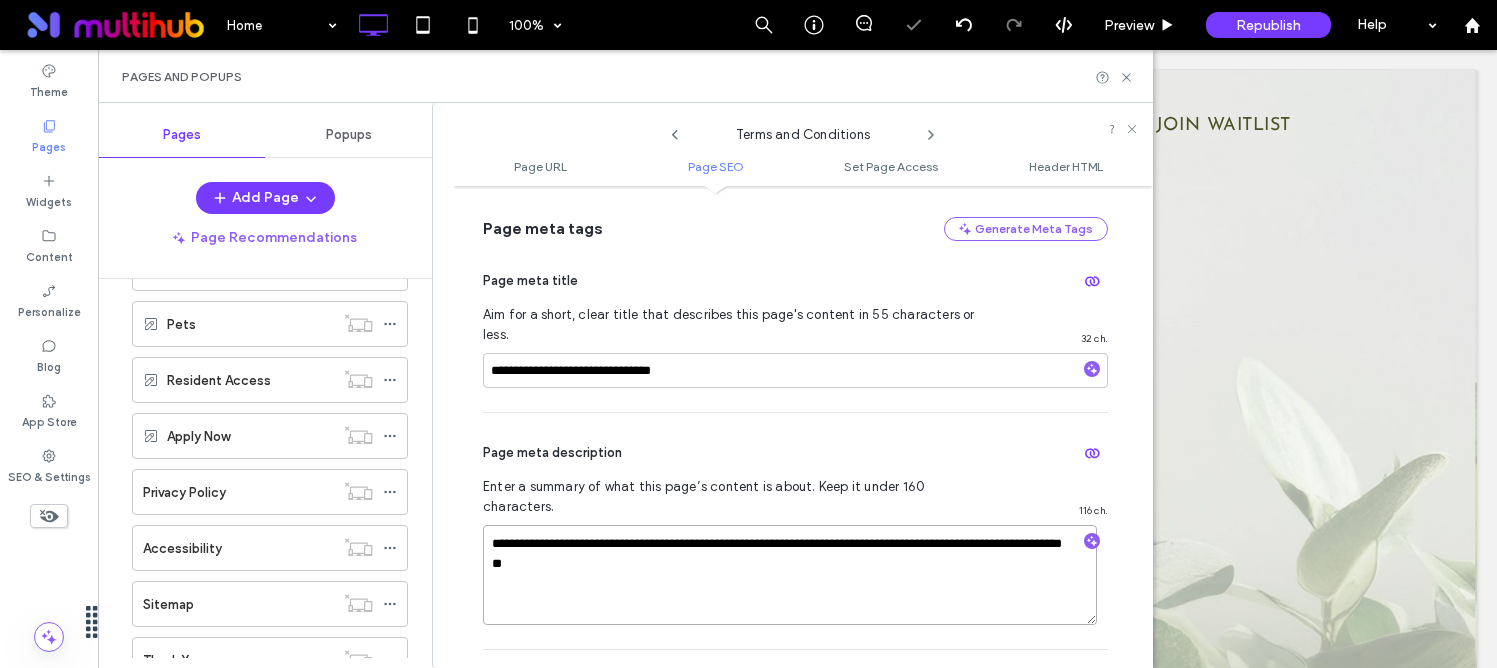 drag, startPoint x: 763, startPoint y: 506, endPoint x: 861, endPoint y: 508, distance: 98.02041 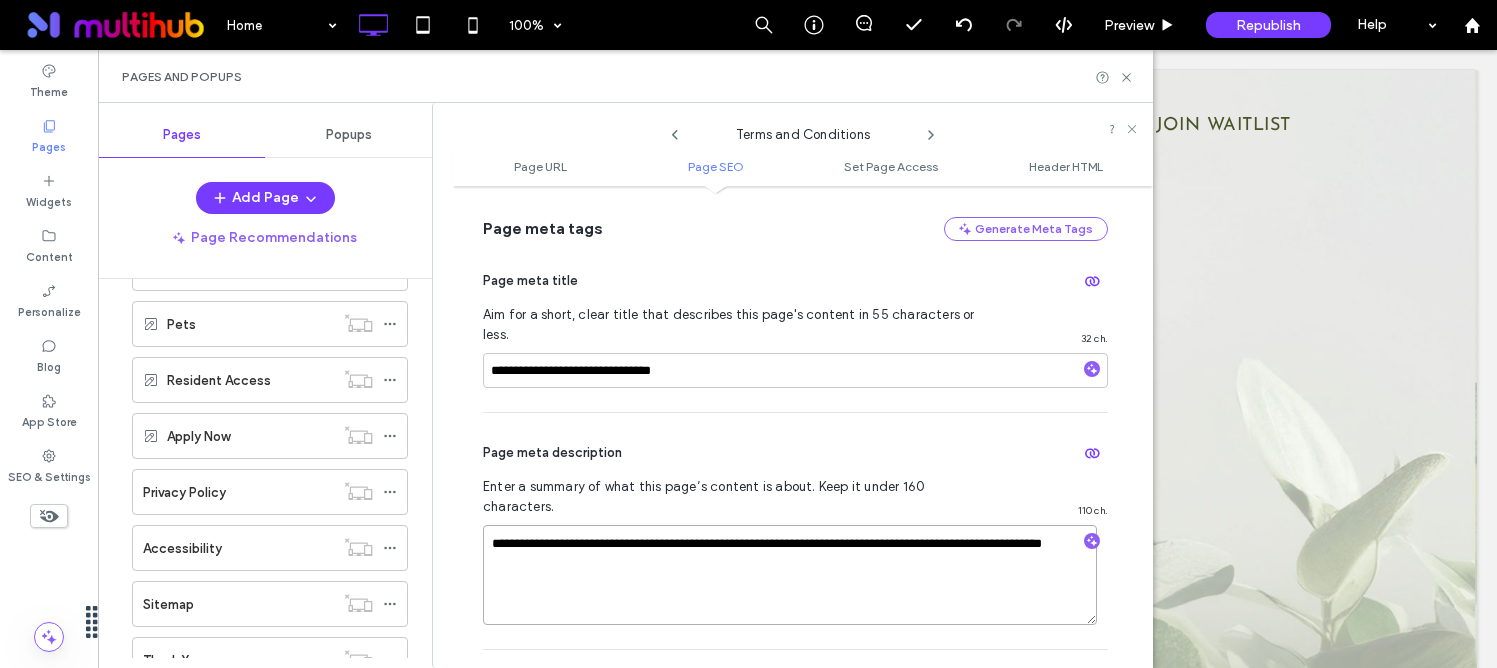 click on "**********" at bounding box center [790, 575] 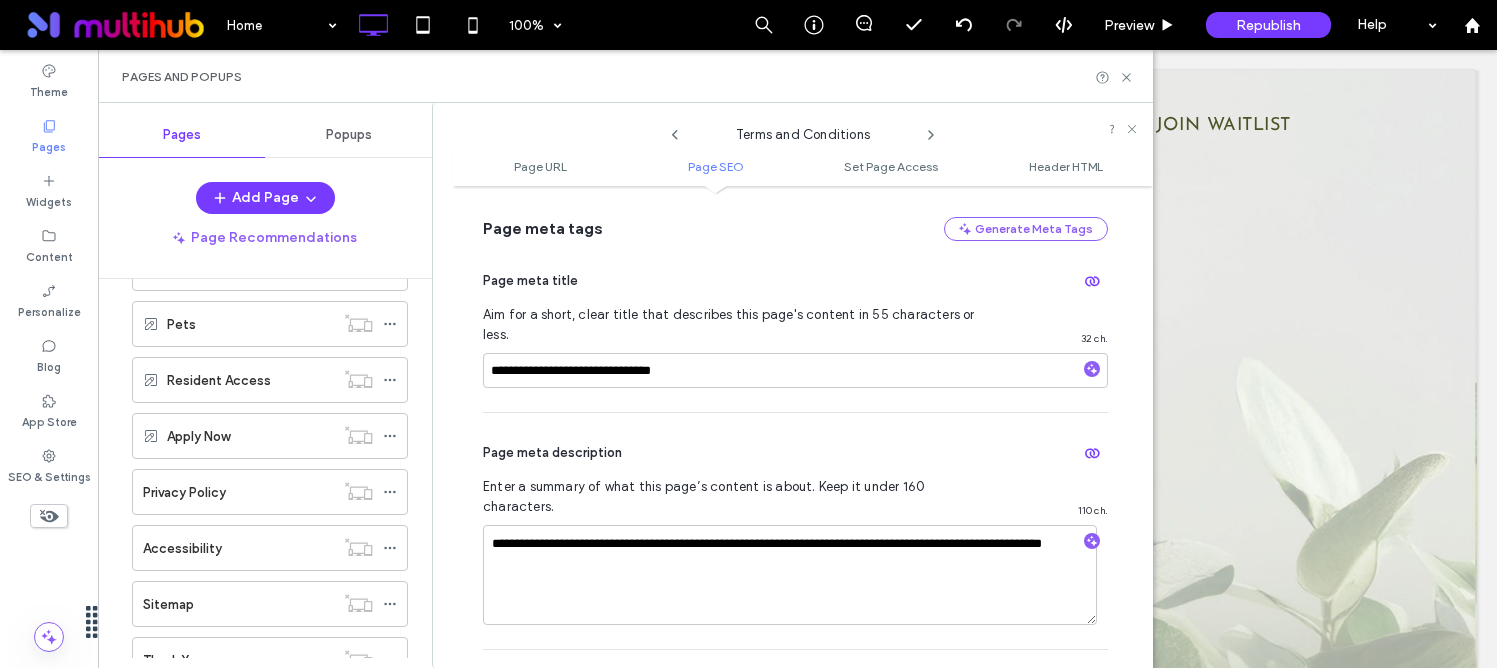 click 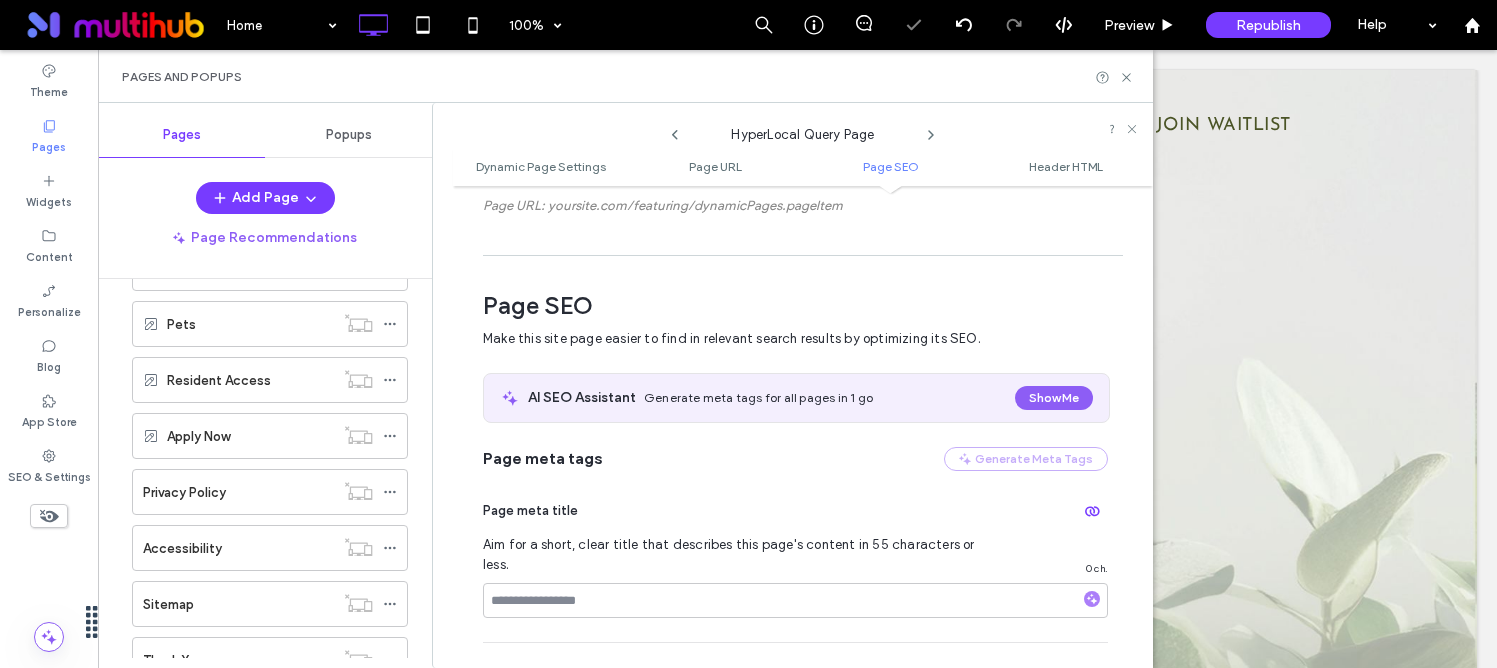 scroll, scrollTop: 661, scrollLeft: 0, axis: vertical 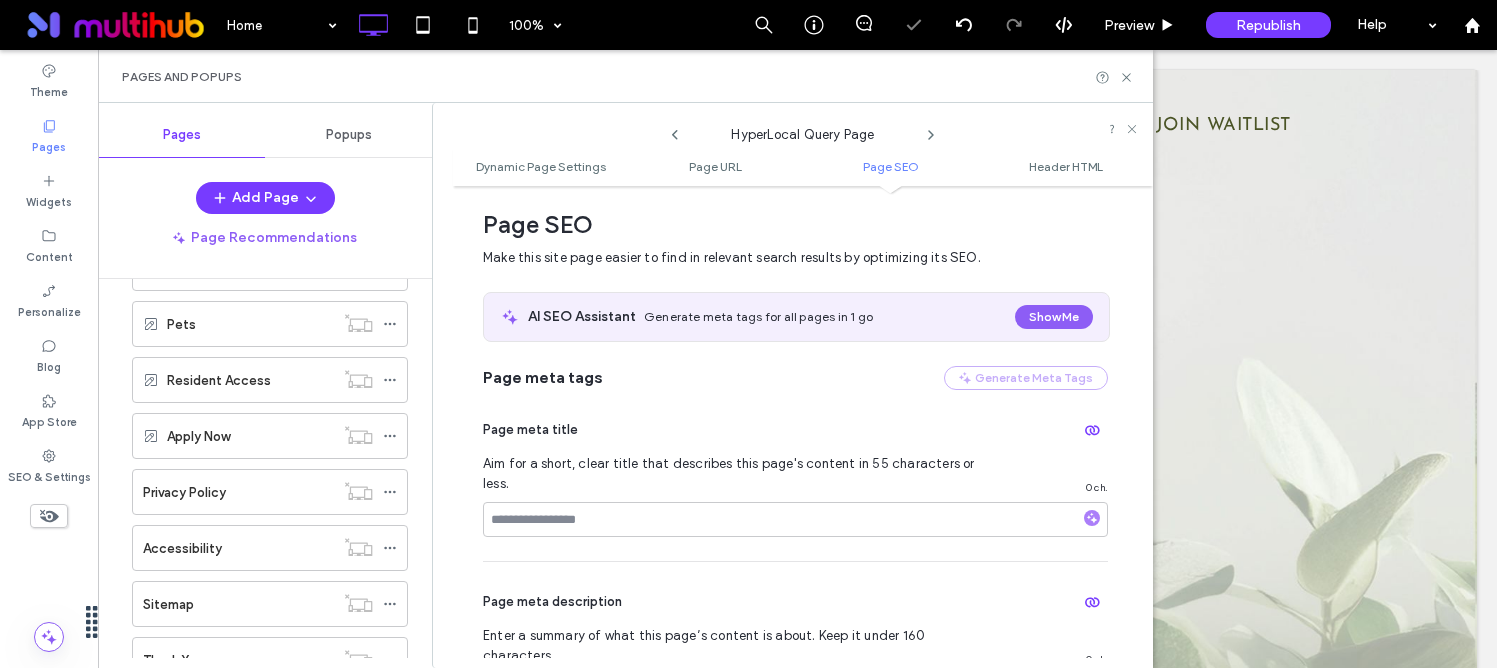 click 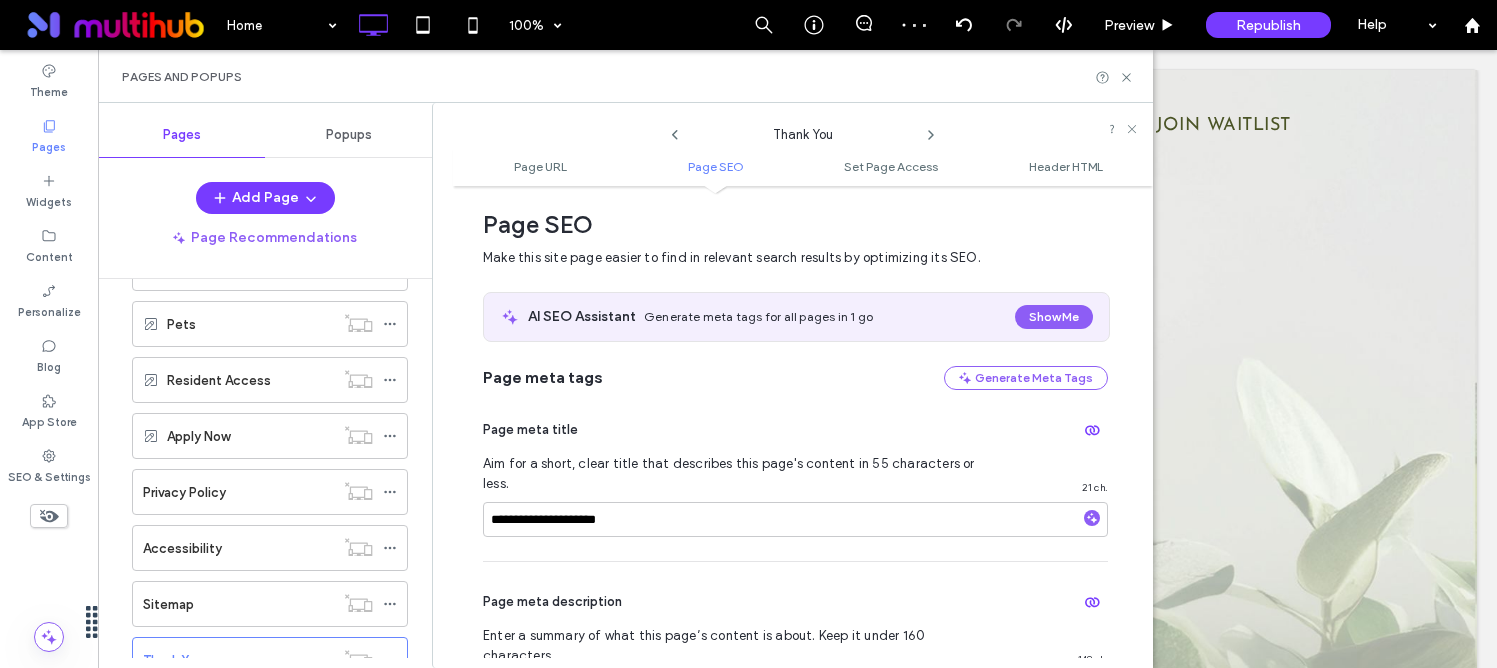 scroll, scrollTop: 310, scrollLeft: 0, axis: vertical 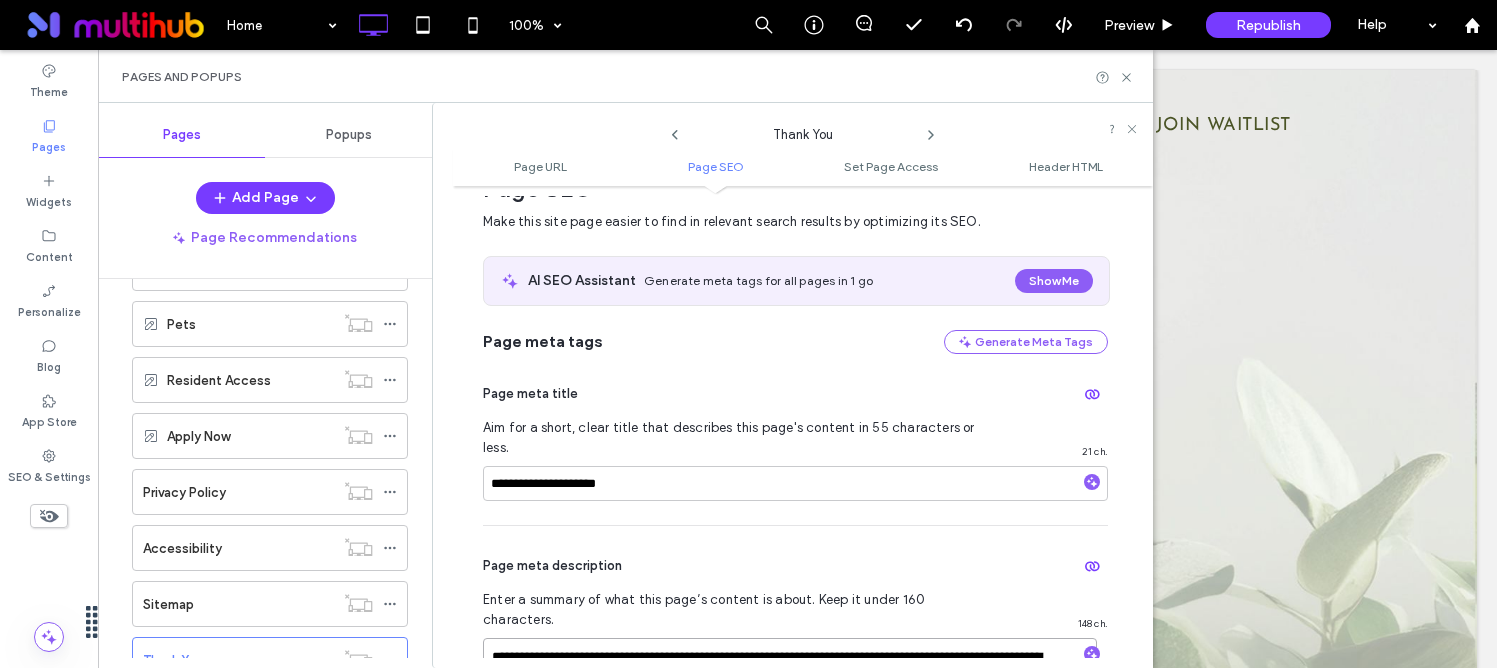 drag, startPoint x: 961, startPoint y: 618, endPoint x: 1006, endPoint y: 619, distance: 45.01111 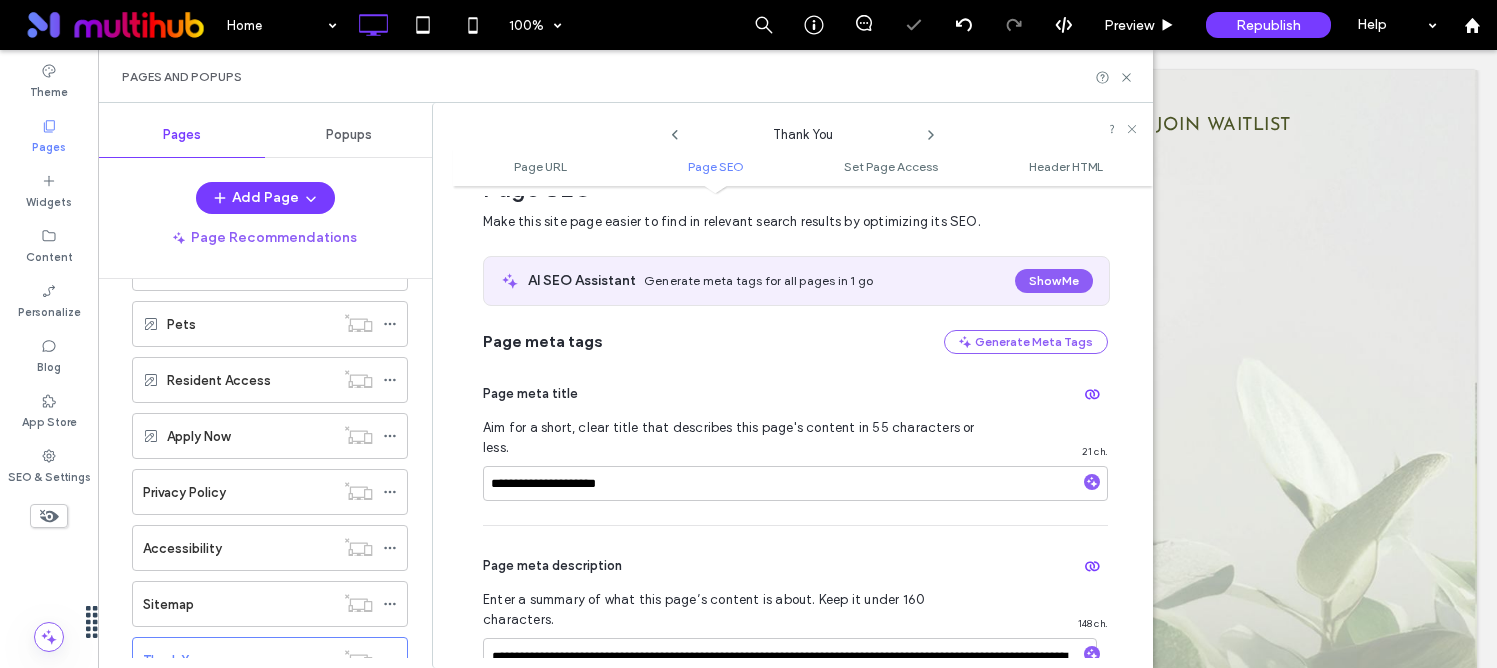 click 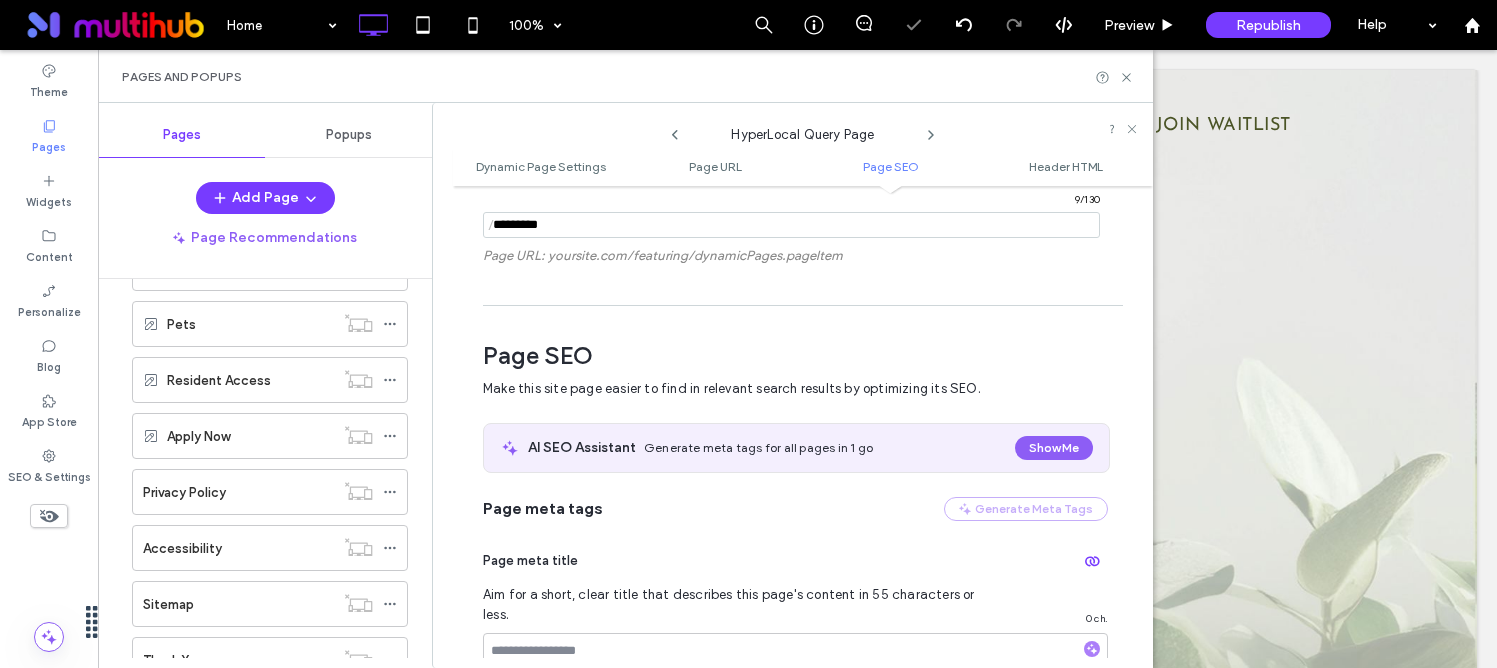 scroll, scrollTop: 661, scrollLeft: 0, axis: vertical 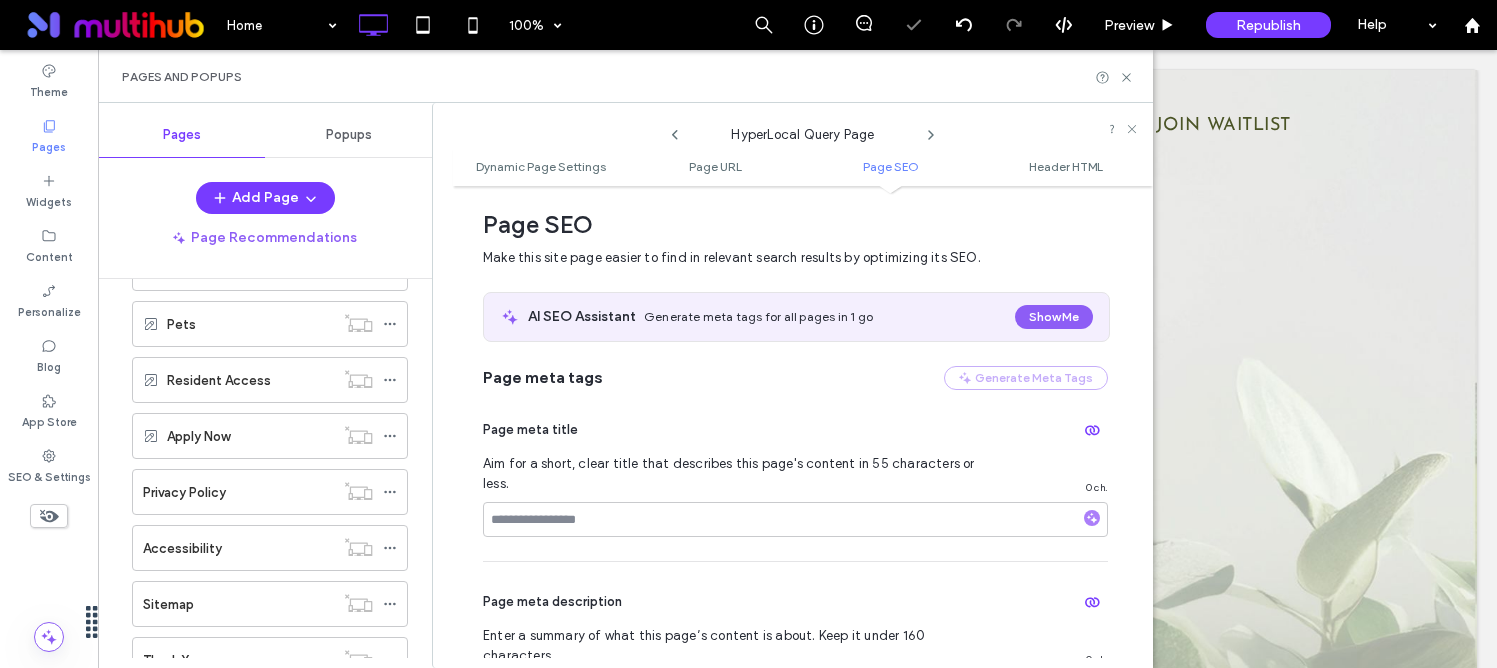 click 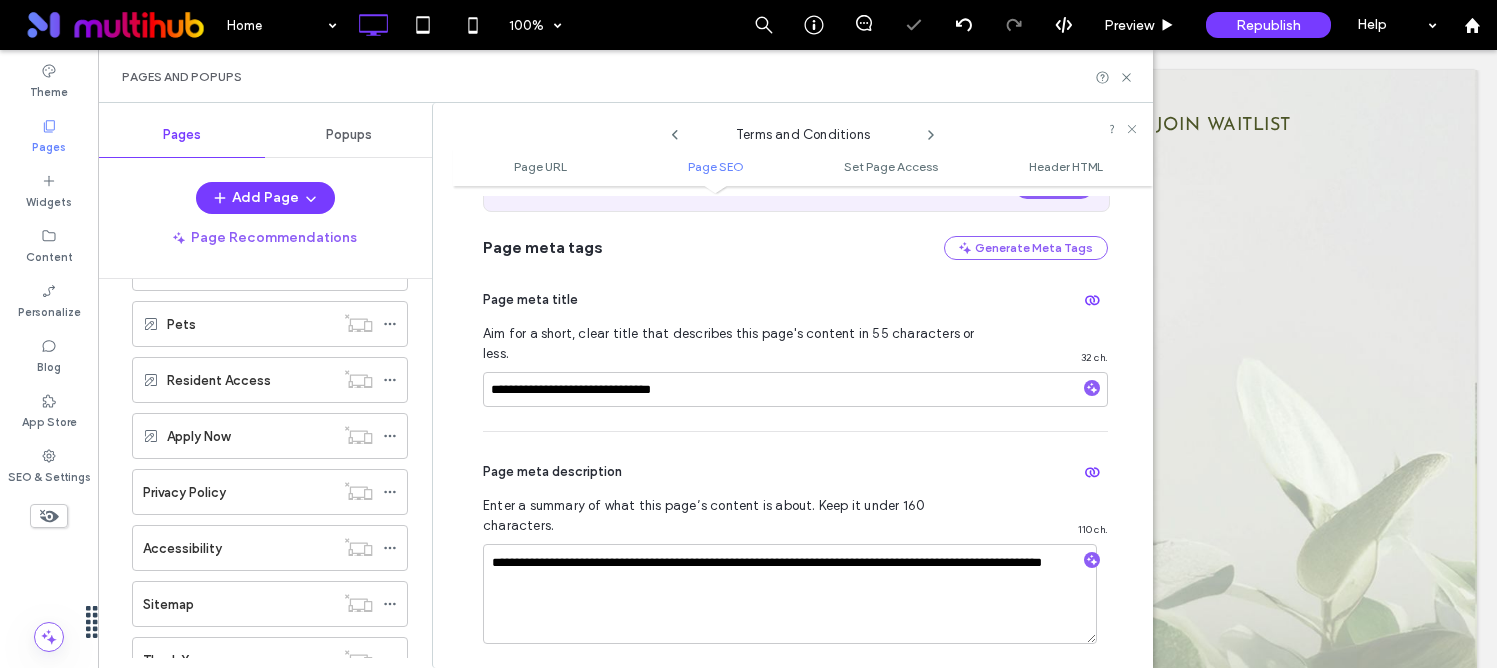 scroll, scrollTop: 630, scrollLeft: 0, axis: vertical 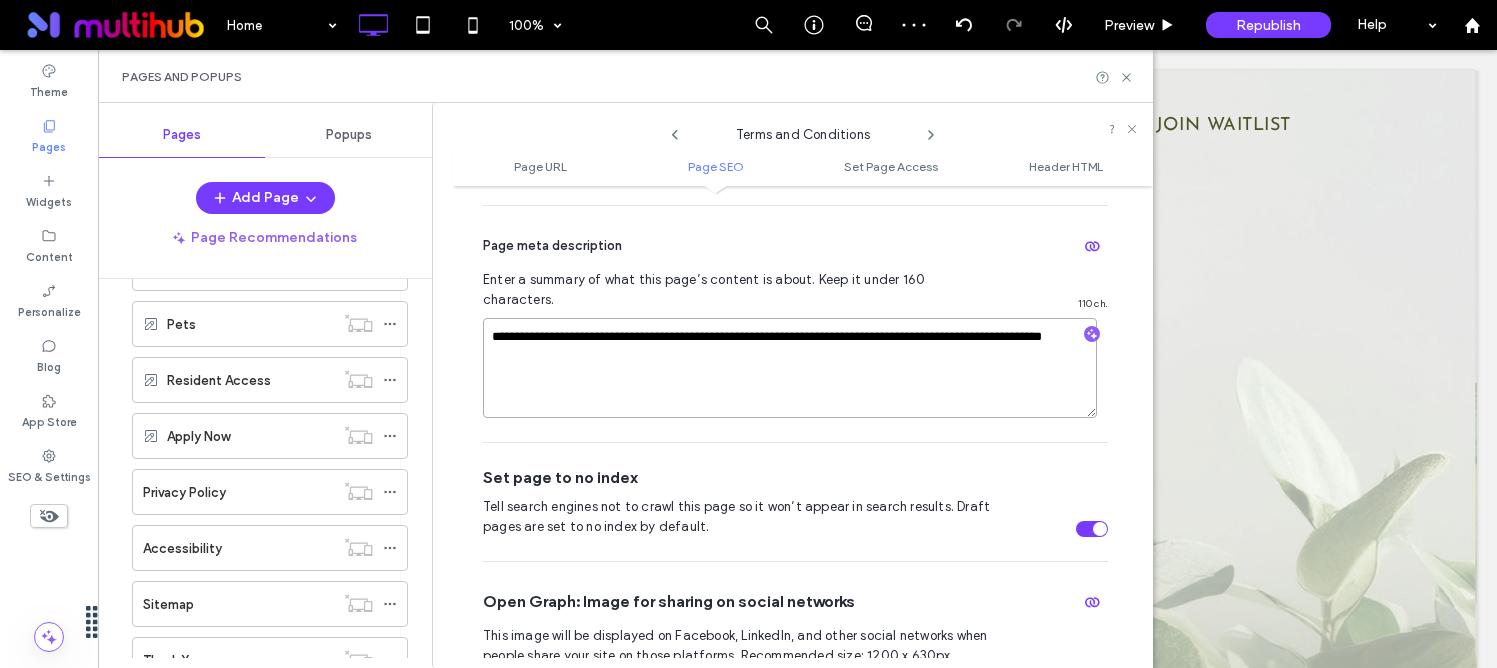 drag, startPoint x: 540, startPoint y: 318, endPoint x: 651, endPoint y: 319, distance: 111.0045 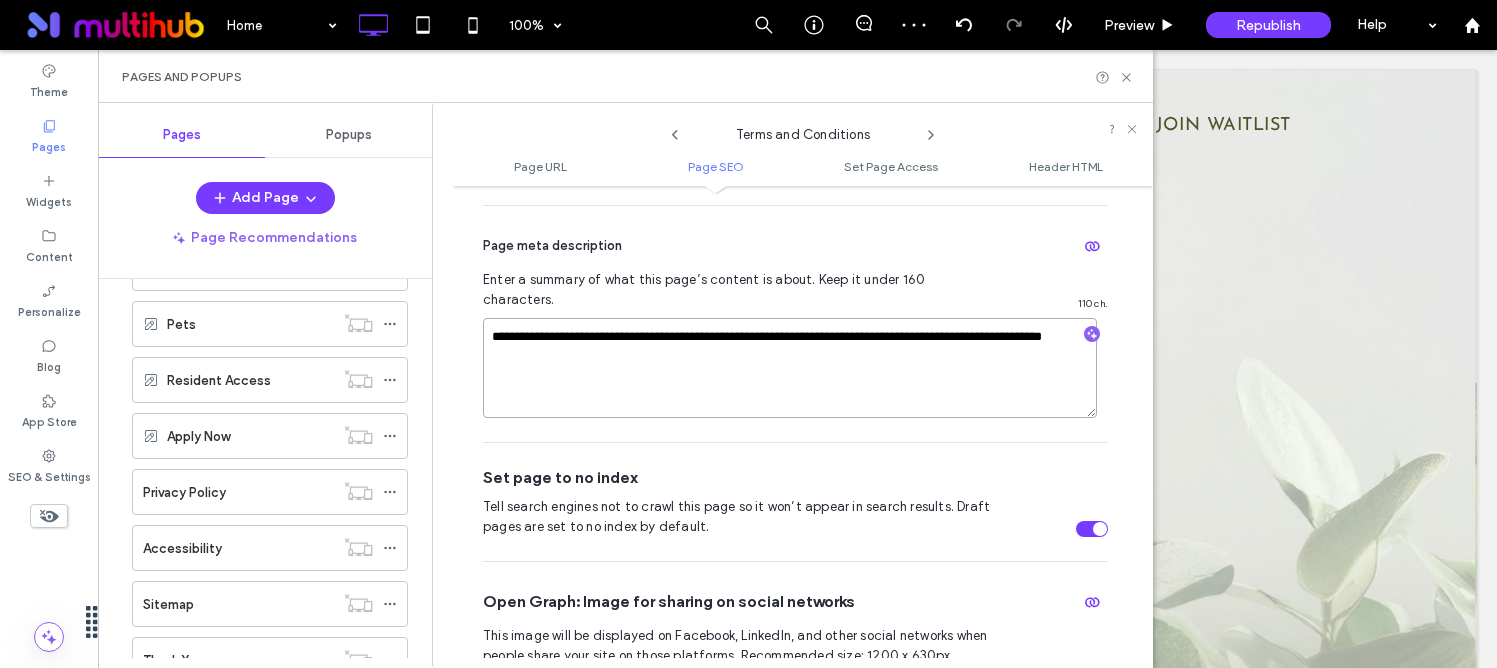 click on "**********" at bounding box center [790, 368] 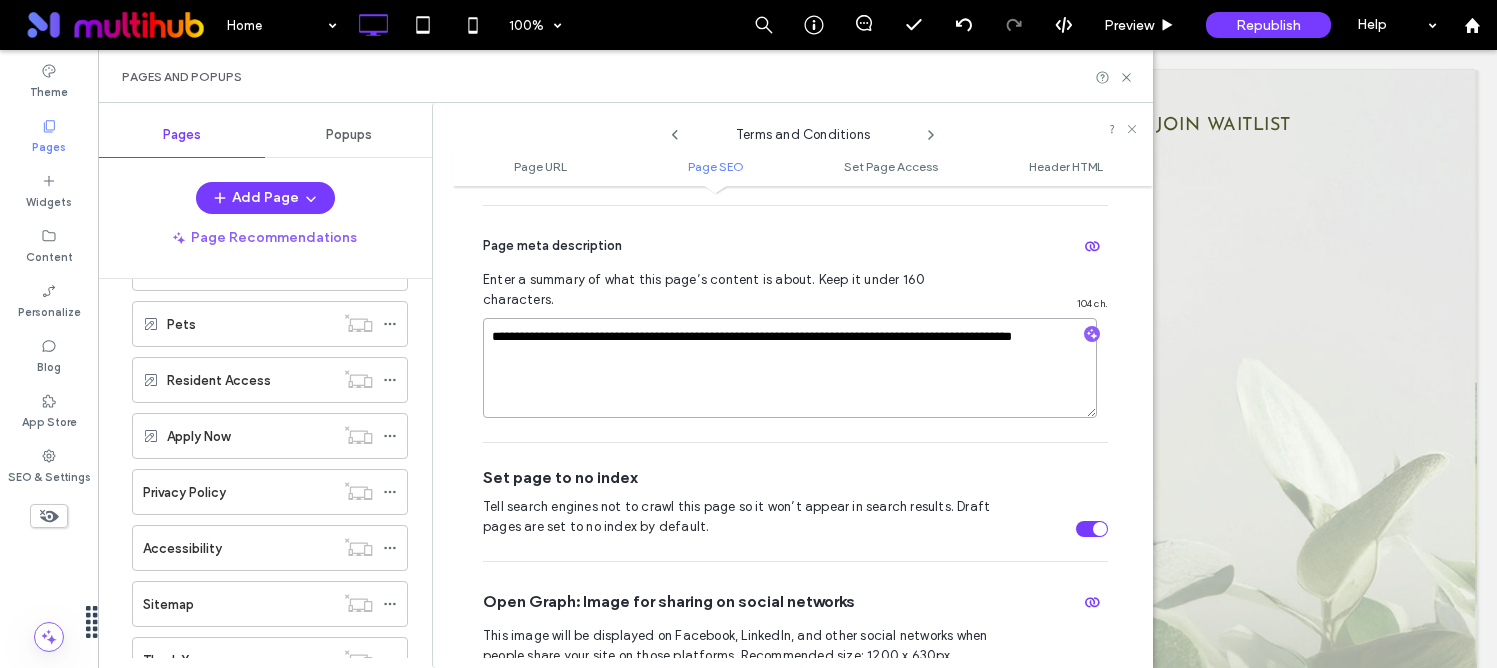 type on "**********" 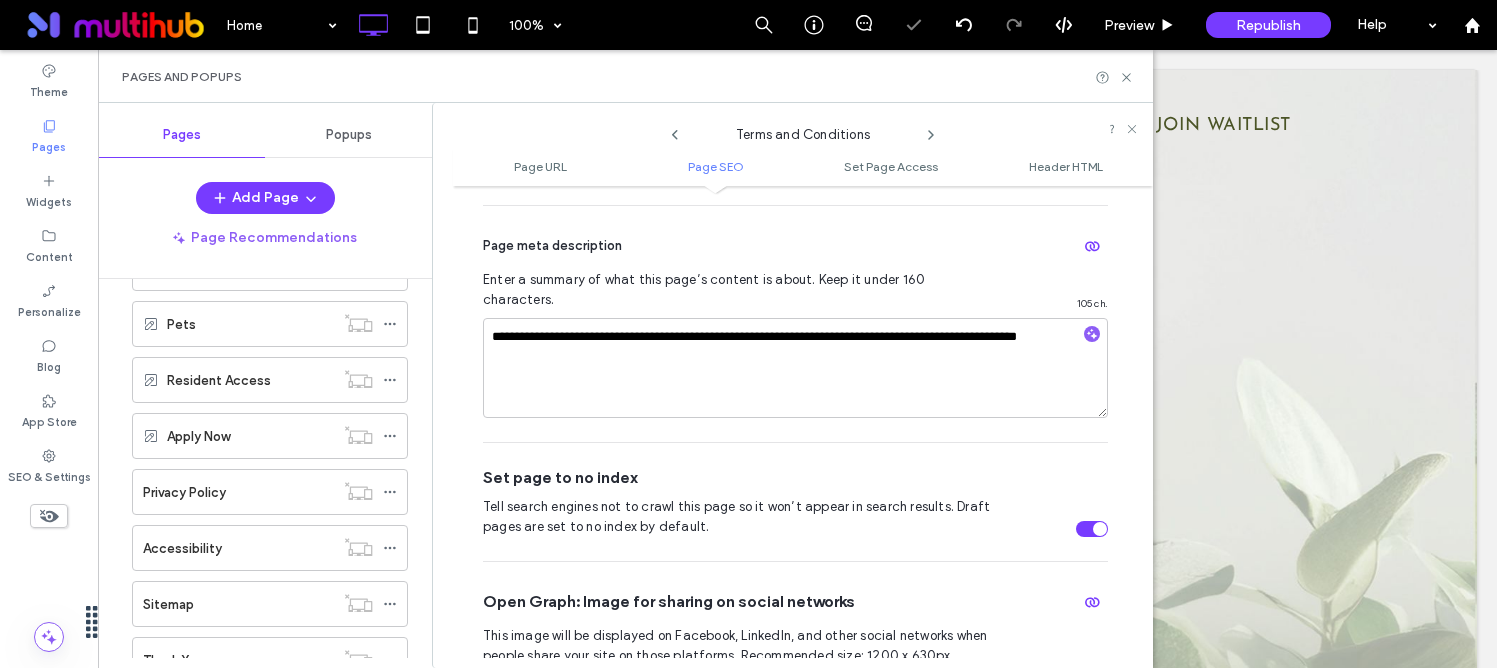 click on "Page meta description" at bounding box center (795, 246) 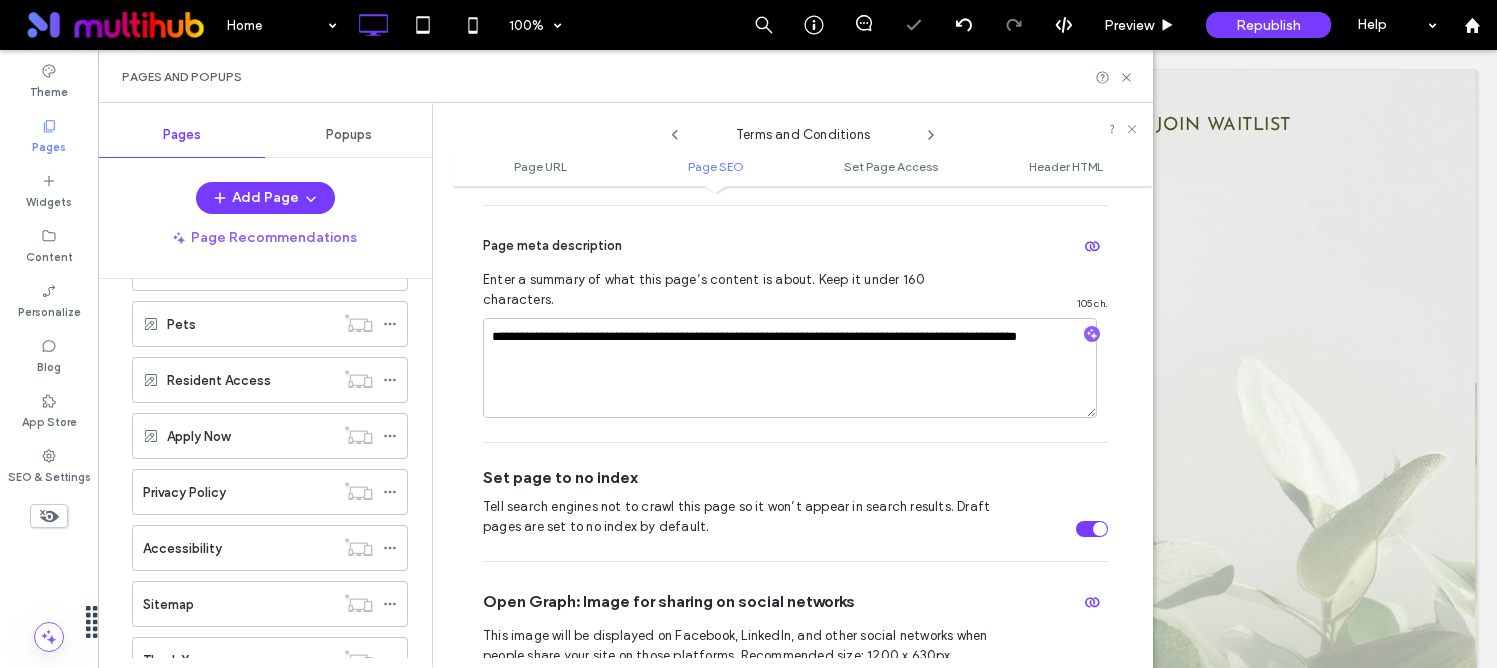 click 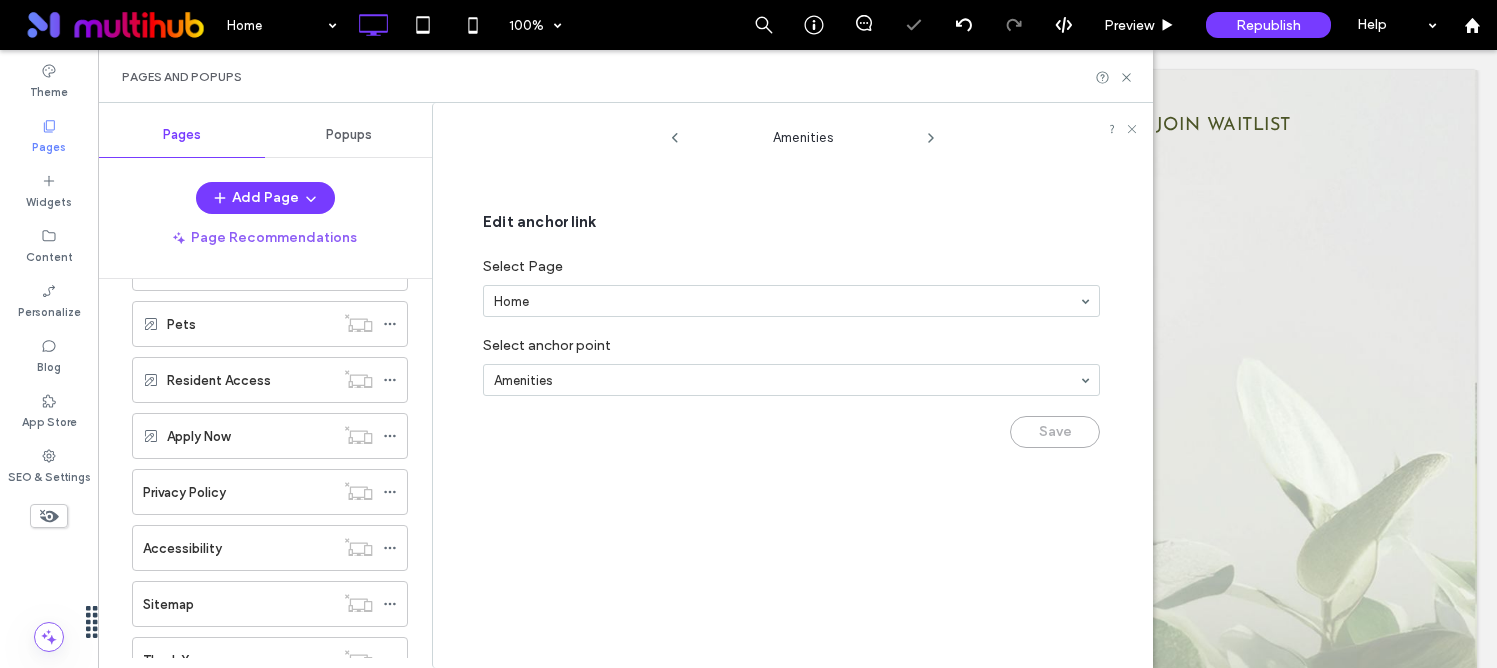 click 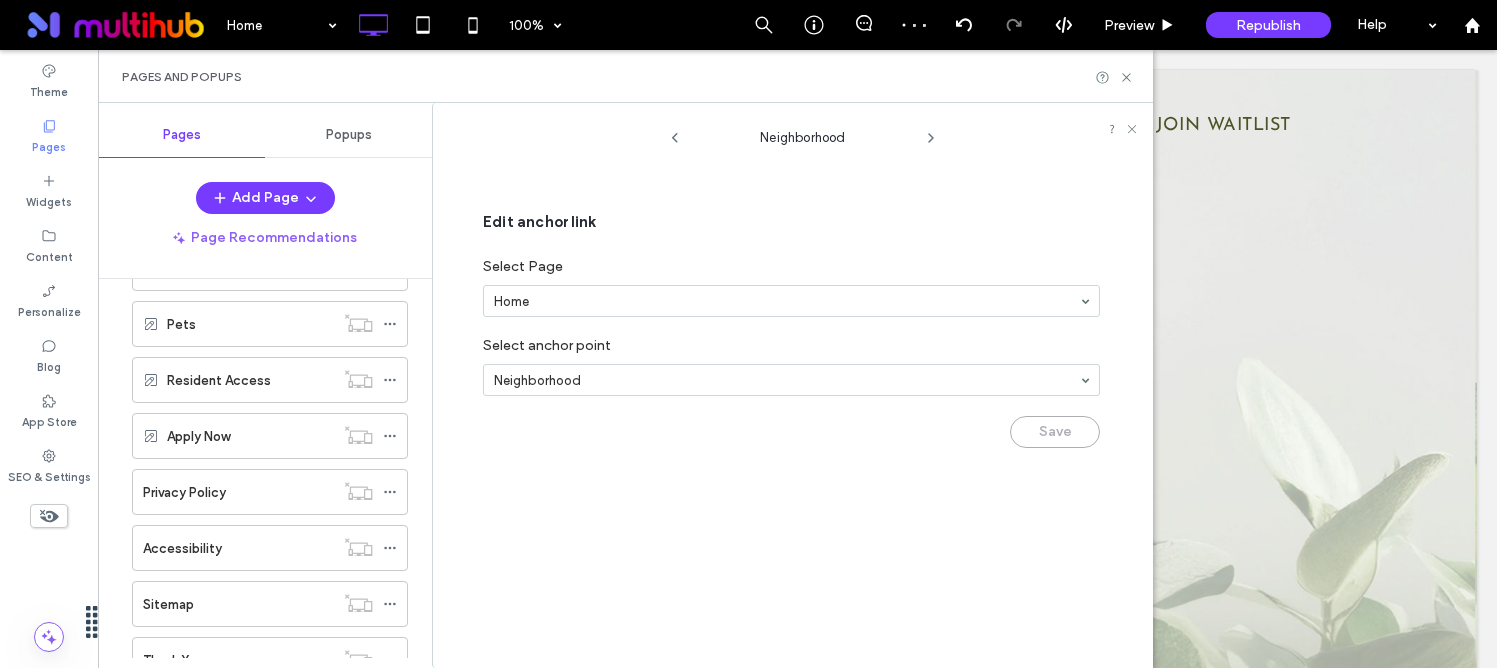 click 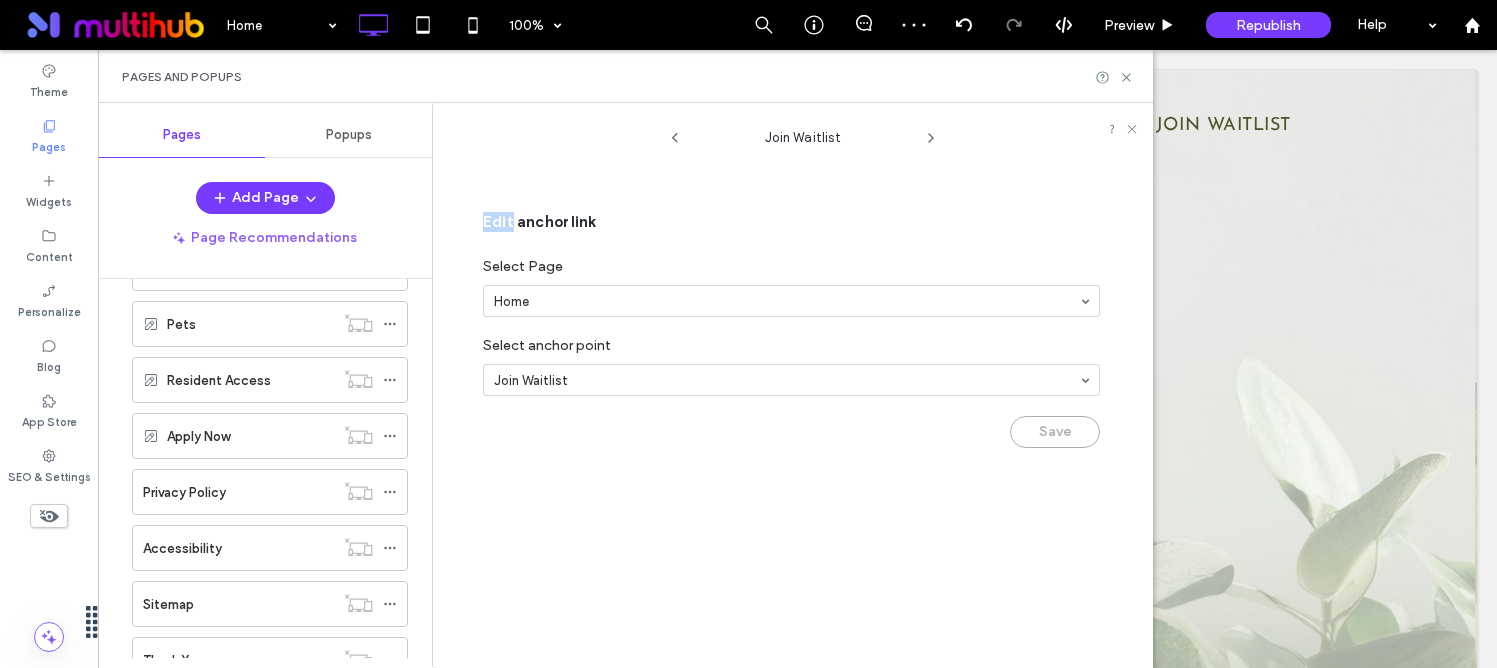 click 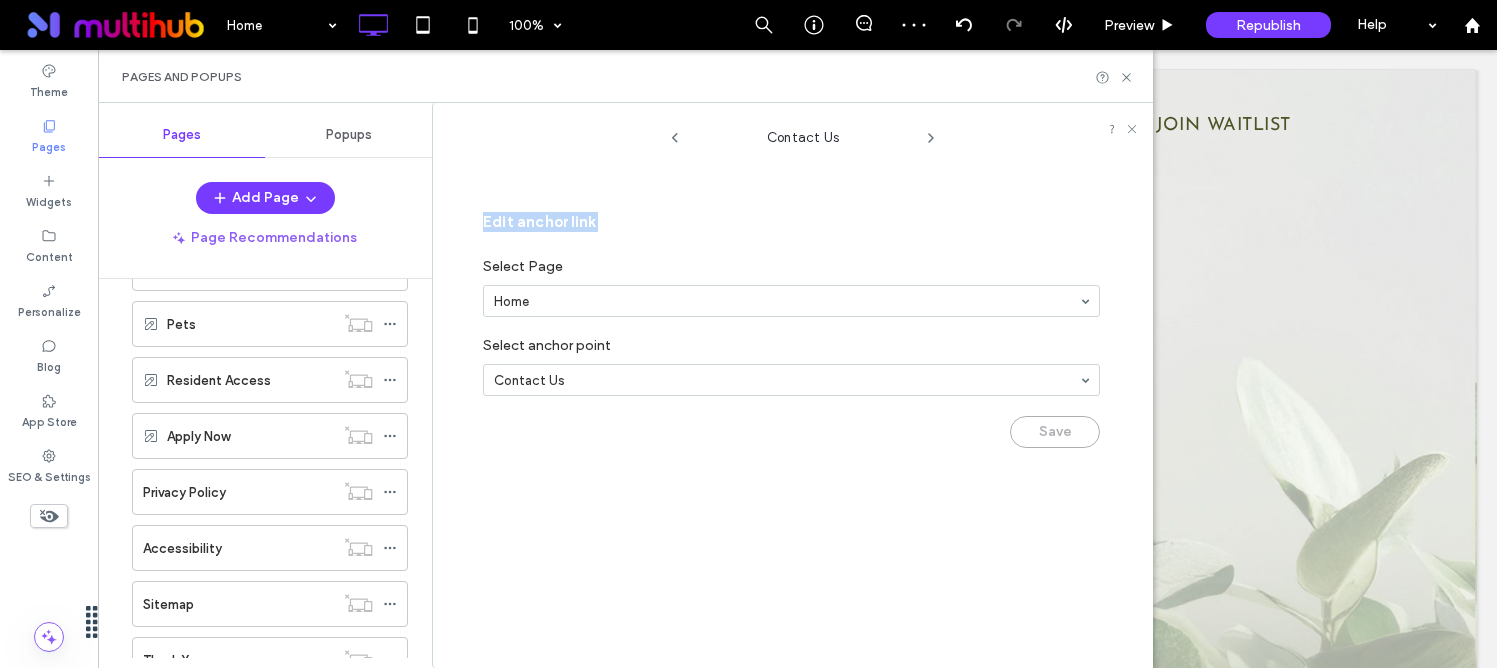 click 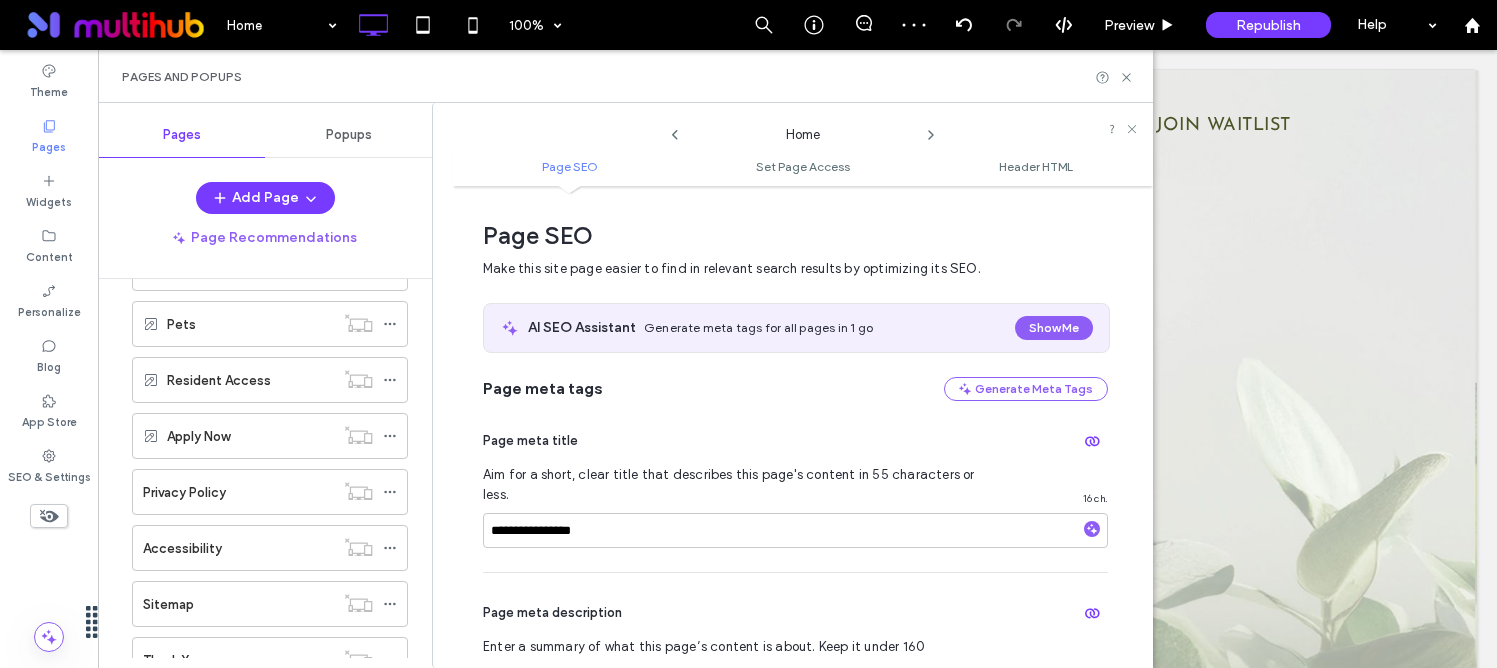 scroll, scrollTop: 10, scrollLeft: 0, axis: vertical 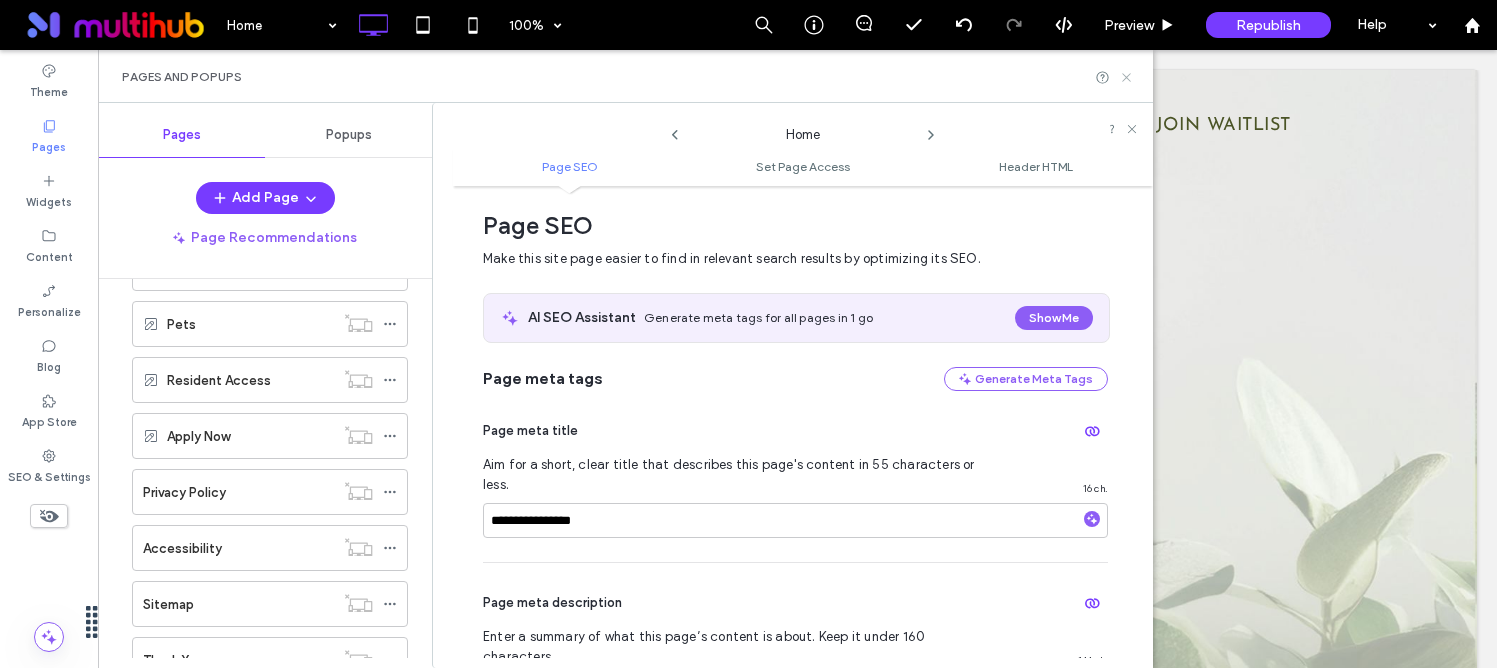 click 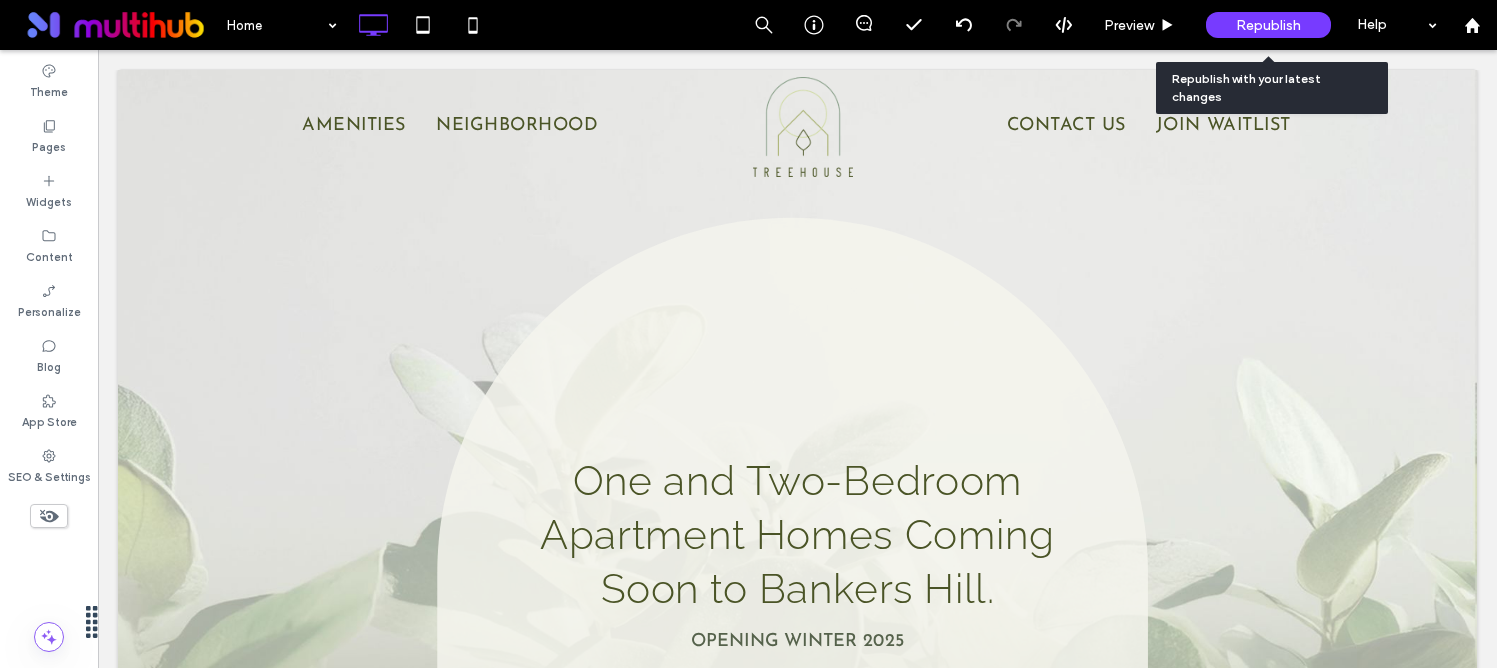 click on "Republish" at bounding box center (1268, 25) 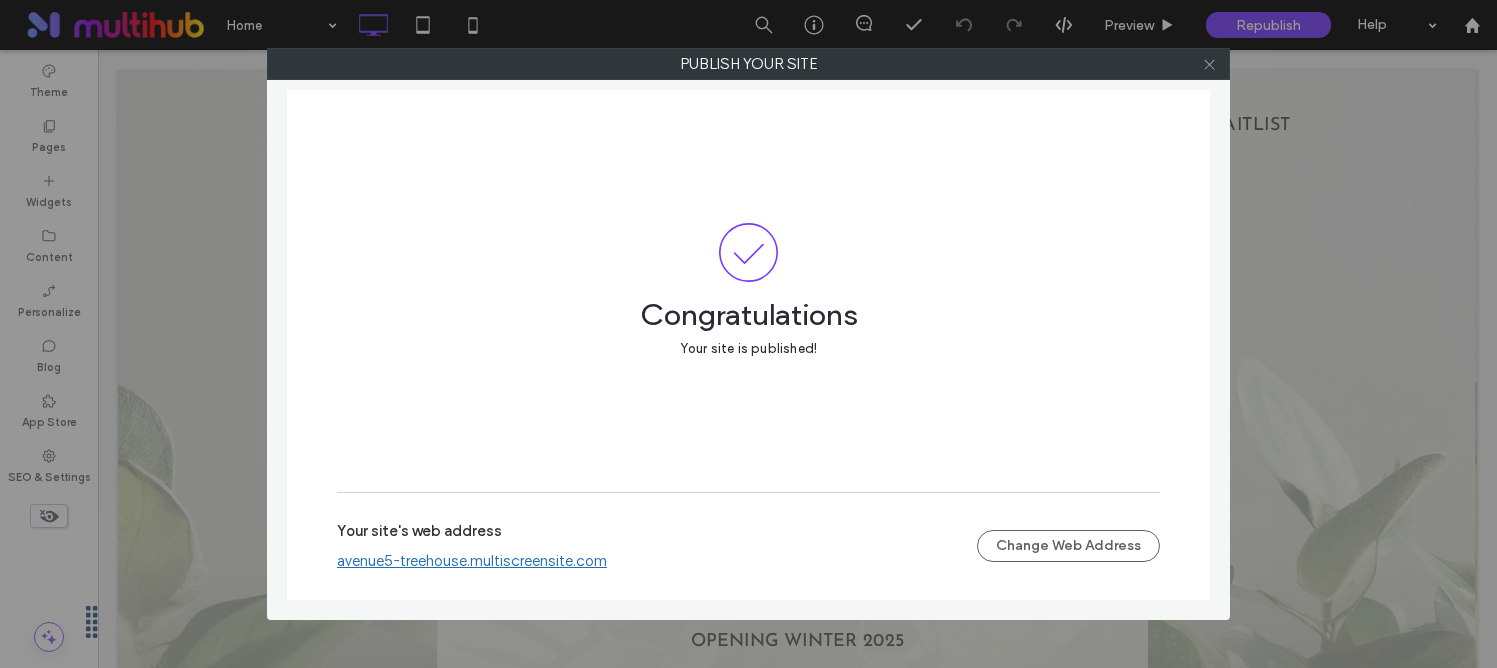 click 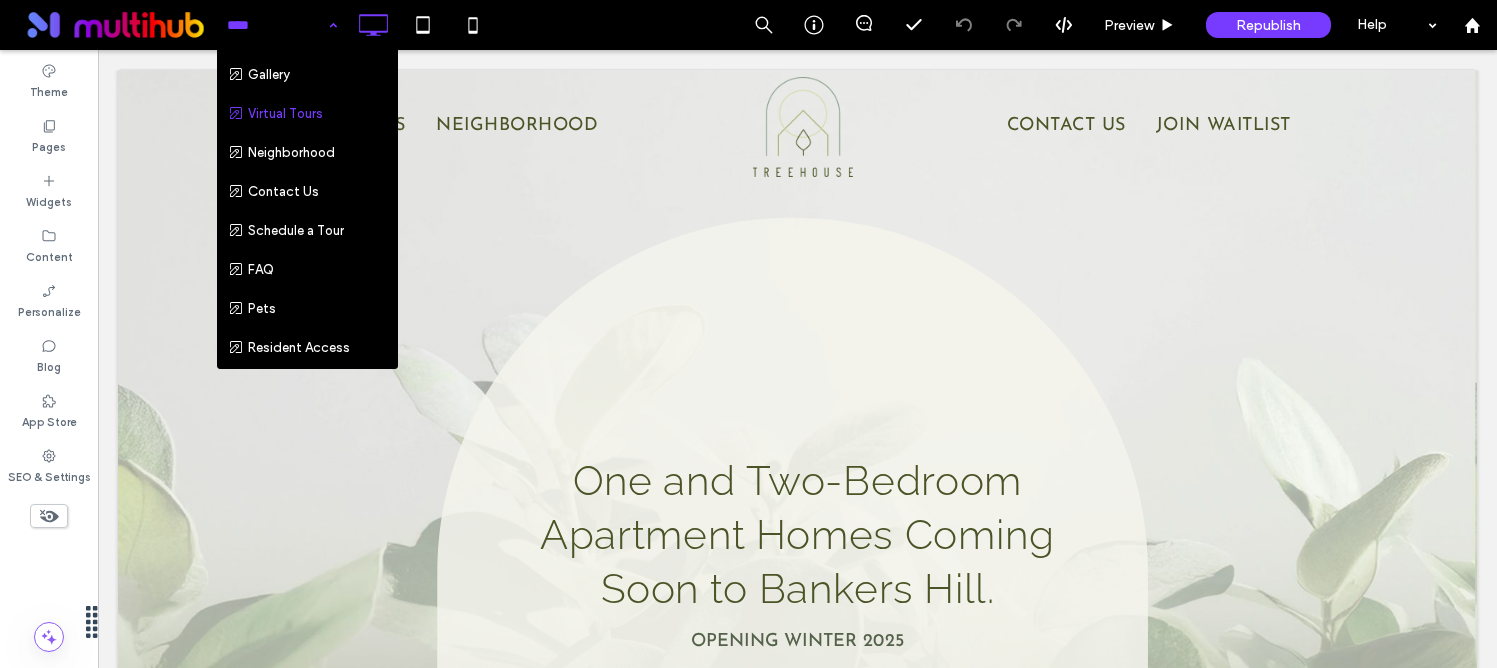 scroll, scrollTop: 164, scrollLeft: 0, axis: vertical 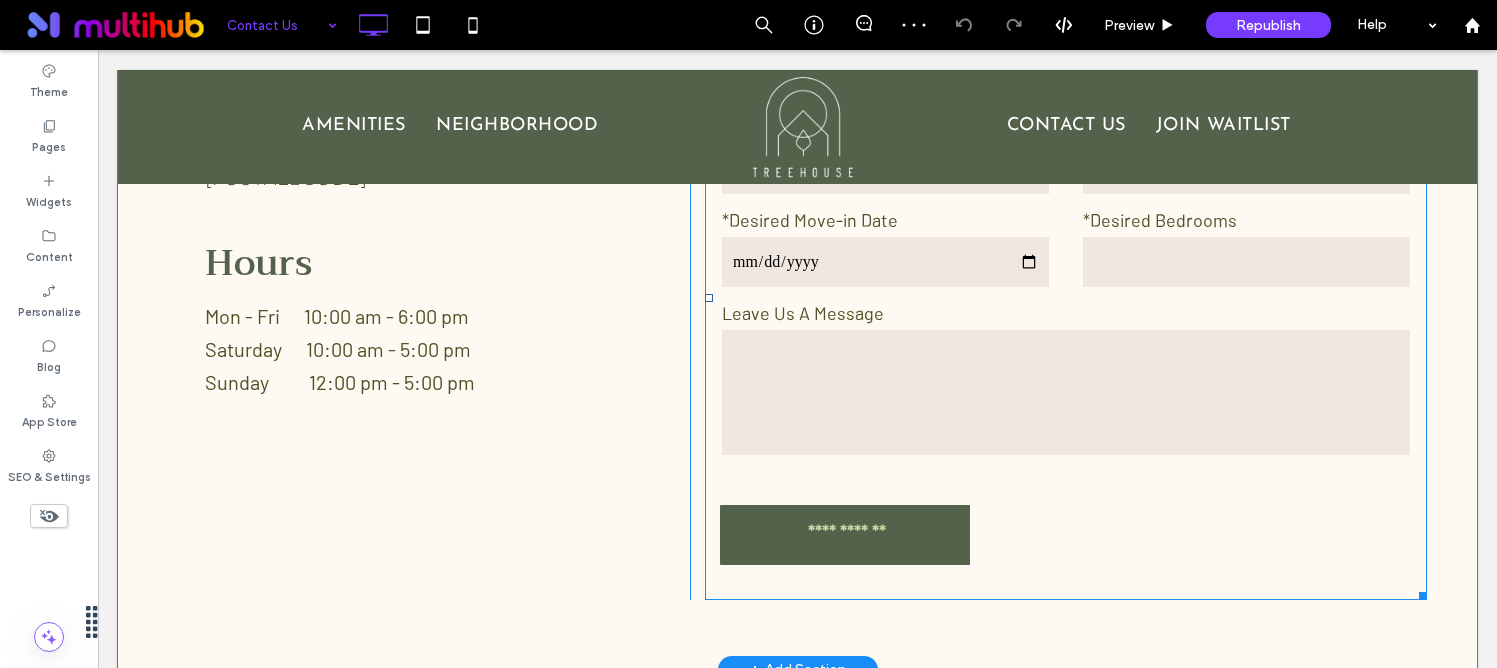 click on "**********" at bounding box center [847, 531] 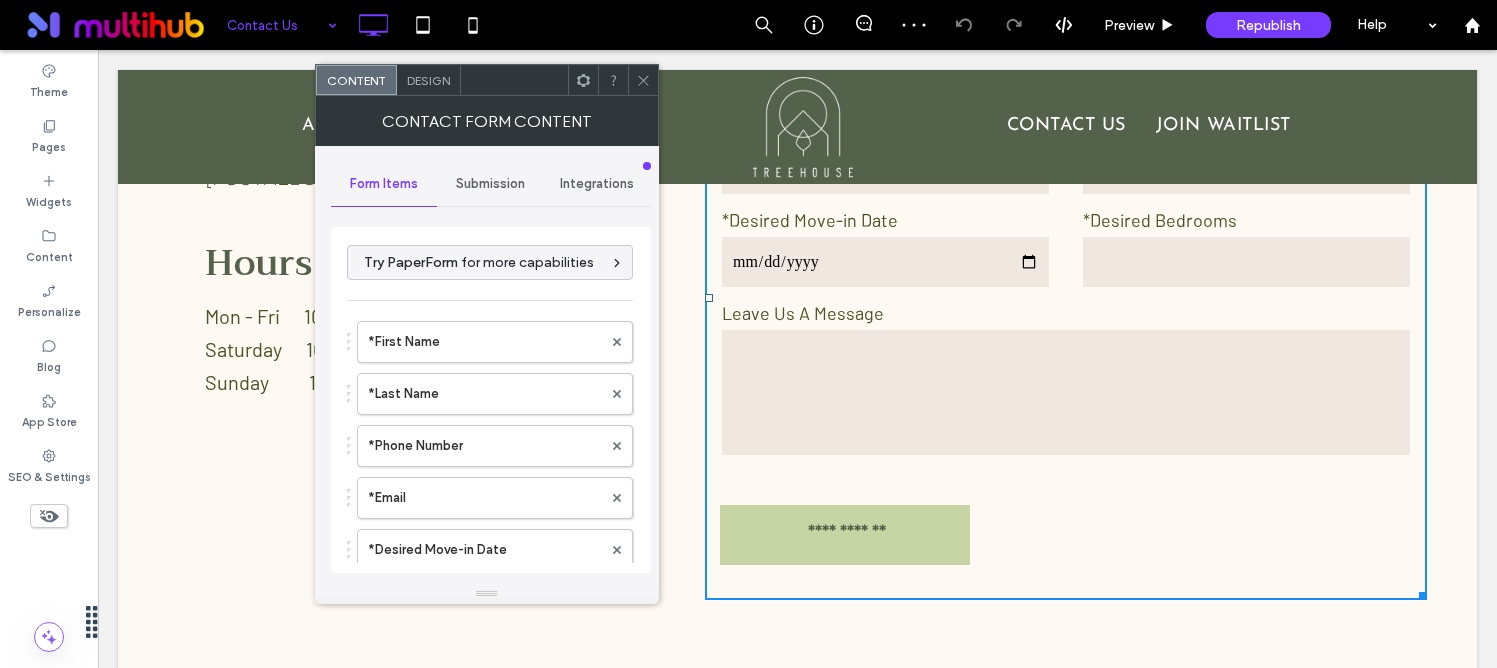 click on "Submission" at bounding box center (490, 184) 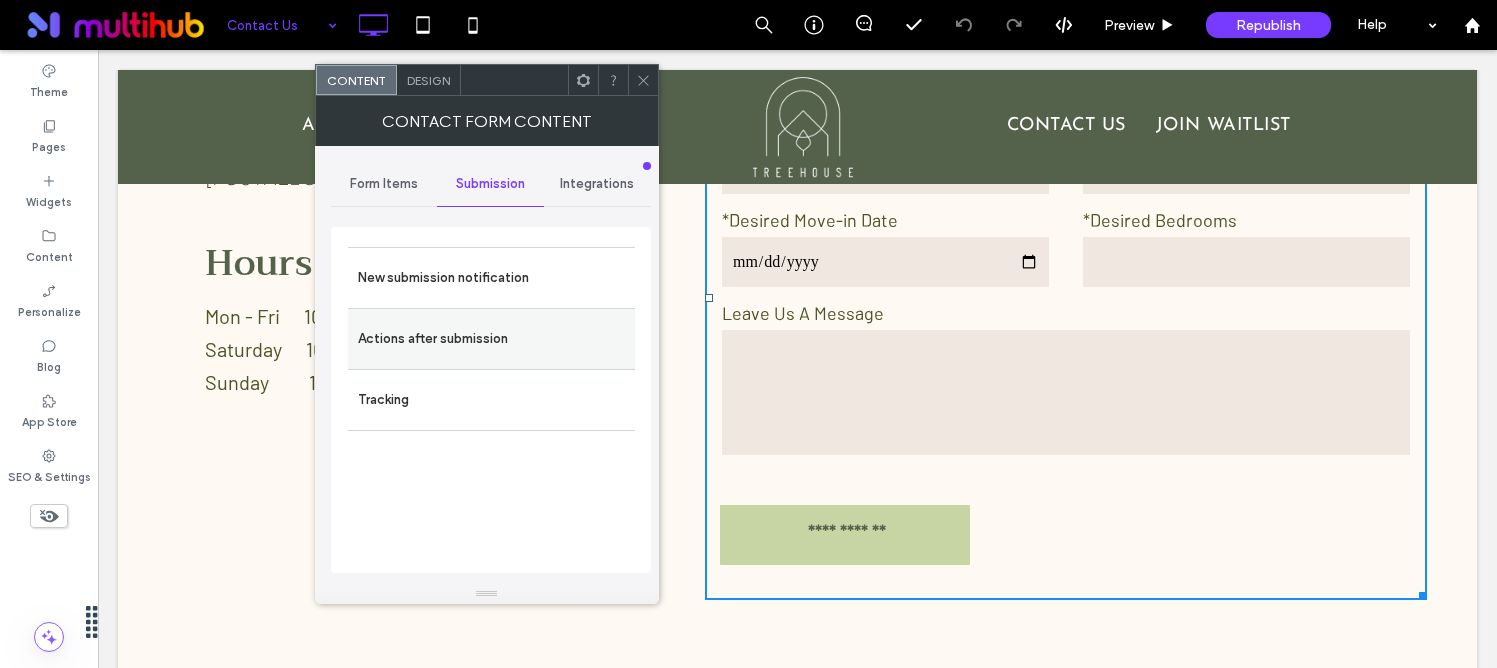click on "Actions after submission" at bounding box center (491, 339) 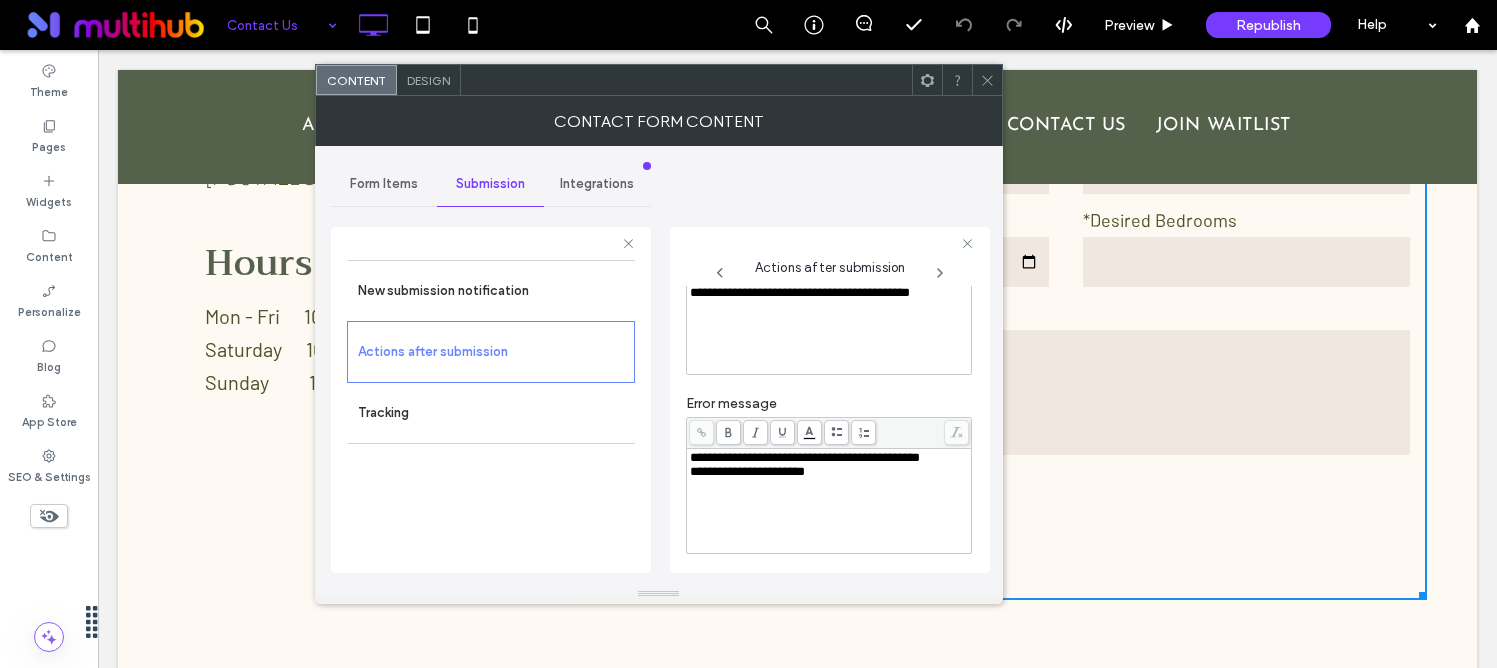 scroll, scrollTop: 371, scrollLeft: 0, axis: vertical 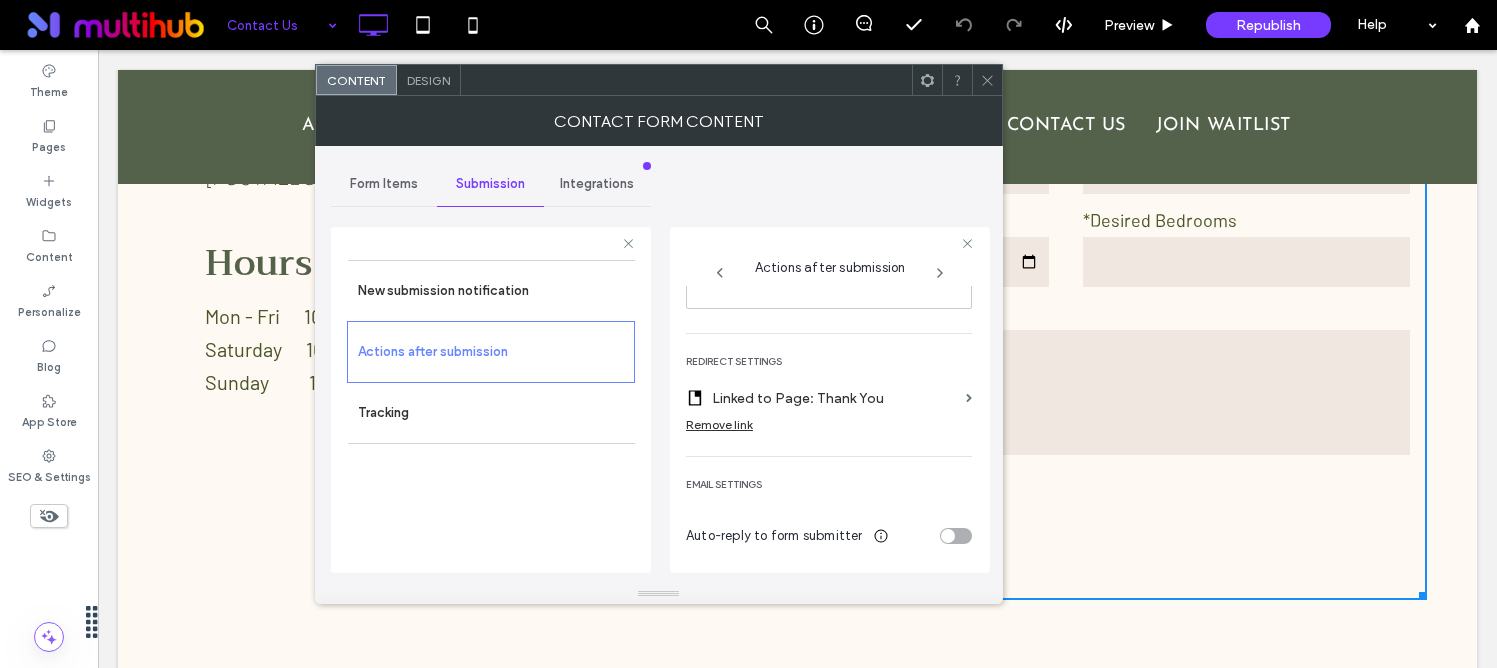 click 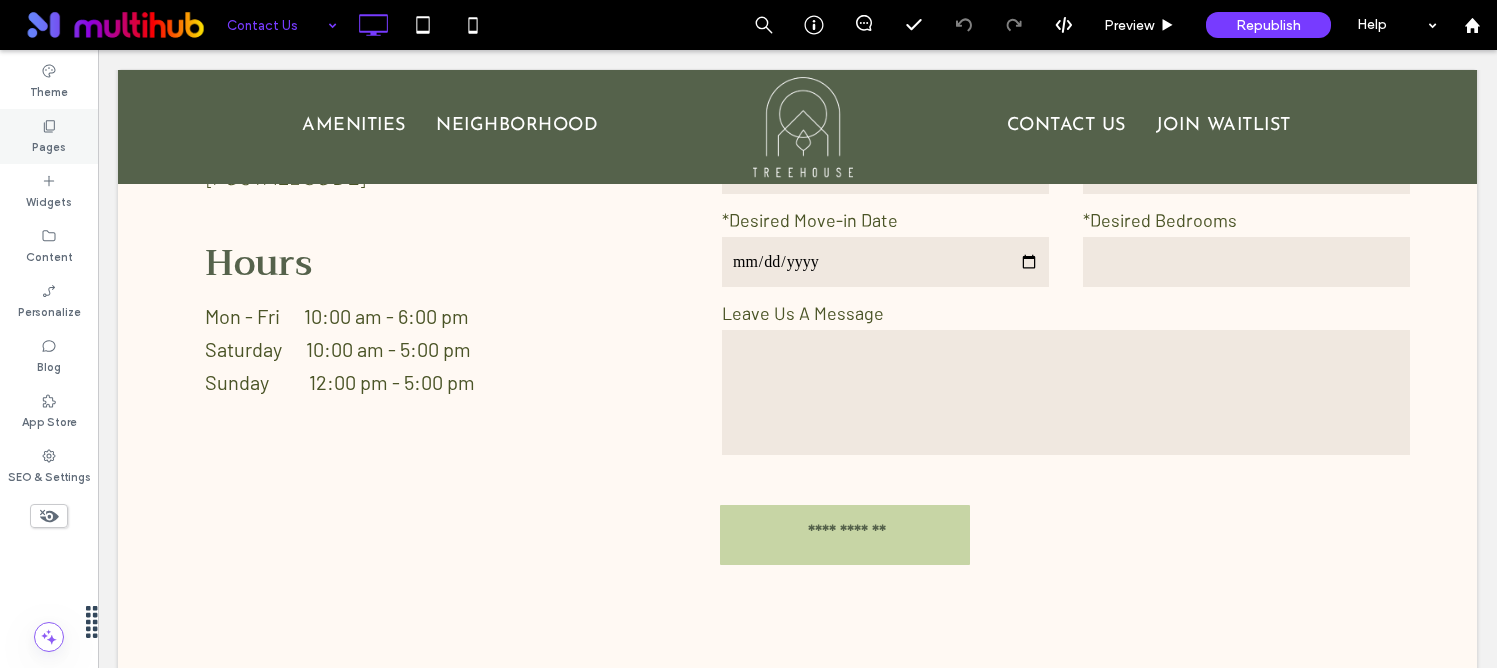 click on "Pages" at bounding box center (49, 145) 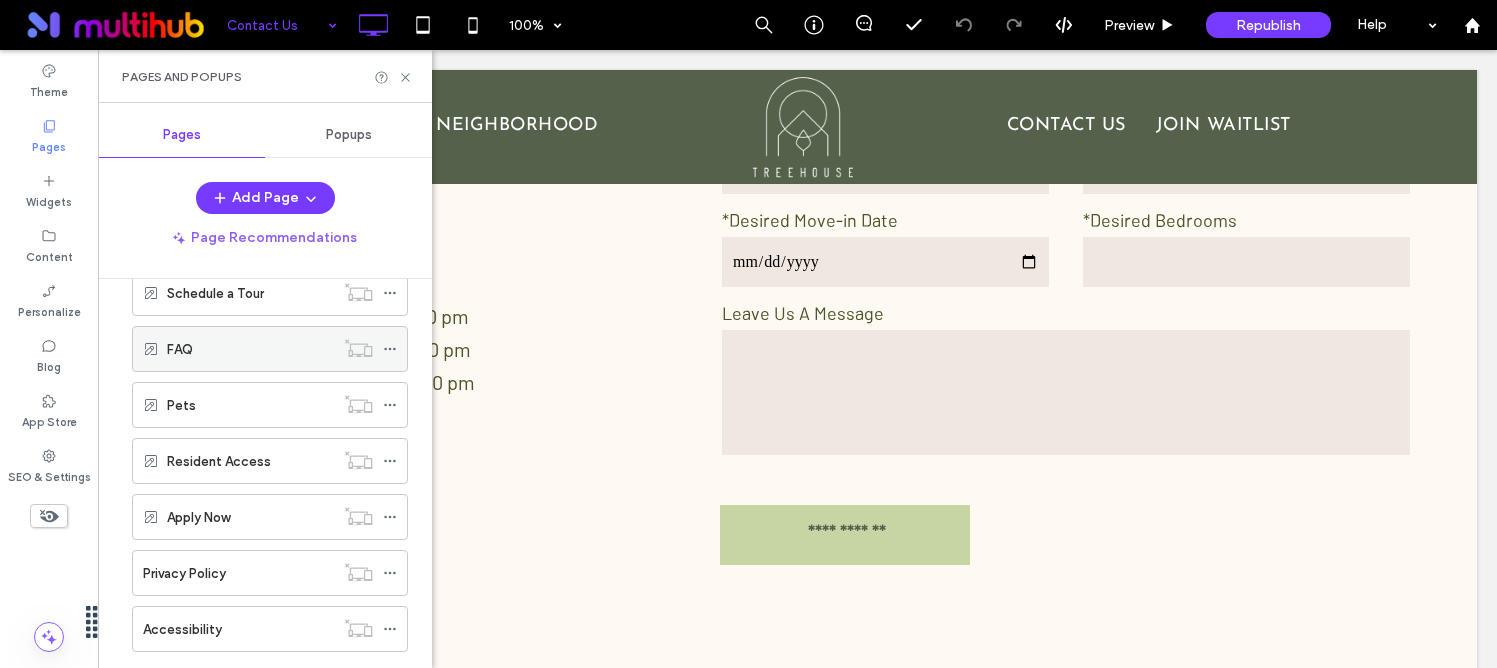 scroll, scrollTop: 497, scrollLeft: 0, axis: vertical 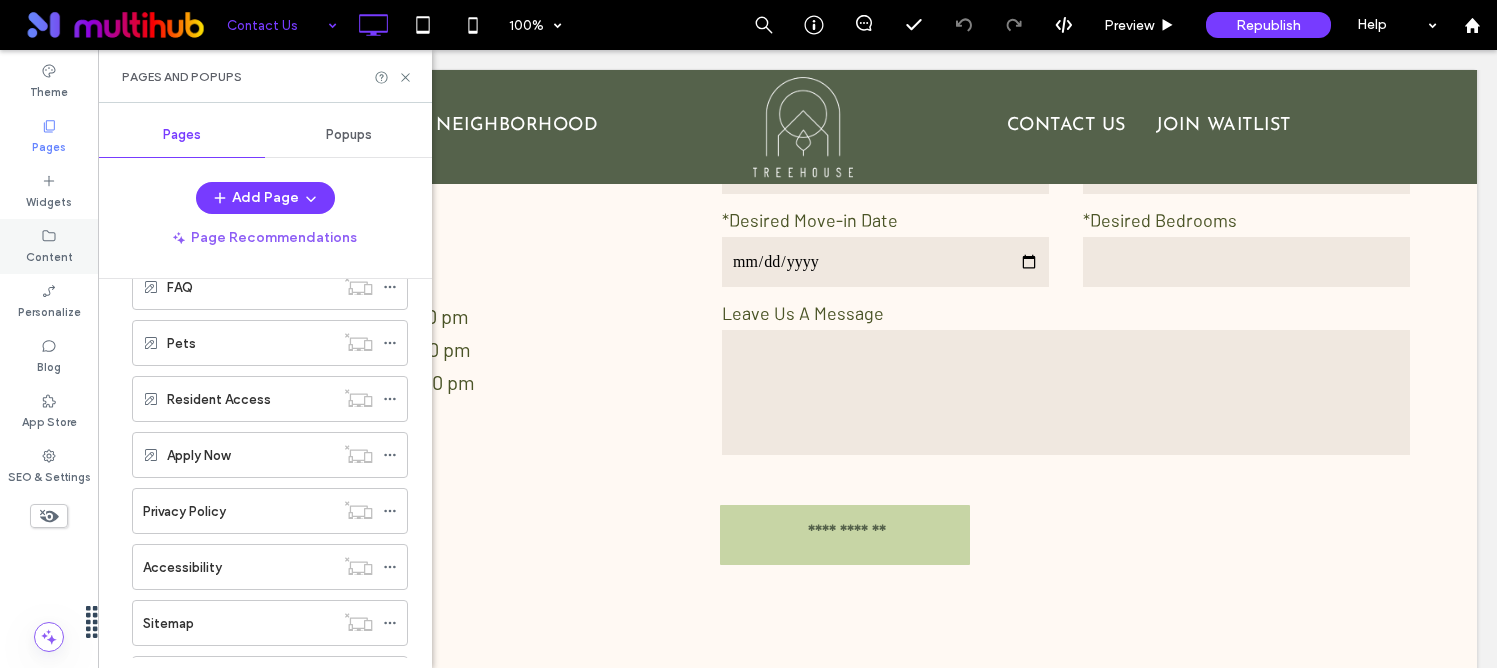 click on "Content" at bounding box center [49, 255] 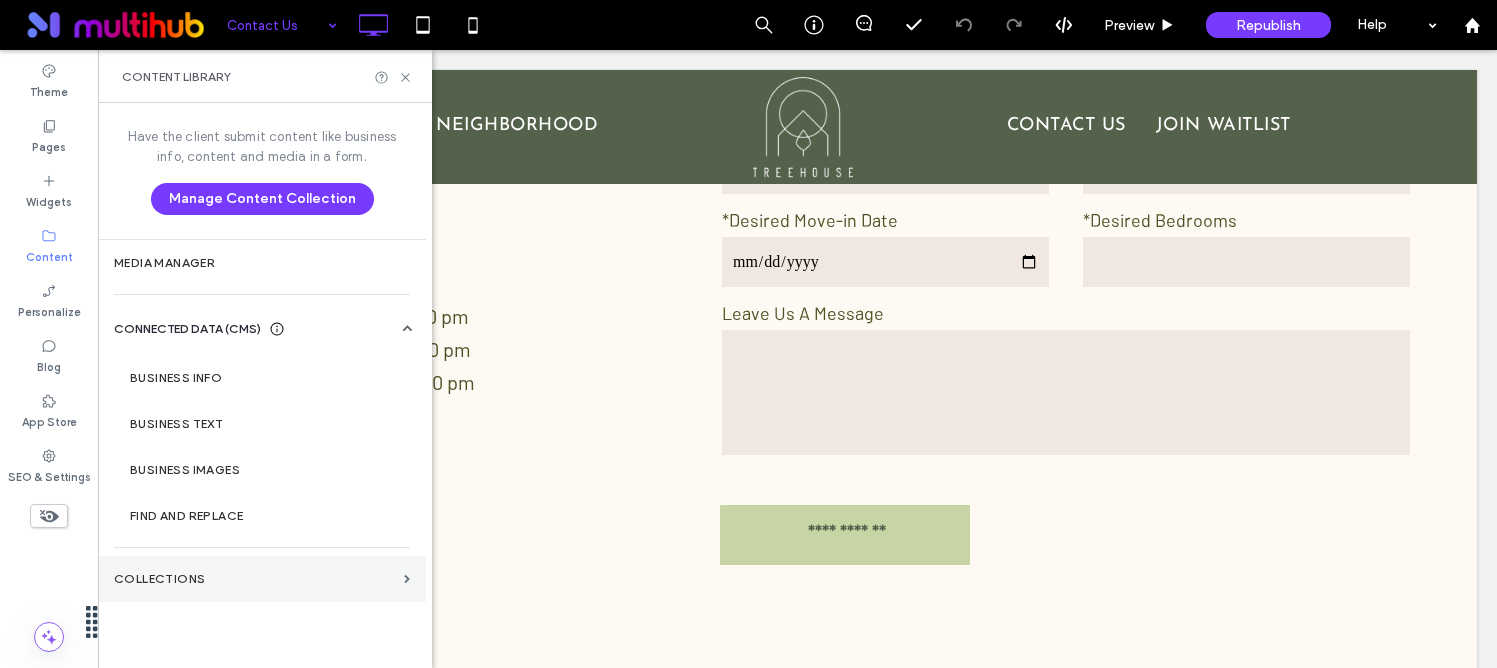 click on "Collections" at bounding box center (262, 579) 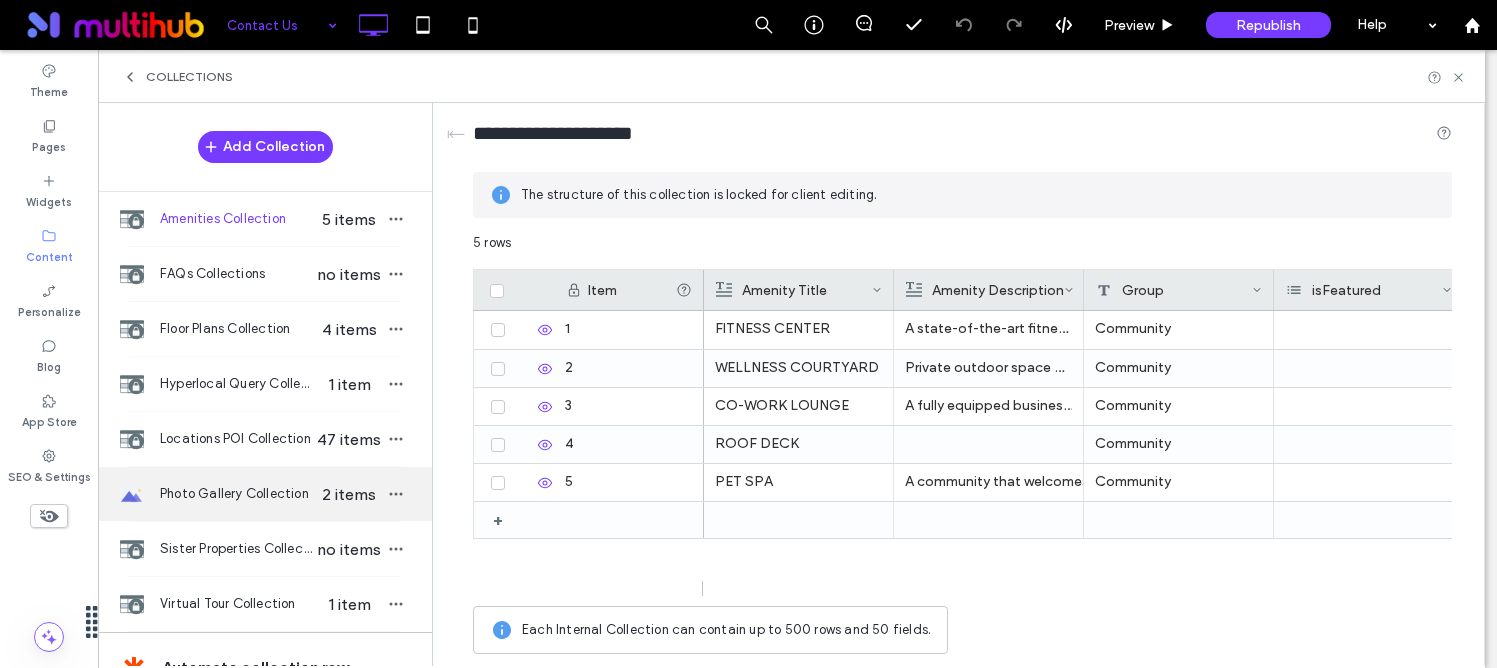 click on "Photo Gallery Collection" at bounding box center (237, 494) 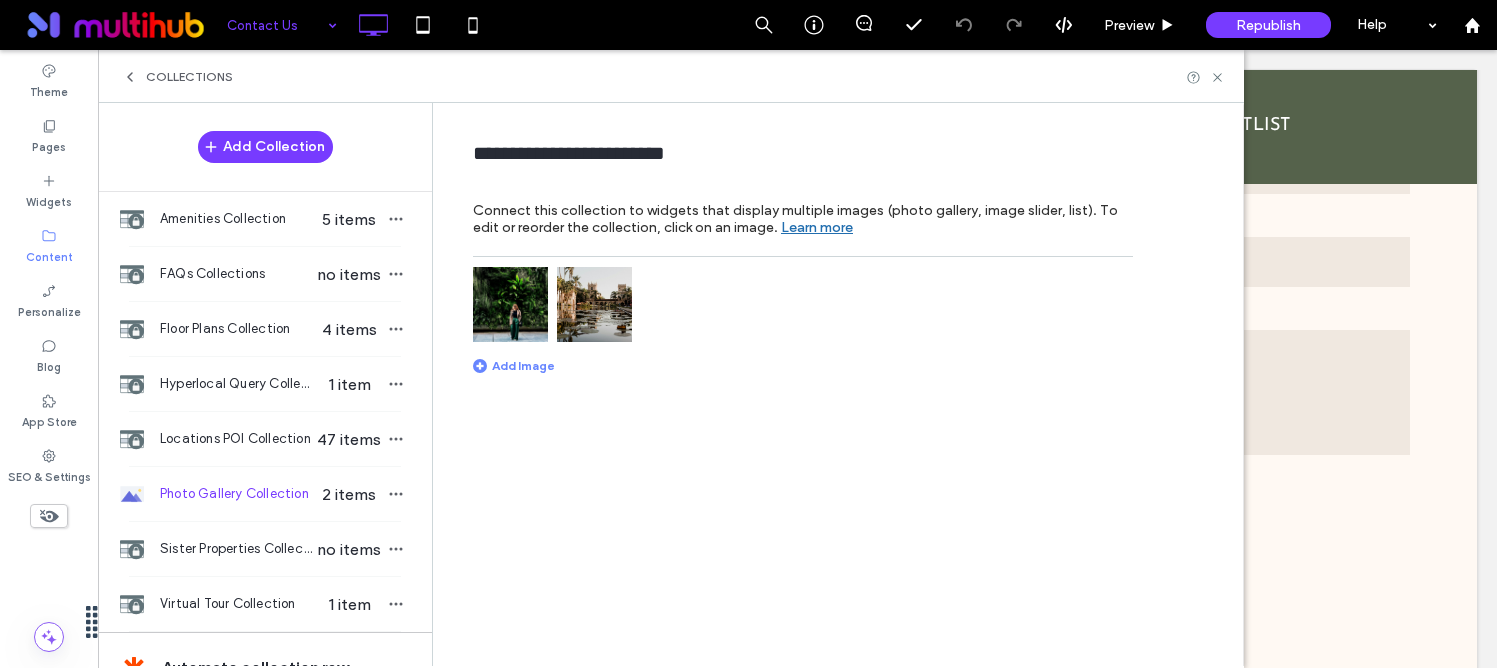 click at bounding box center (510, 304) 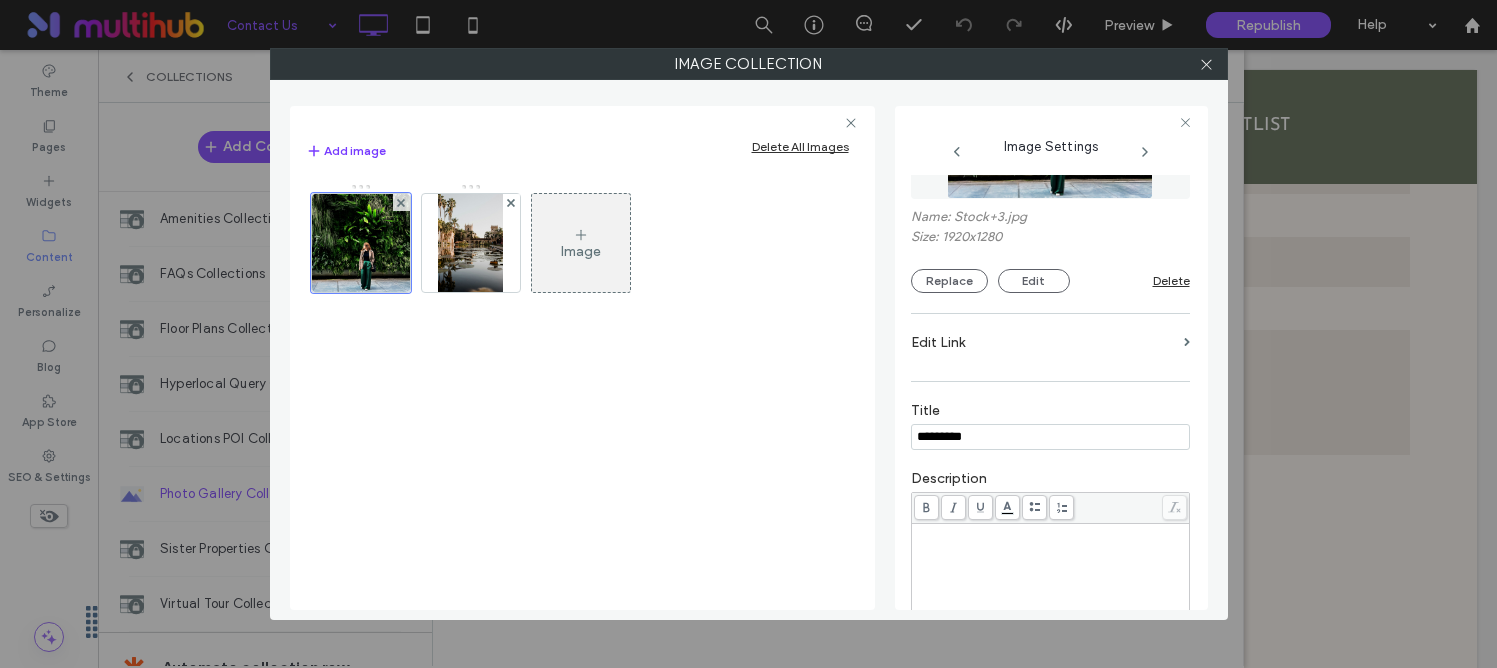 scroll, scrollTop: 415, scrollLeft: 0, axis: vertical 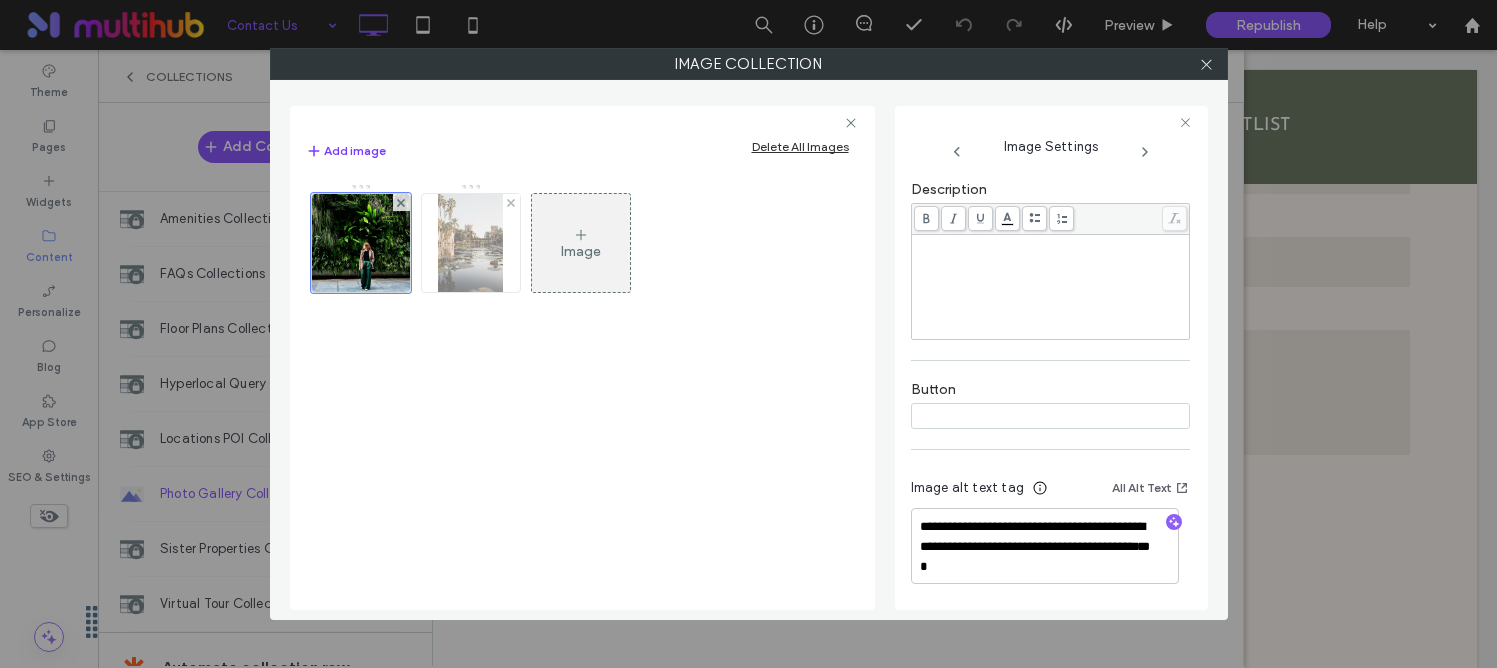 click at bounding box center [470, 243] 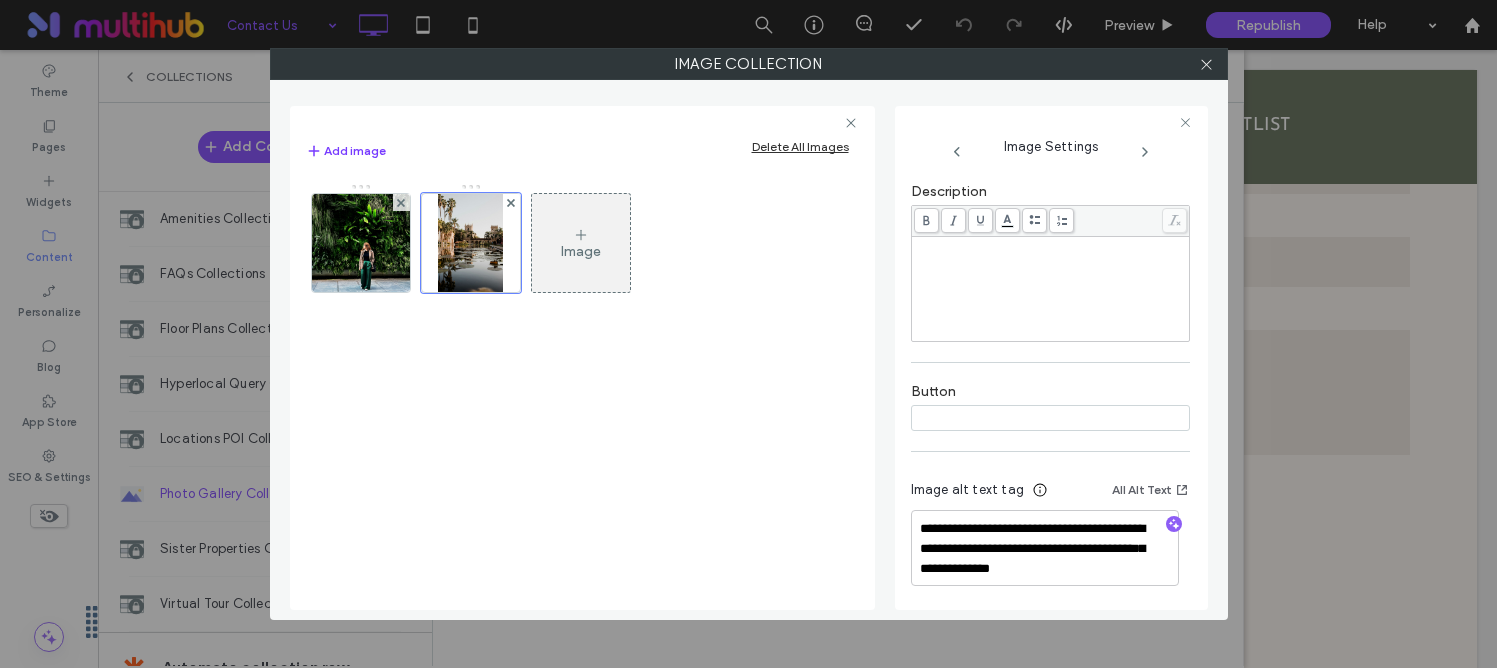 scroll, scrollTop: 415, scrollLeft: 0, axis: vertical 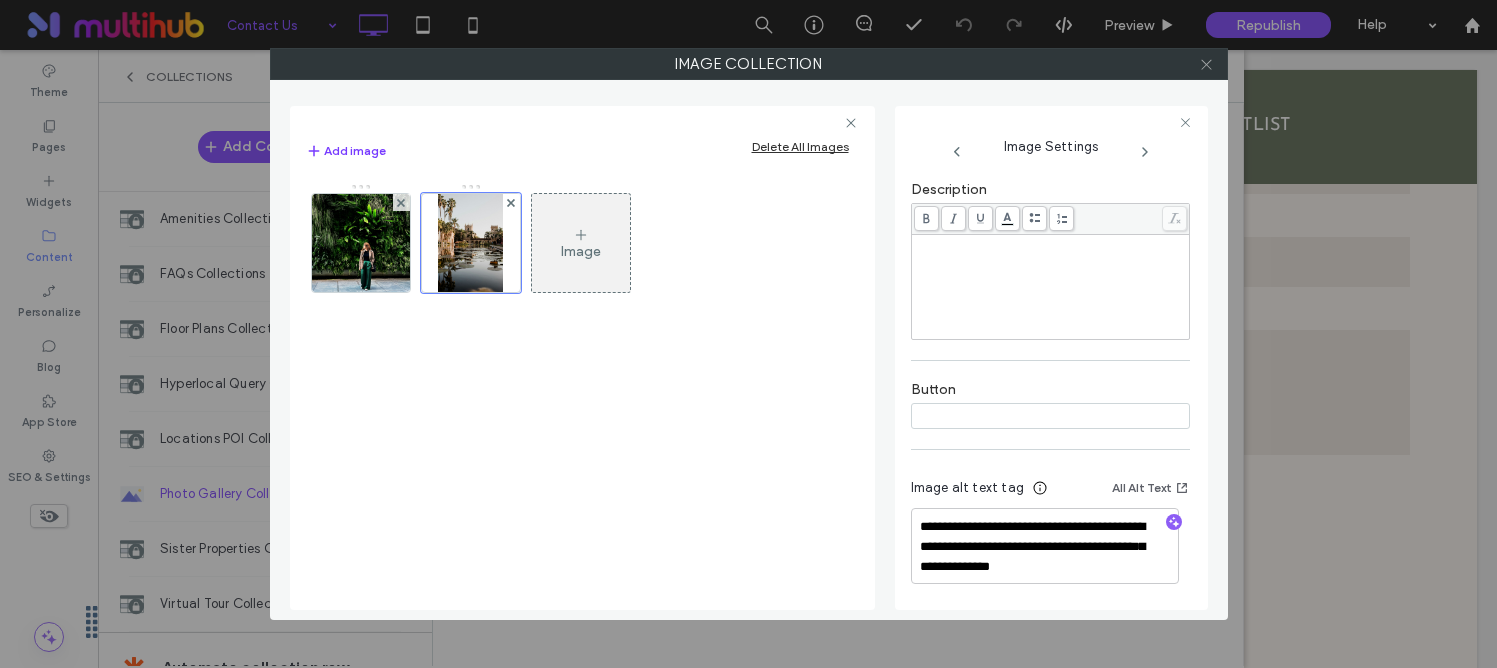 click 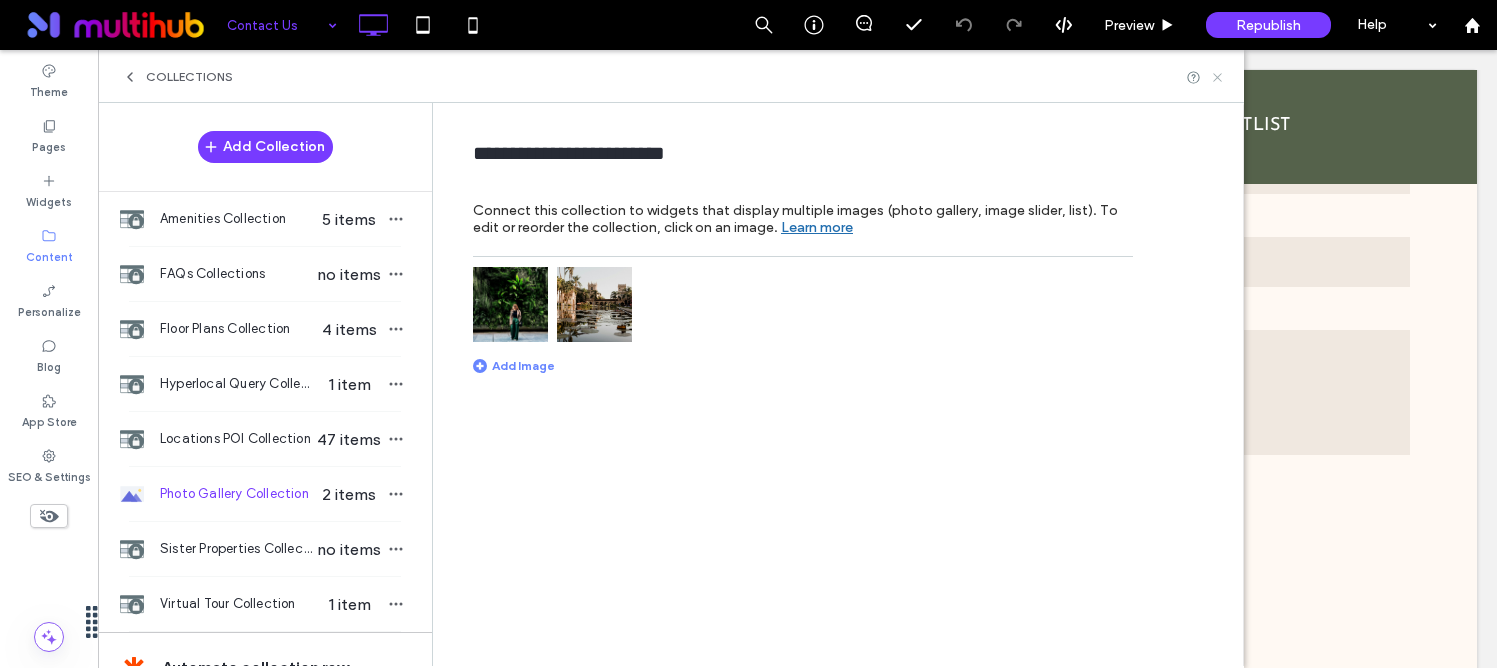 drag, startPoint x: 1212, startPoint y: 75, endPoint x: 1109, endPoint y: 25, distance: 114.494545 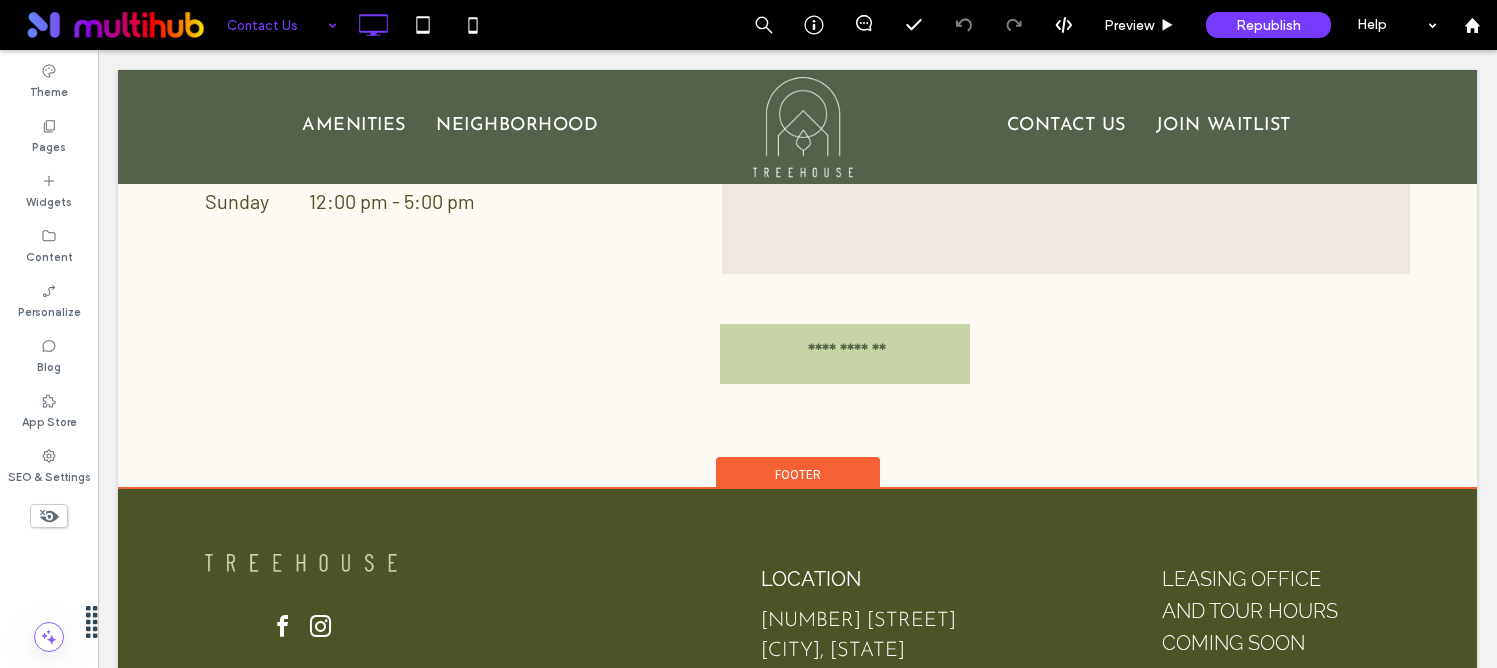 scroll, scrollTop: 1201, scrollLeft: 0, axis: vertical 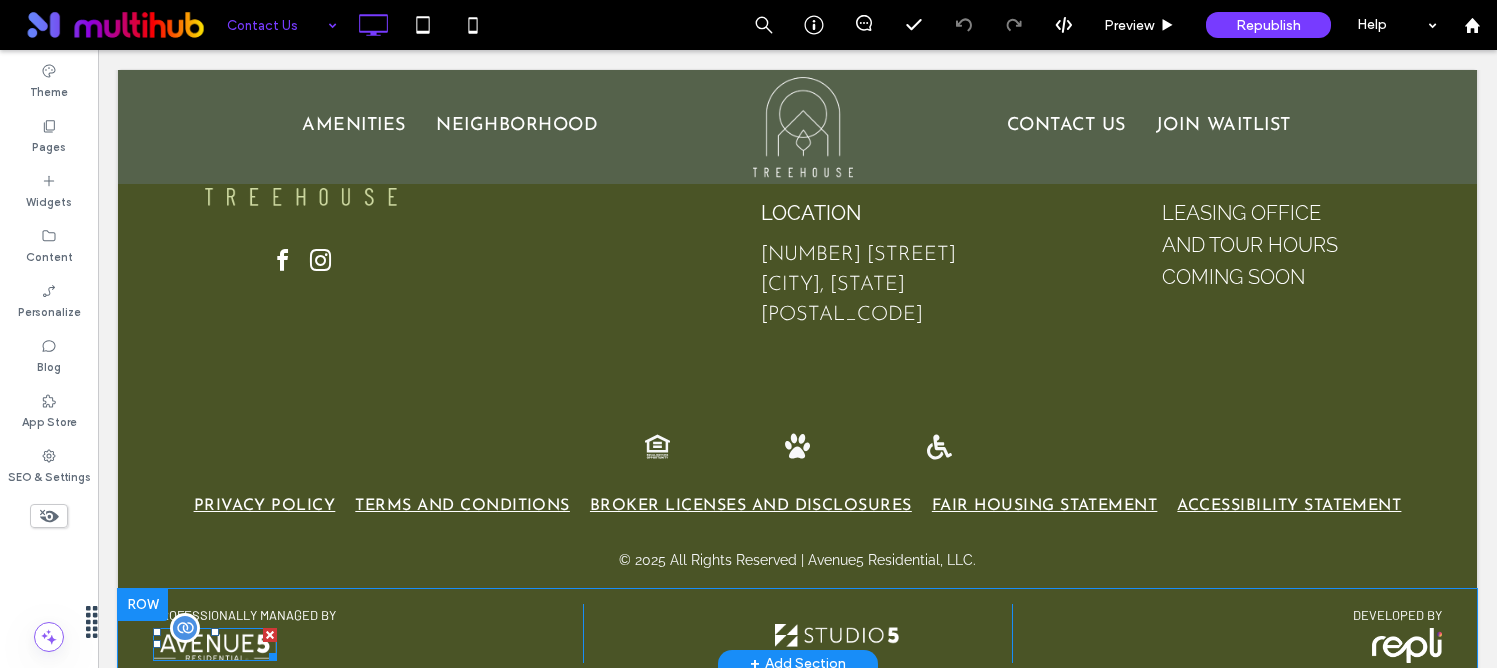 click at bounding box center (215, 644) 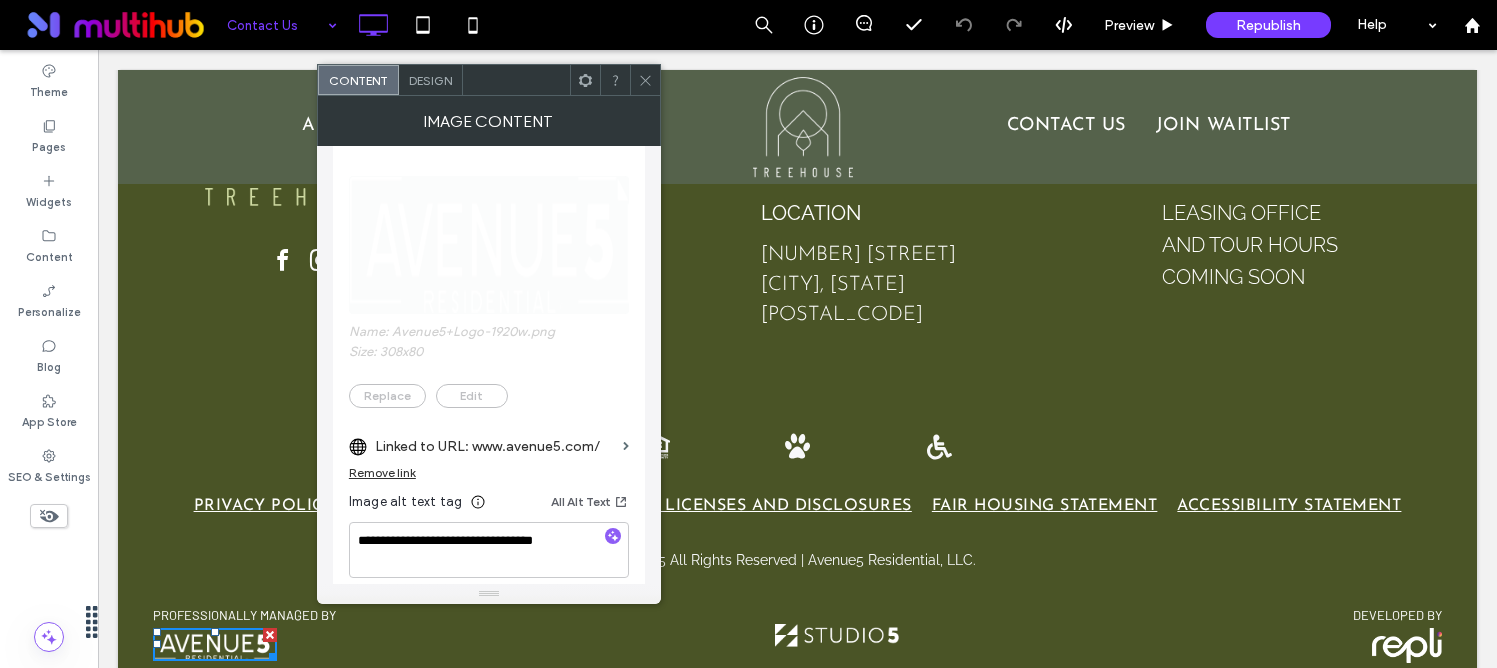scroll, scrollTop: 335, scrollLeft: 0, axis: vertical 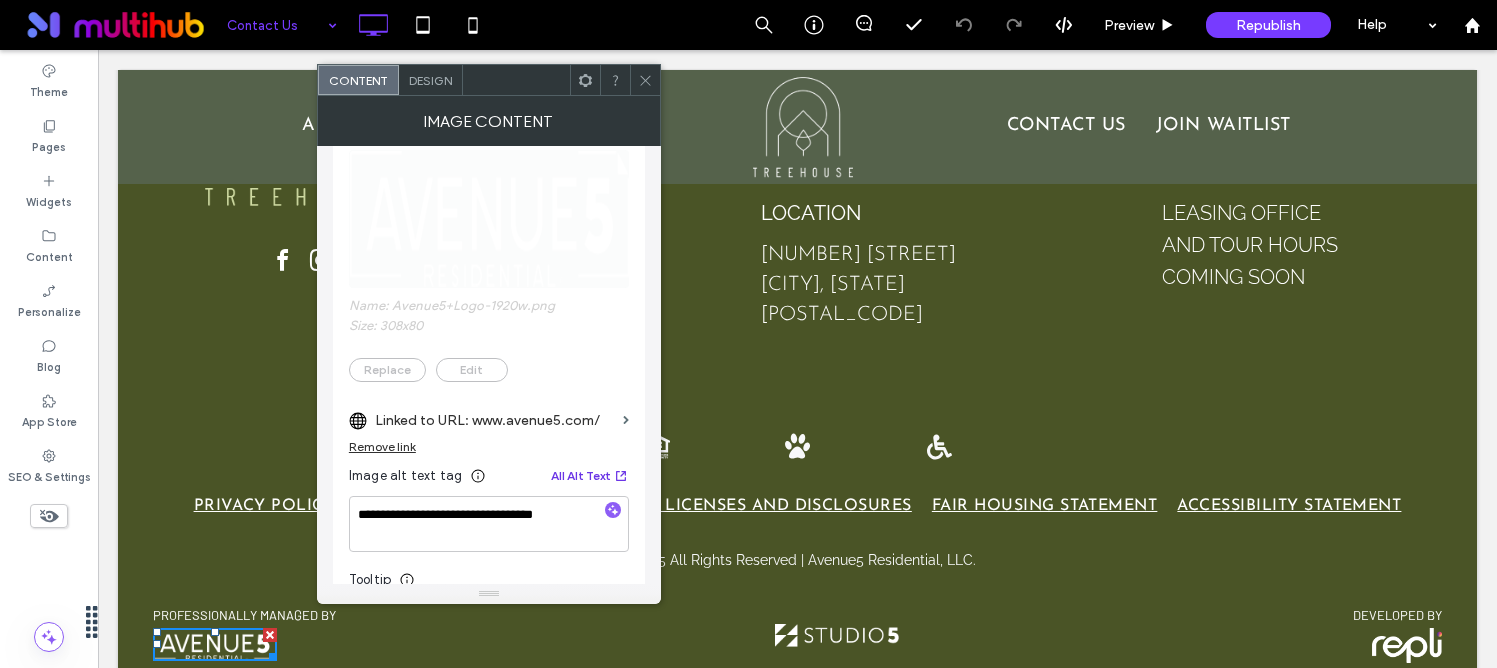 click on "All Alt Text" at bounding box center (590, 476) 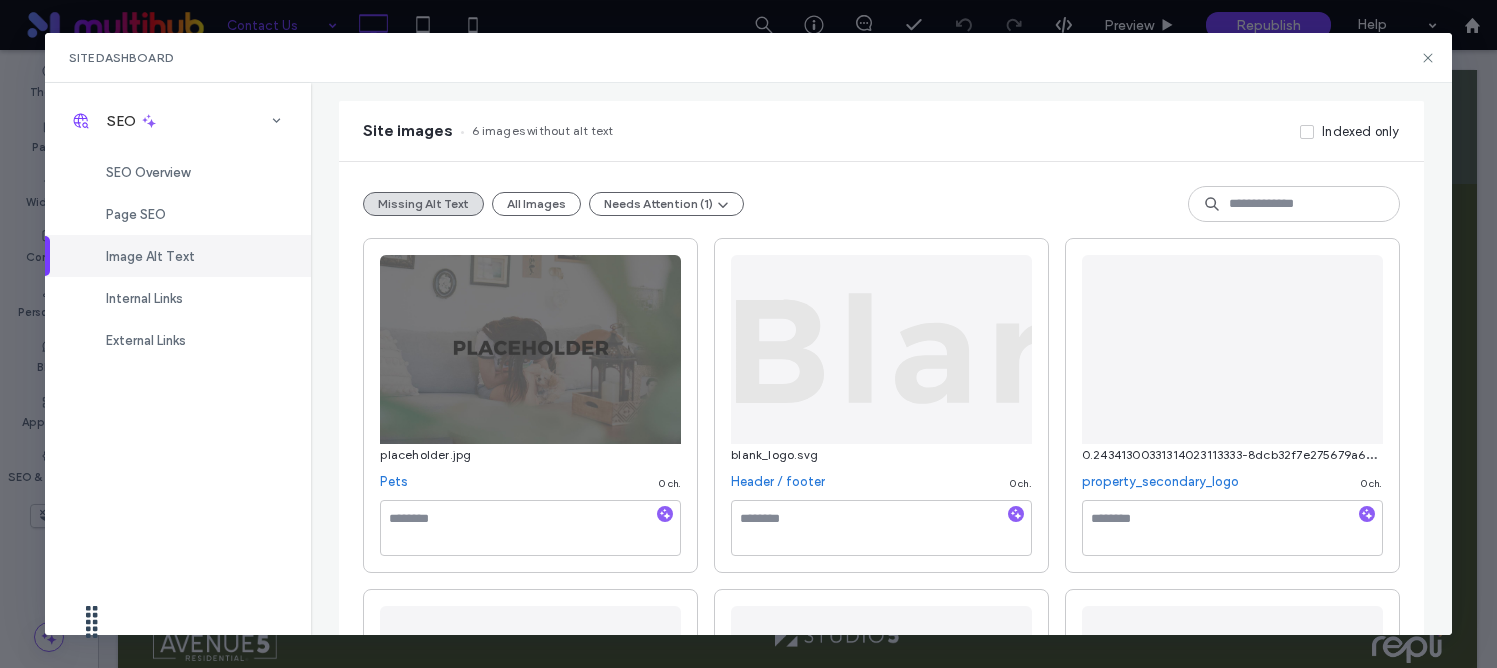 scroll, scrollTop: 54, scrollLeft: 0, axis: vertical 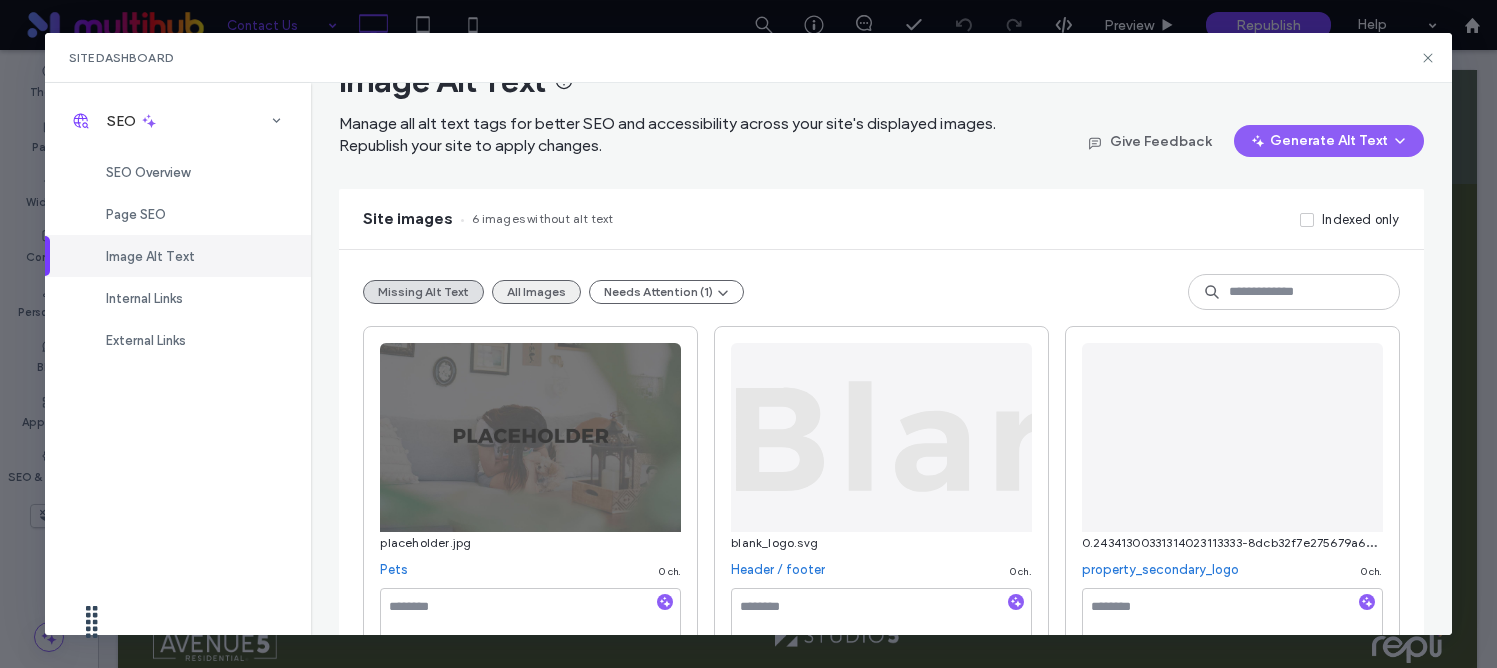click on "All Images" at bounding box center [536, 292] 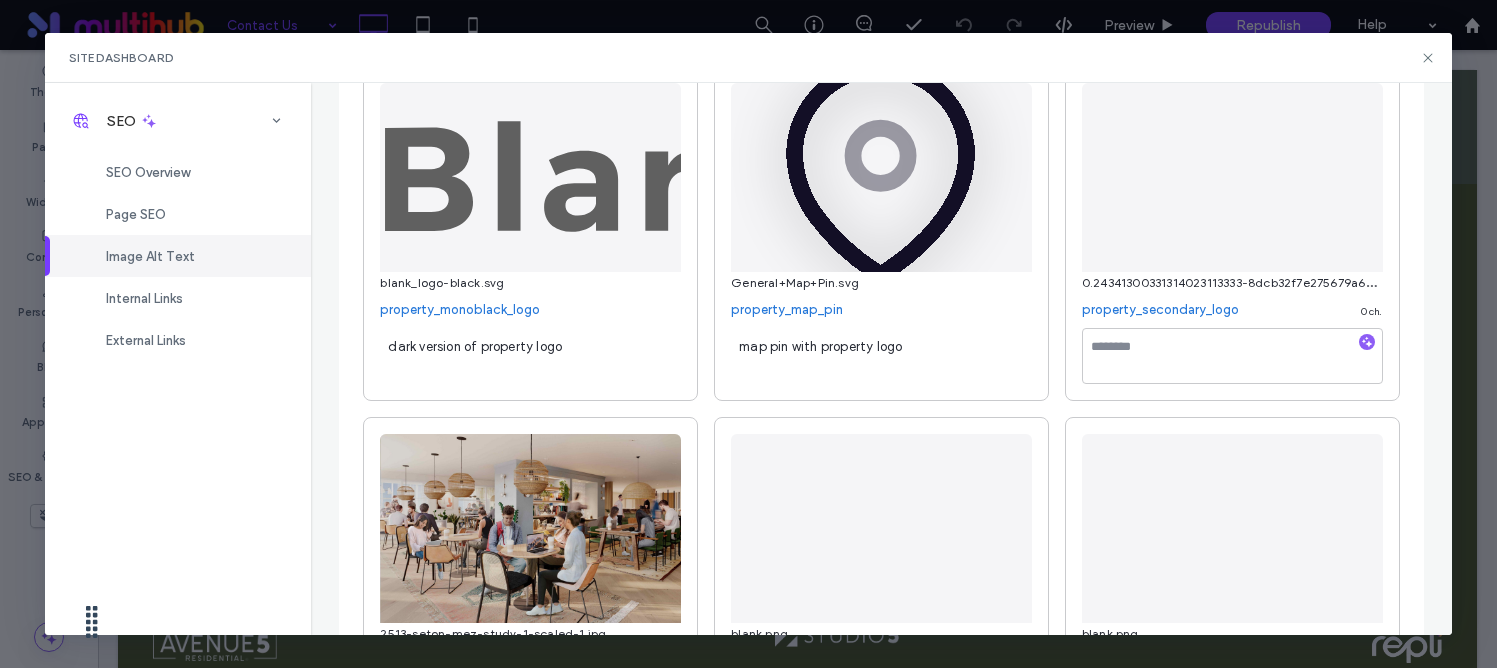 scroll, scrollTop: 2770, scrollLeft: 0, axis: vertical 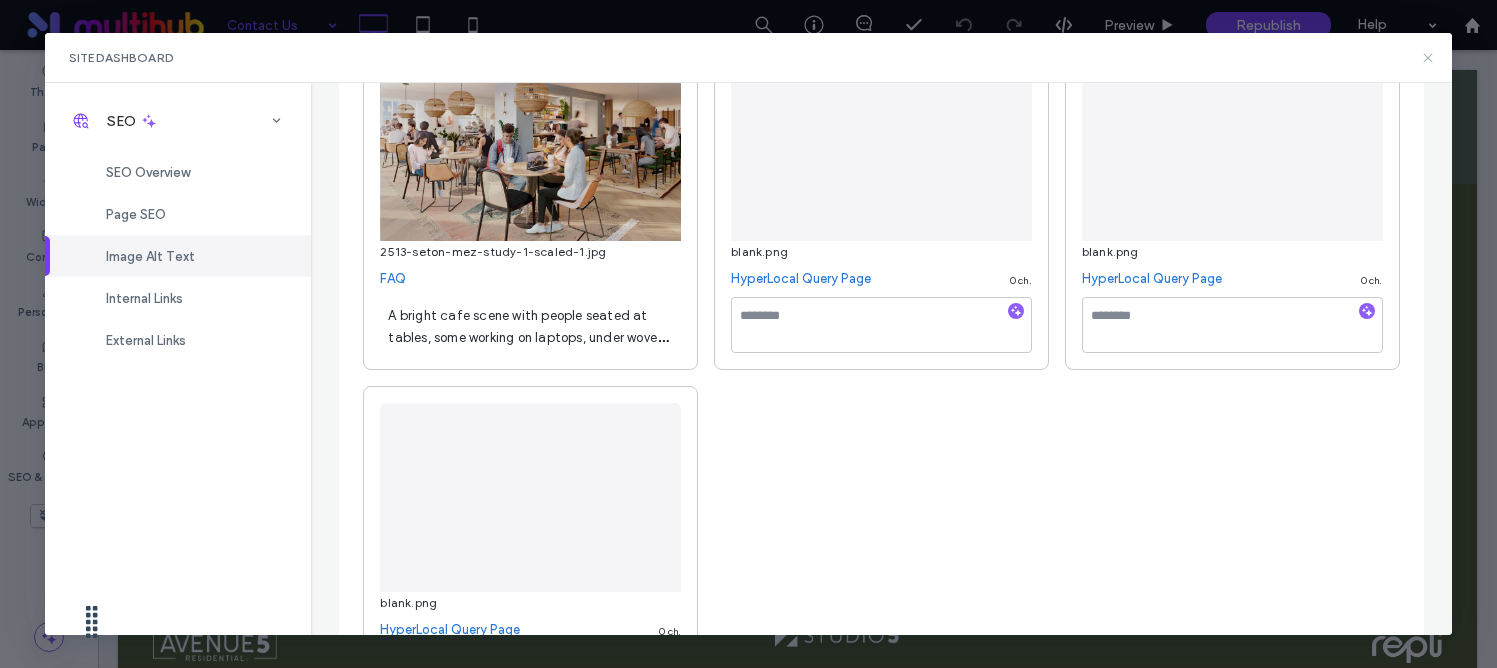 click 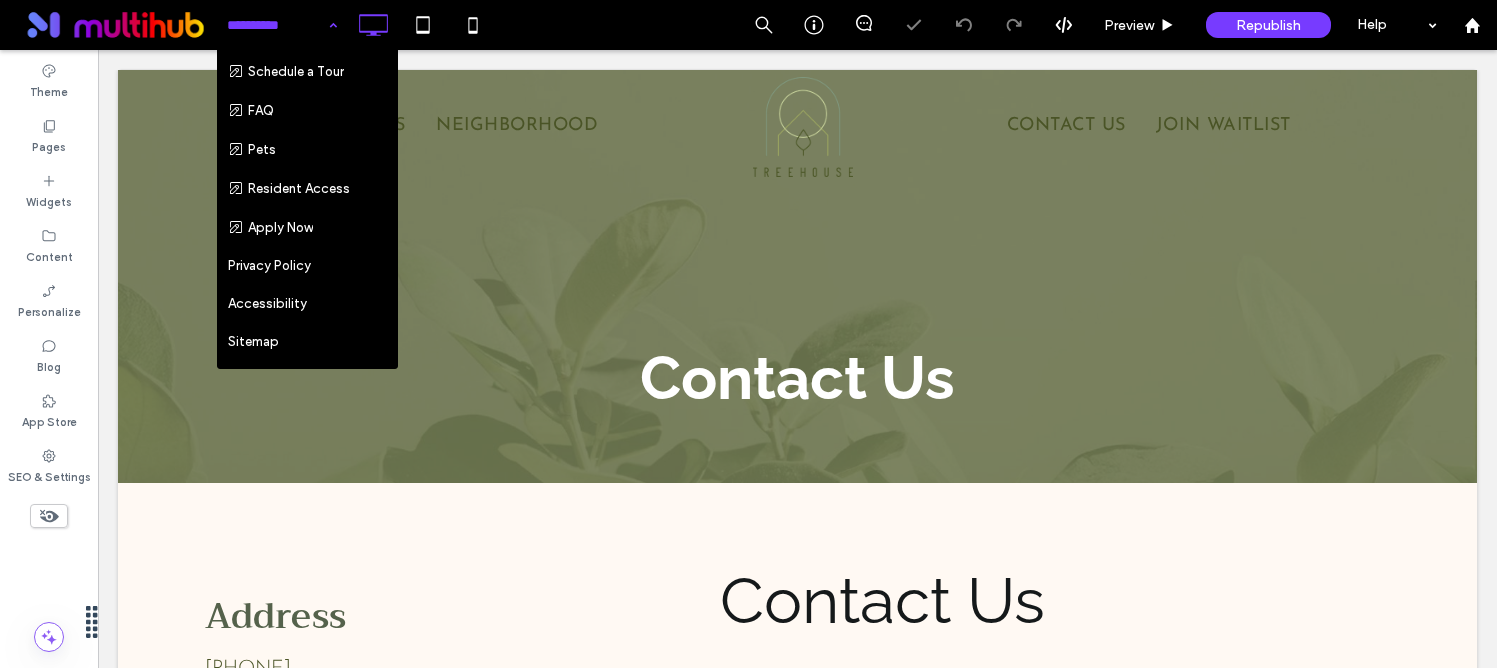 scroll, scrollTop: 0, scrollLeft: 0, axis: both 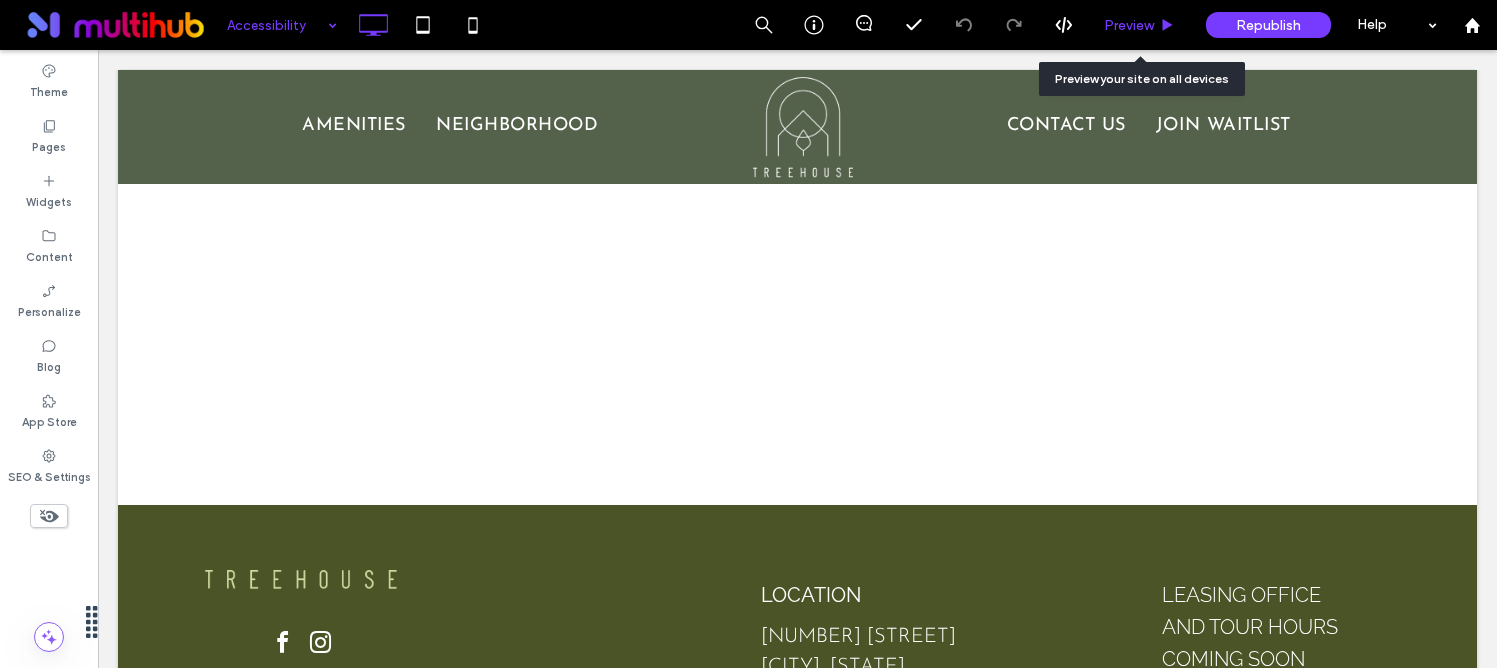 click on "Preview" at bounding box center [1140, 25] 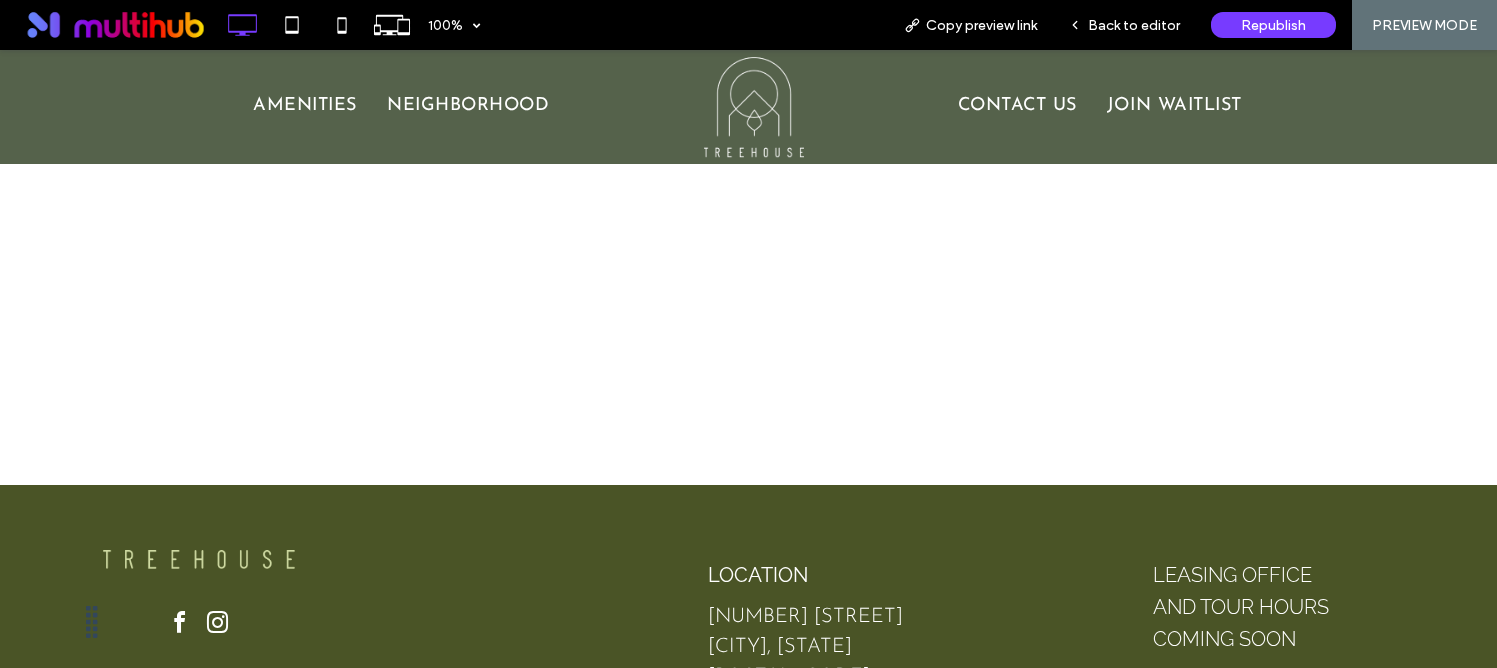 click at bounding box center (754, 107) 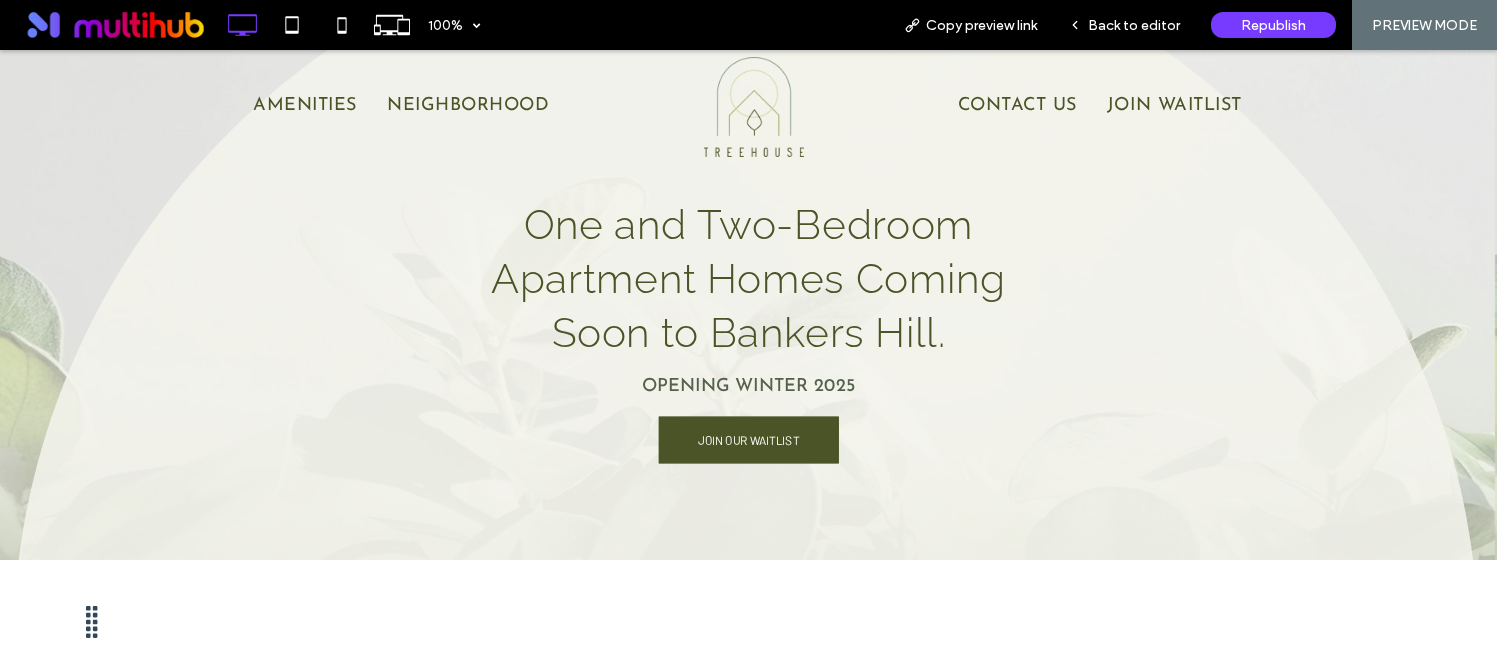 scroll, scrollTop: 126, scrollLeft: 0, axis: vertical 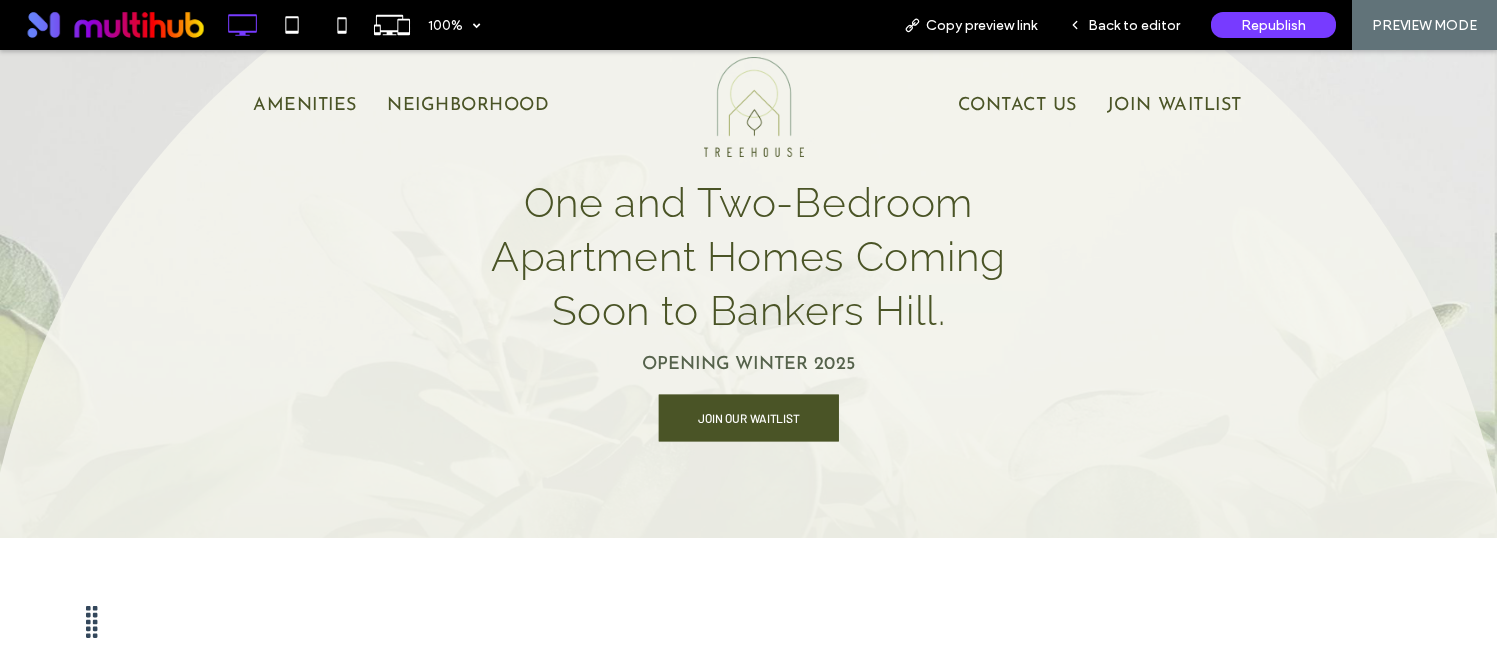 click on "JOIN OUR WAITLIST" at bounding box center [749, 418] 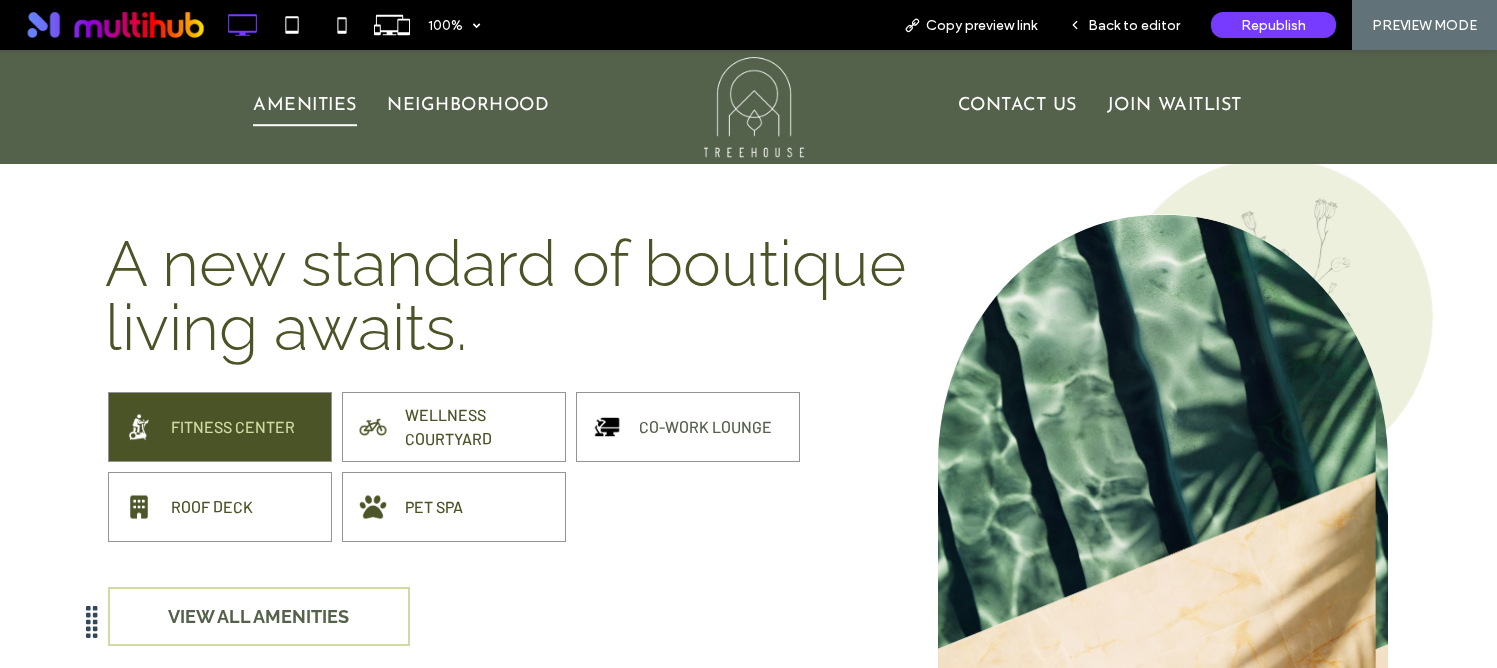 scroll, scrollTop: 1508, scrollLeft: 0, axis: vertical 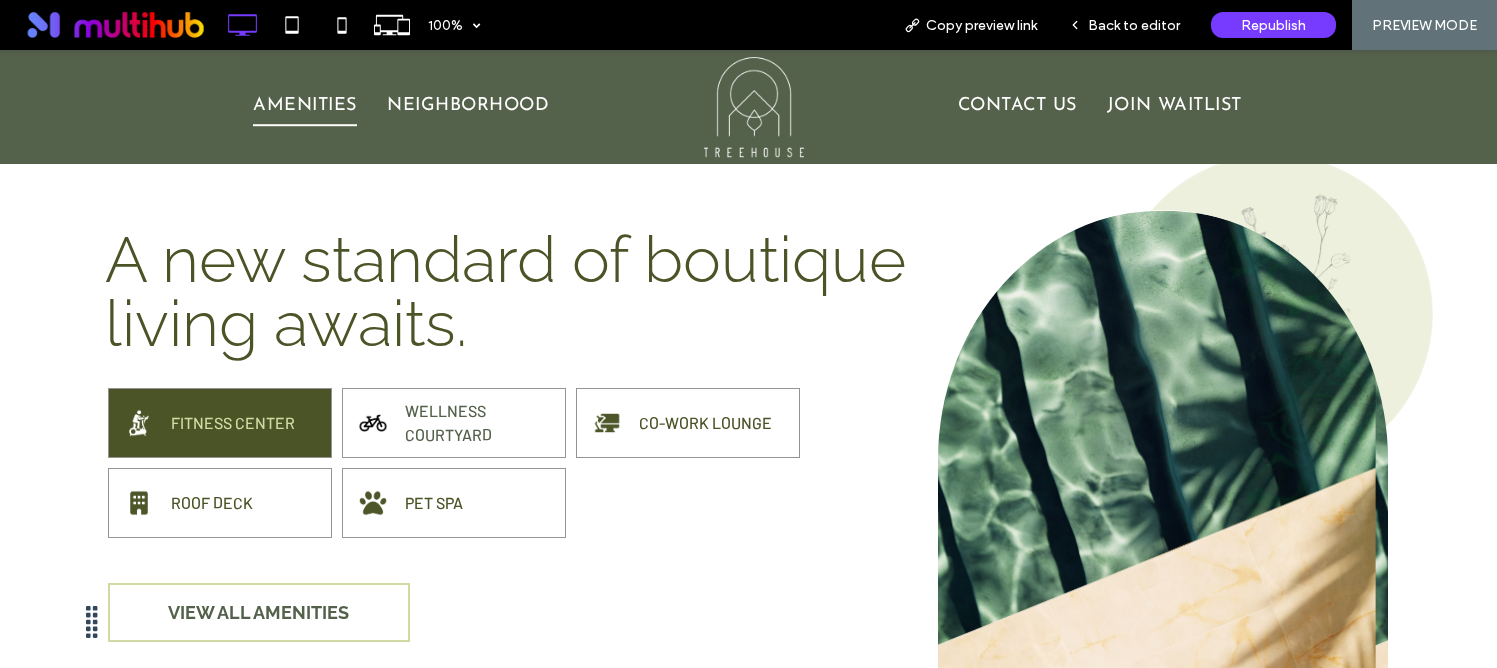 click on "WELLNESS COURTYARD" at bounding box center [480, 423] 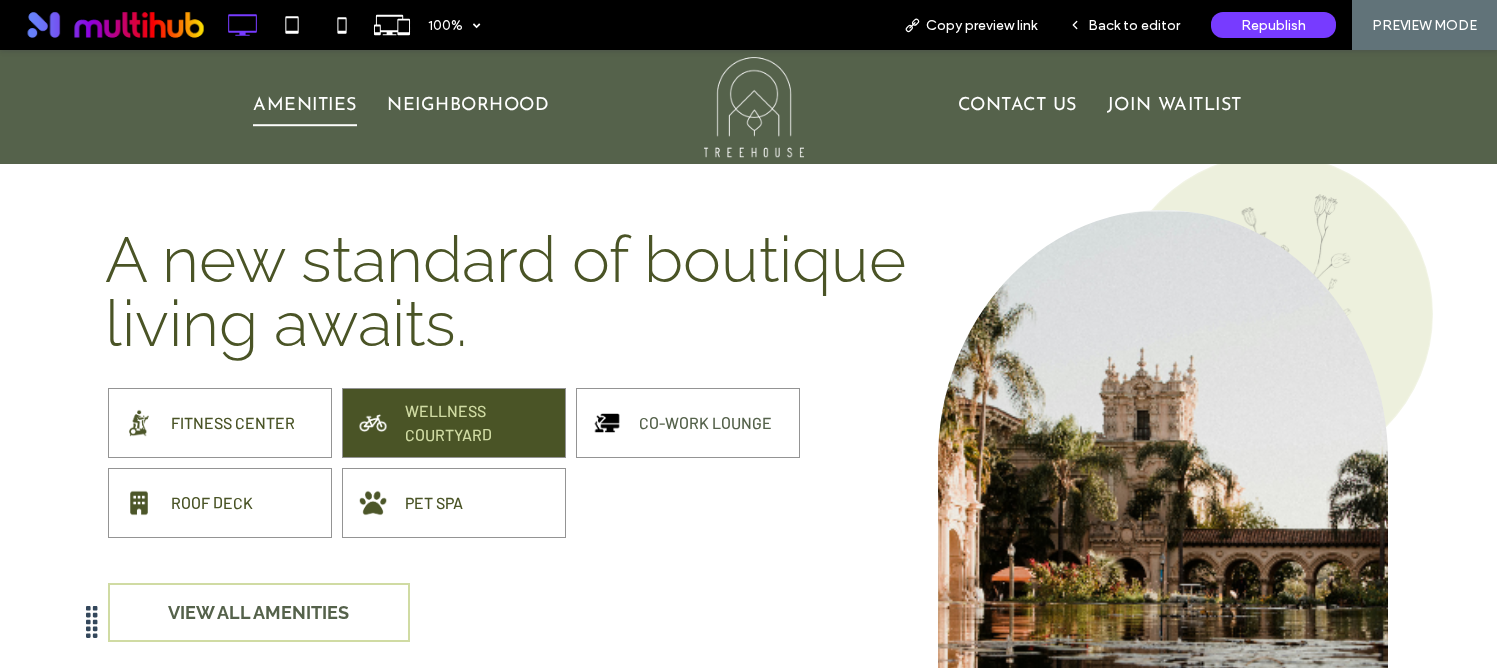 click on "CO-WORK LOUNGE" at bounding box center (714, 423) 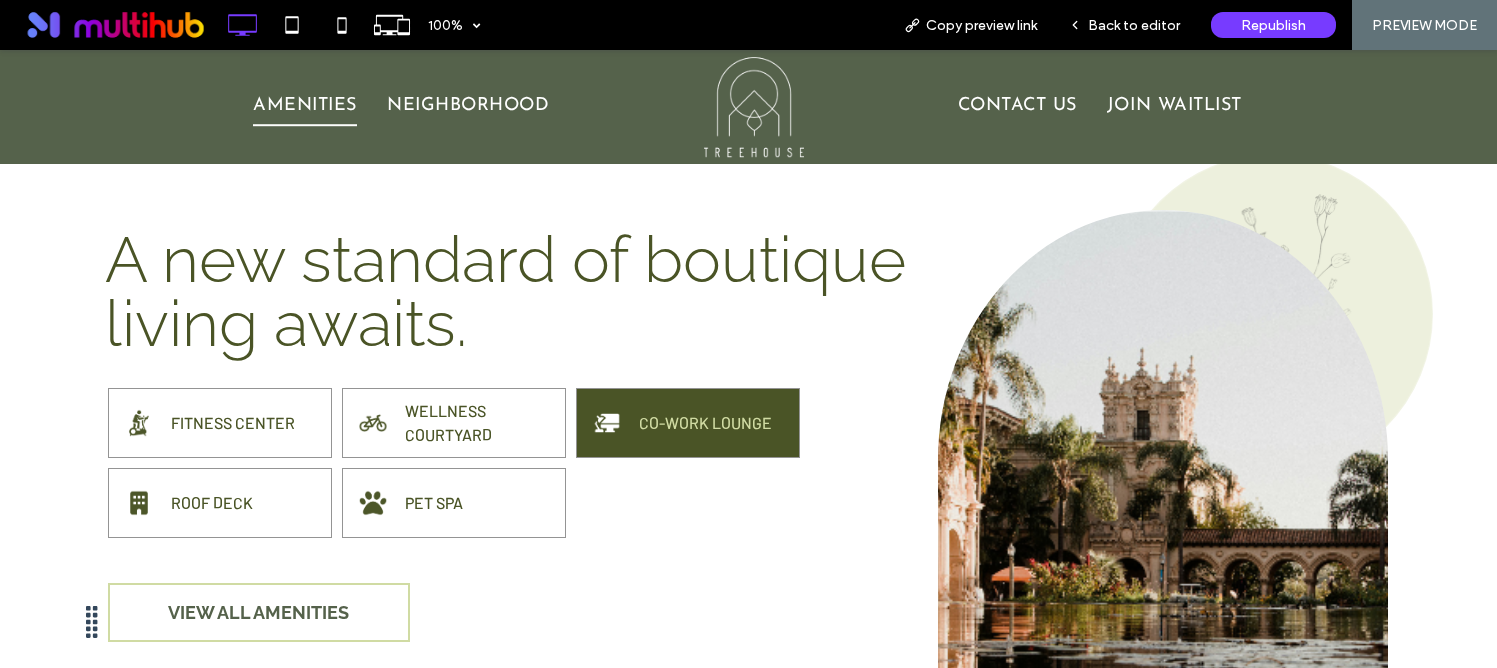 scroll, scrollTop: 1653, scrollLeft: 0, axis: vertical 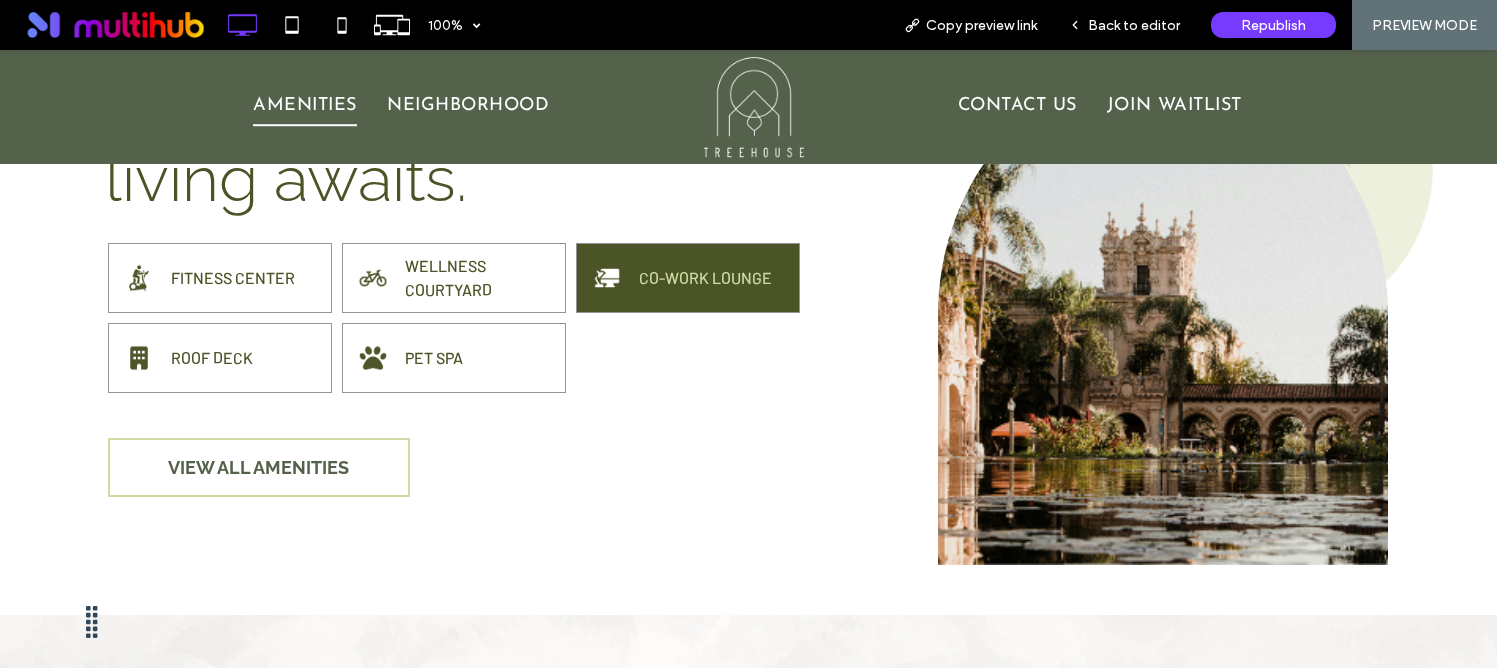 click on "FITNESS CENTER
WELLNESS COURTYARD
CO-WORK LOUNGE
ROOF DECK
PET SPA" at bounding box center [508, 318] 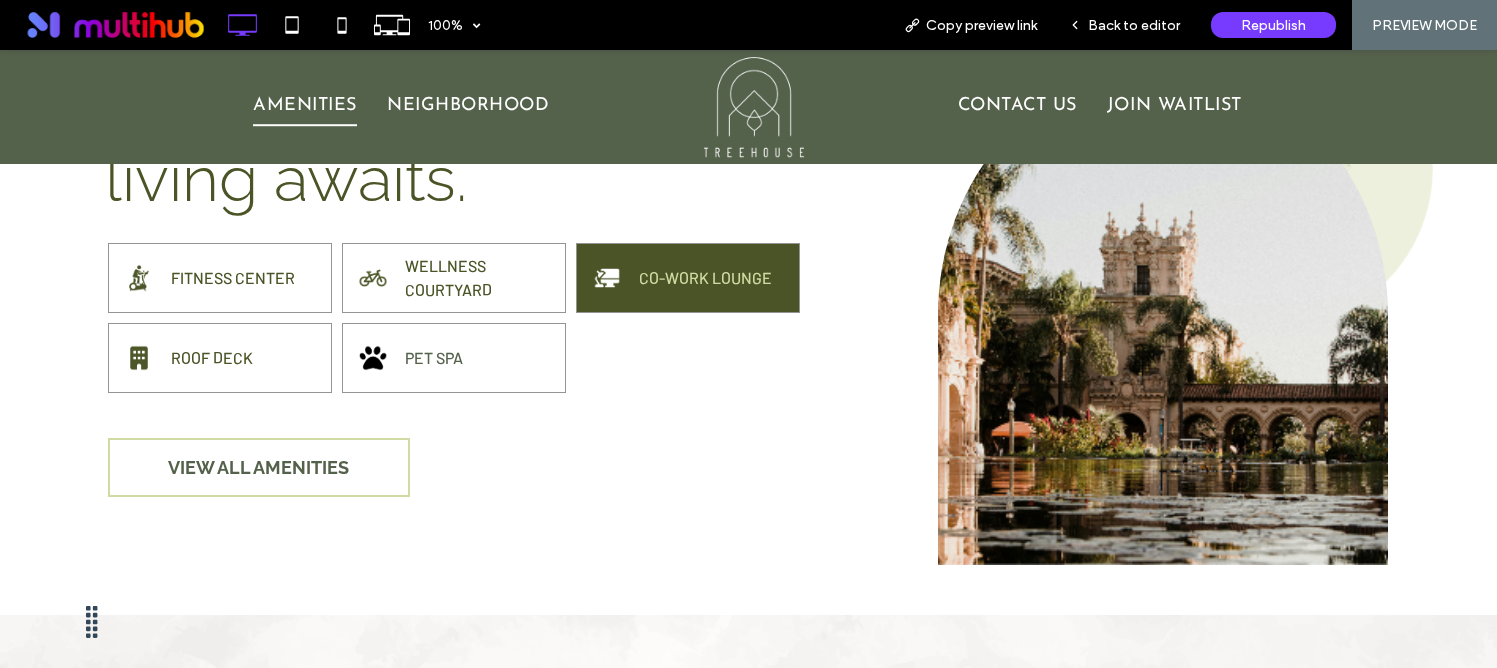 click on "PET SPA" at bounding box center [480, 358] 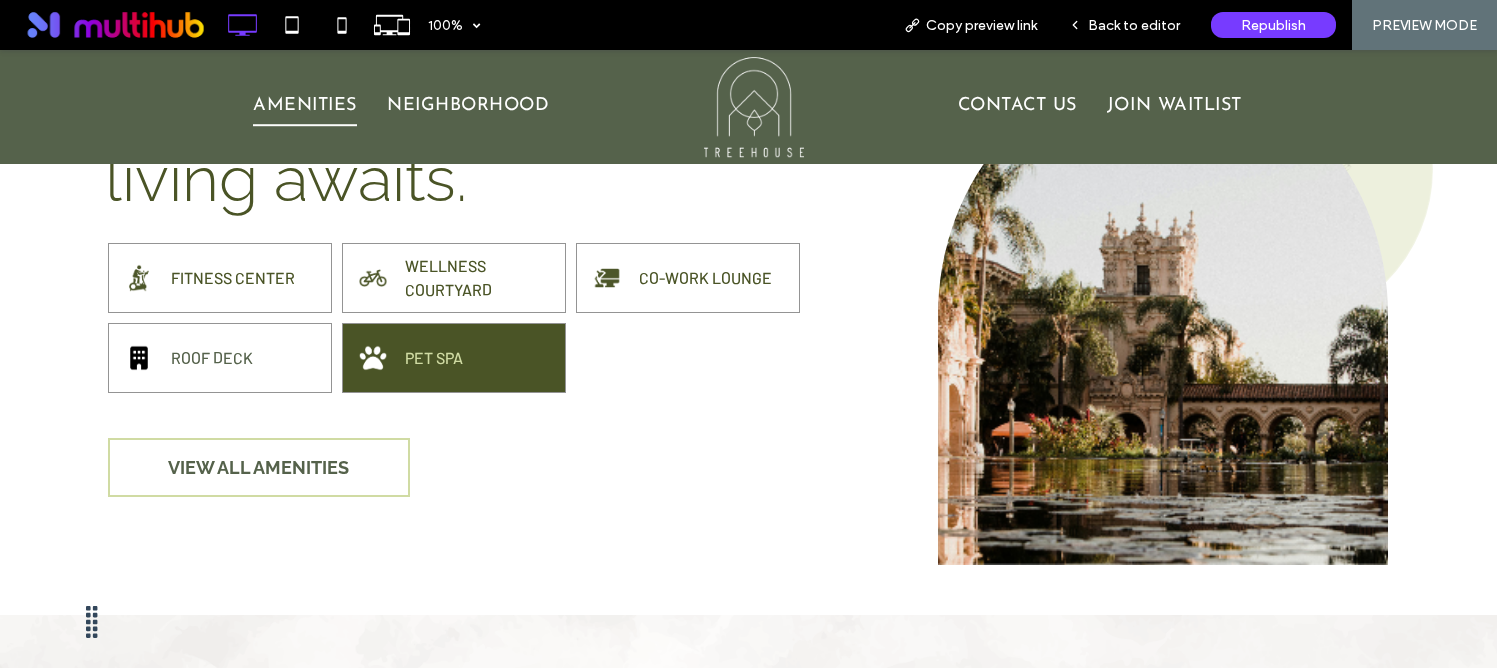 click on "ROOF DECK" at bounding box center [246, 358] 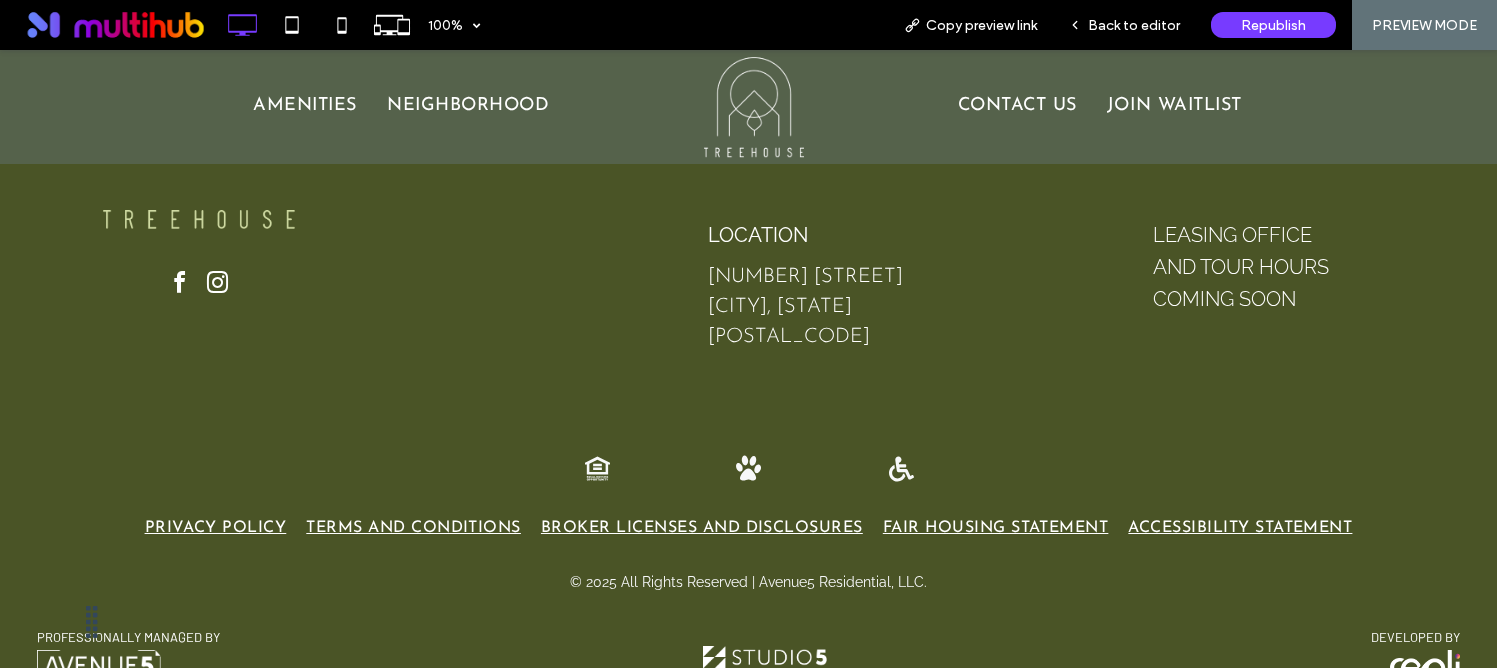 scroll, scrollTop: 3824, scrollLeft: 0, axis: vertical 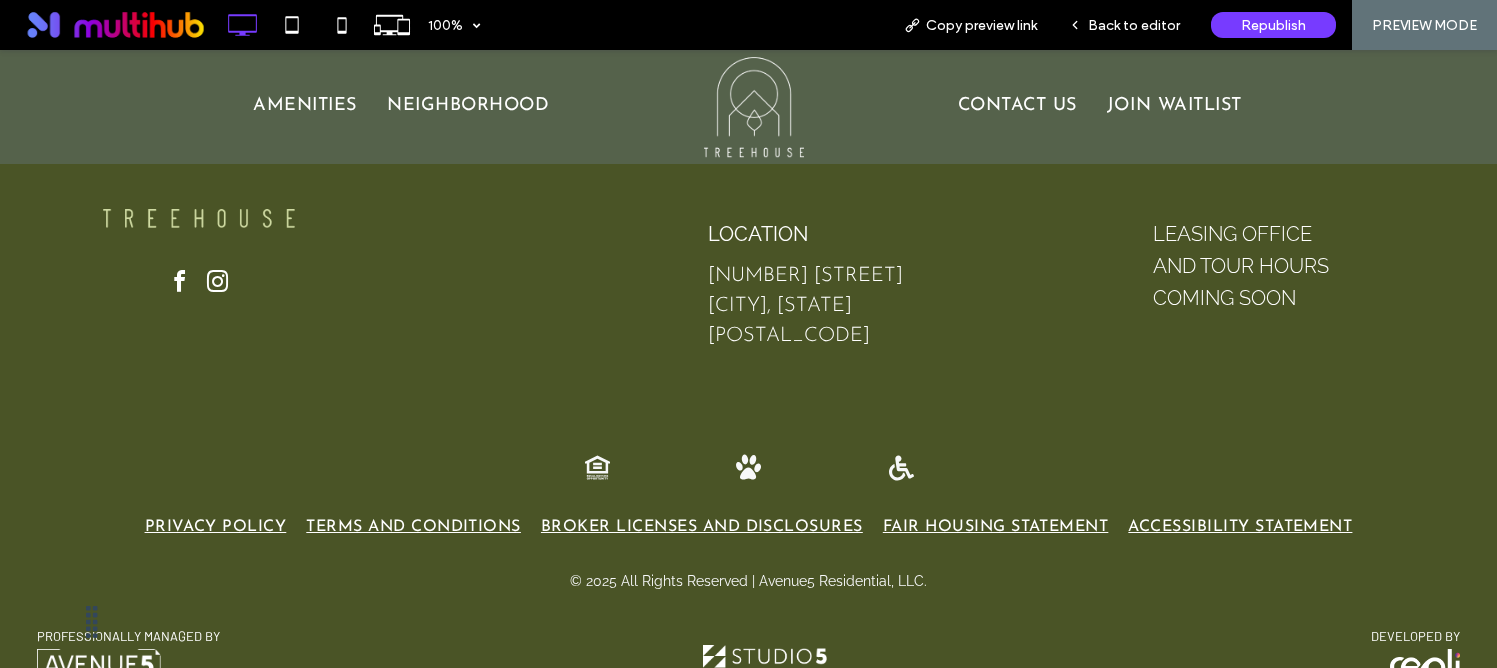 click on "Amenities" at bounding box center [305, 107] 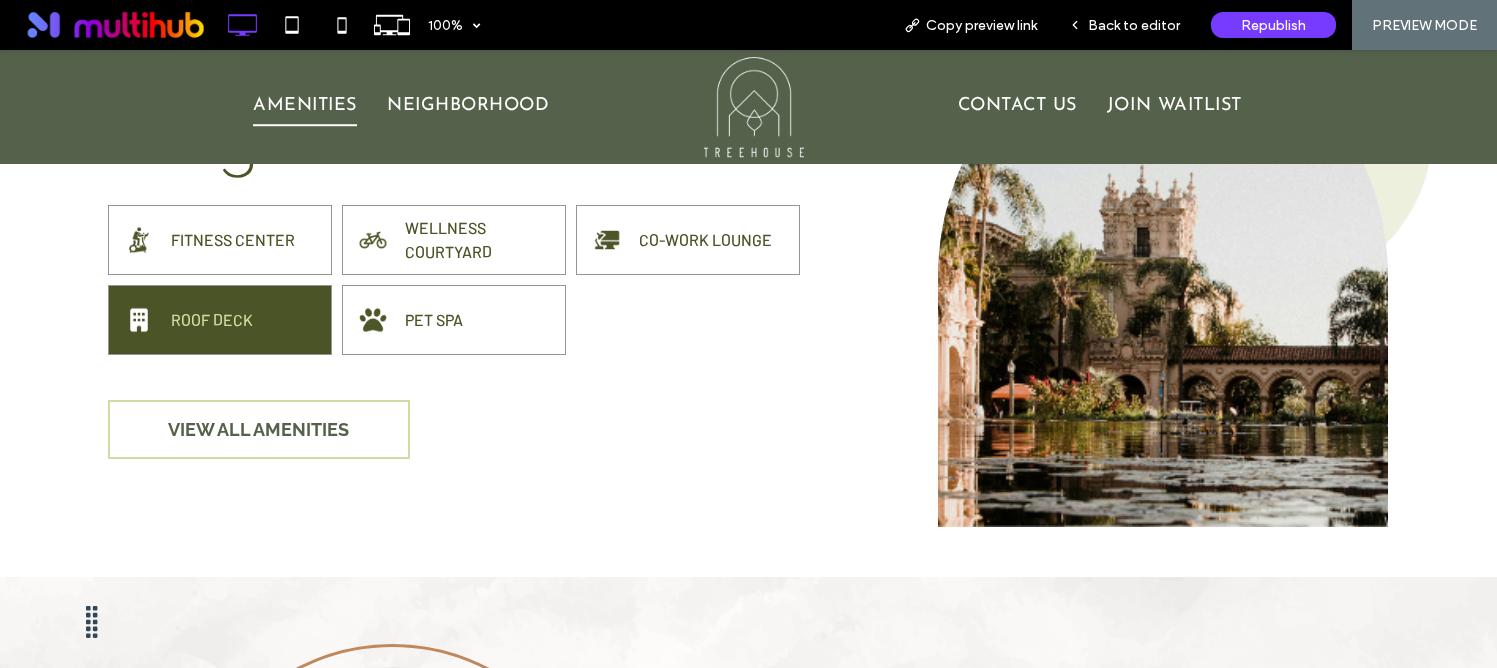scroll, scrollTop: 1504, scrollLeft: 0, axis: vertical 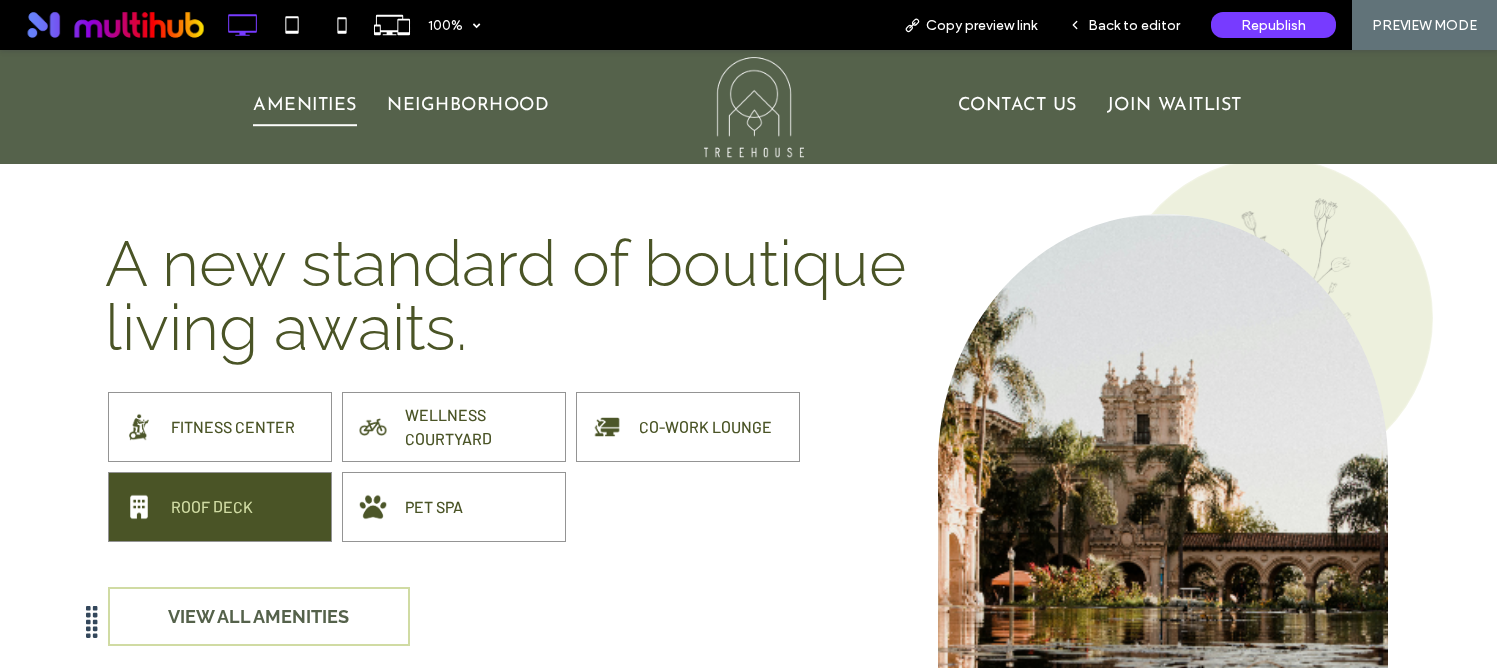 click on "Neighborhood" at bounding box center [468, 107] 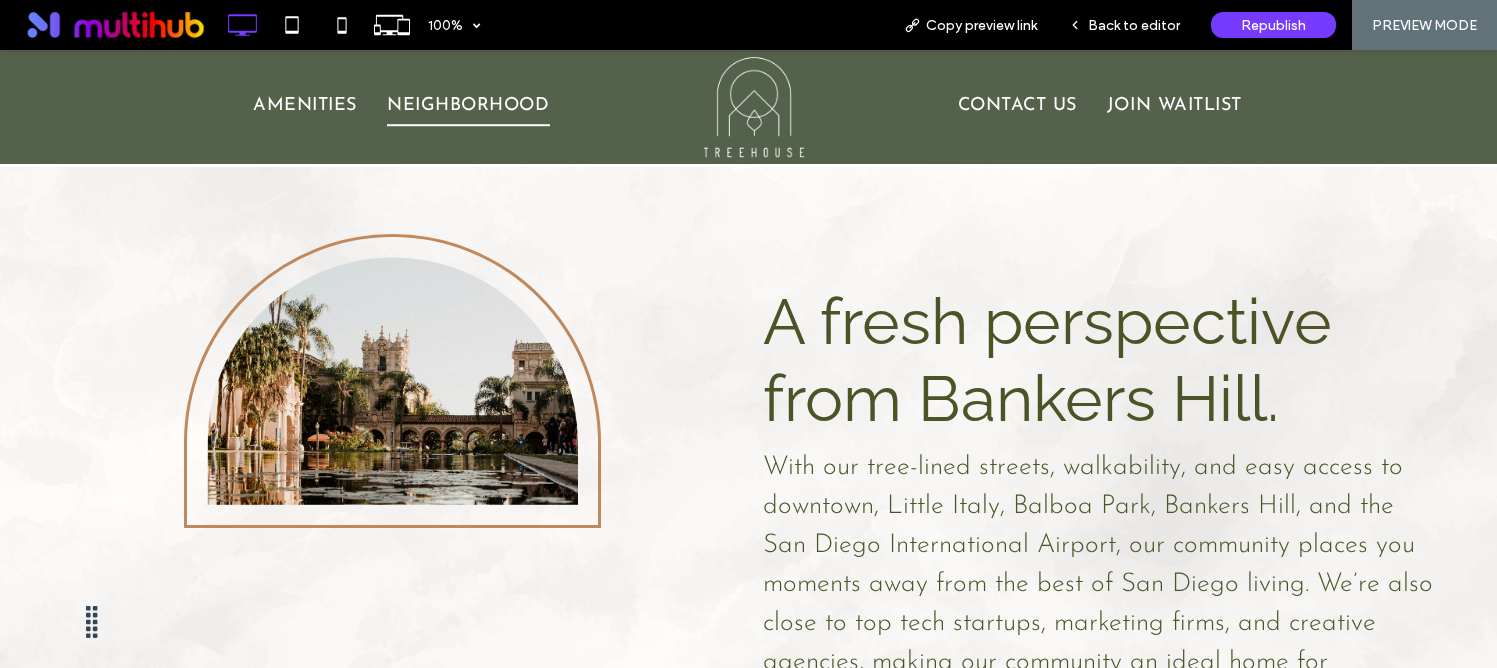 scroll, scrollTop: 2104, scrollLeft: 0, axis: vertical 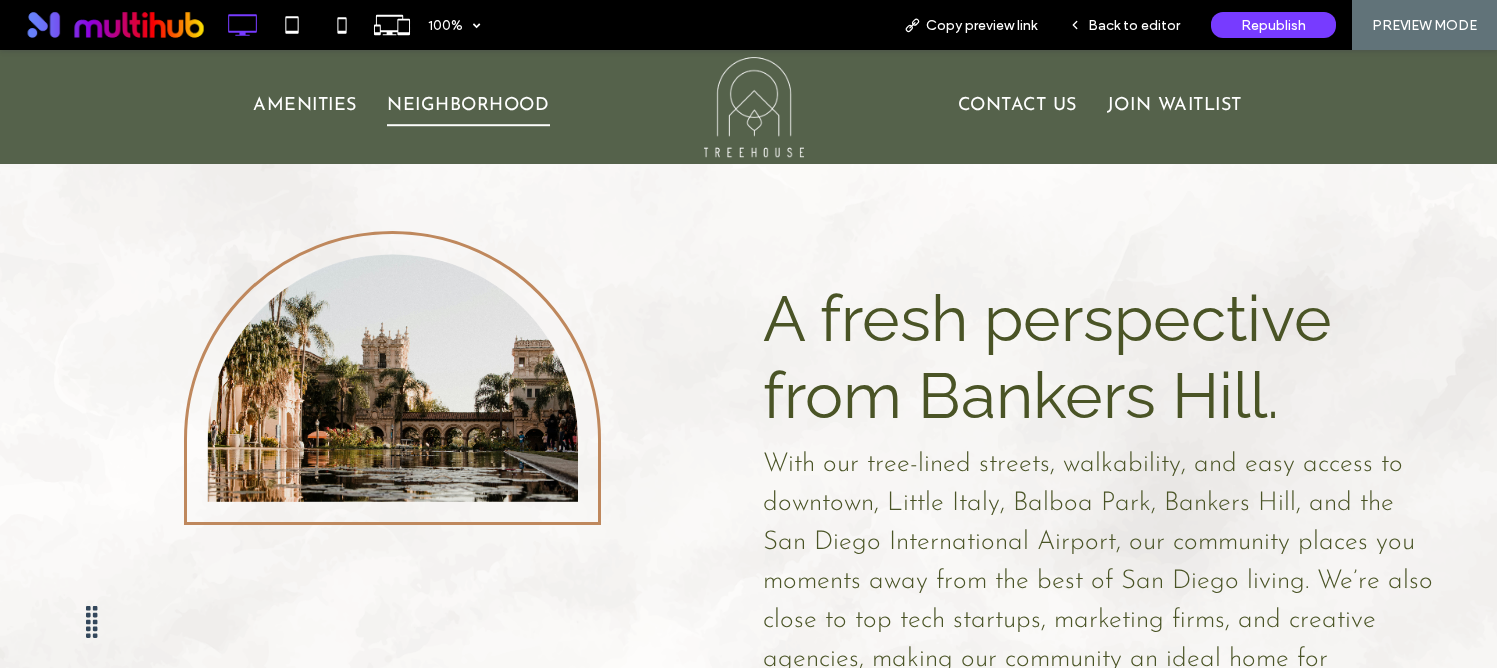 click on "Contact Us" at bounding box center [1017, 107] 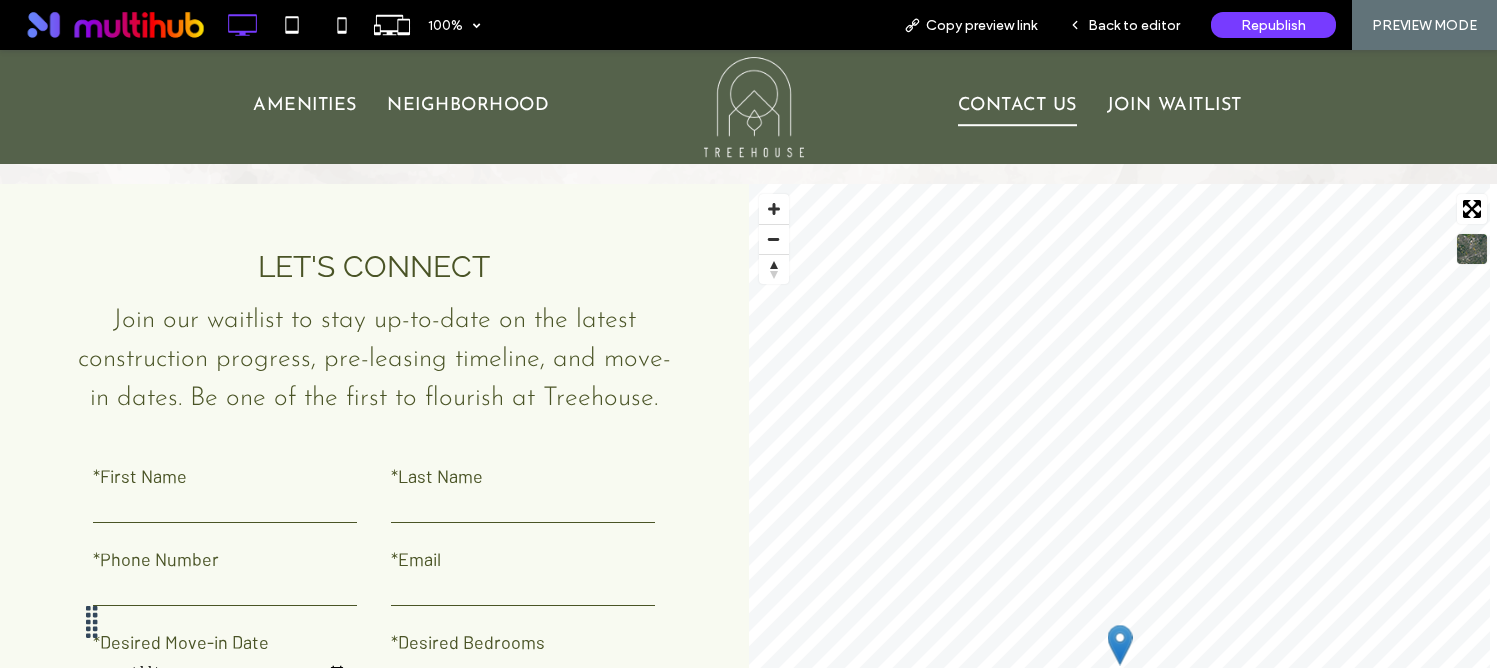 scroll, scrollTop: 2842, scrollLeft: 0, axis: vertical 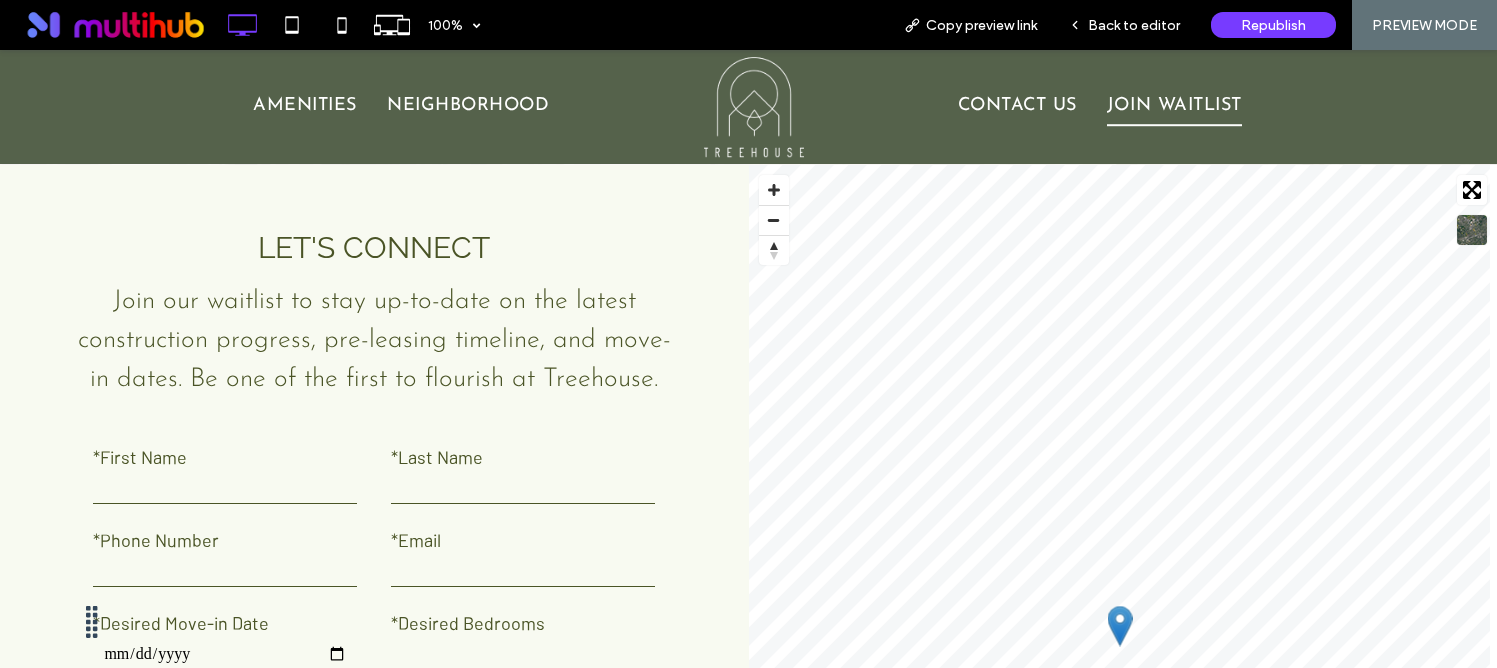 click on "Join Waitlist" at bounding box center (1174, 107) 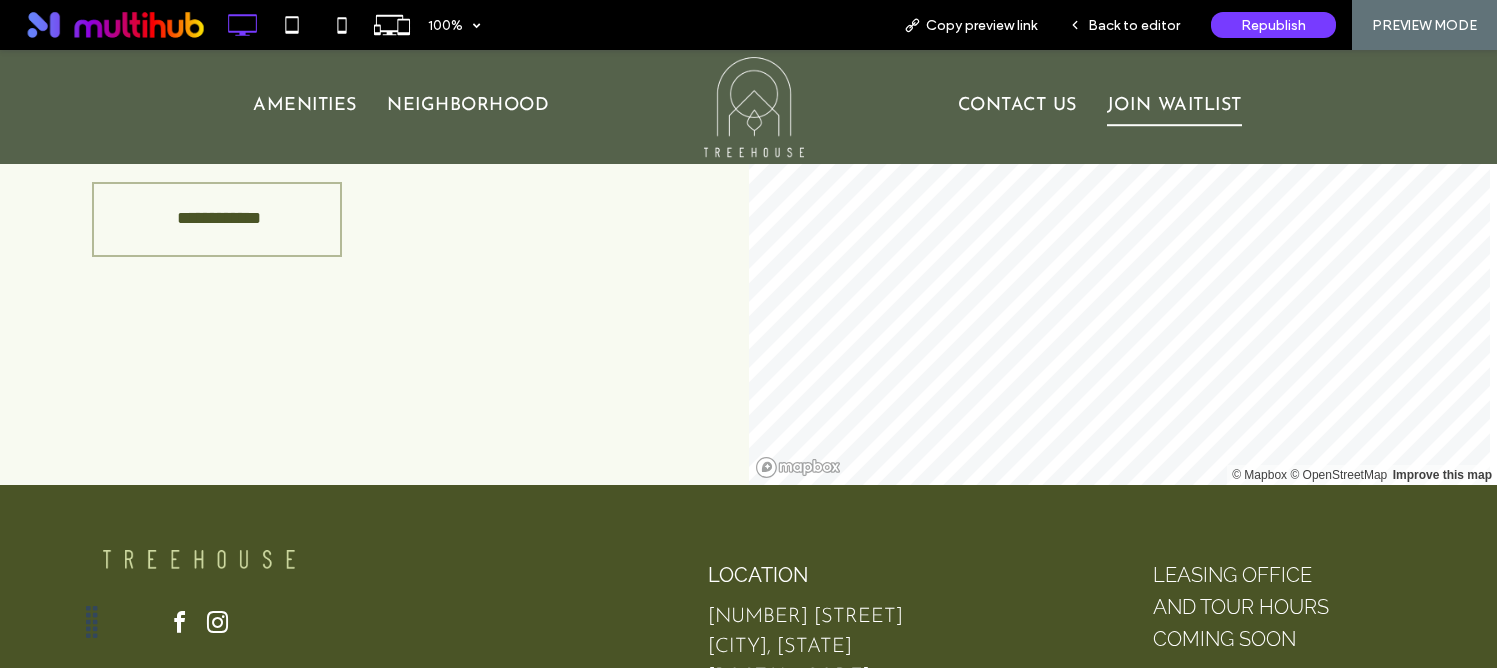 scroll, scrollTop: 3791, scrollLeft: 0, axis: vertical 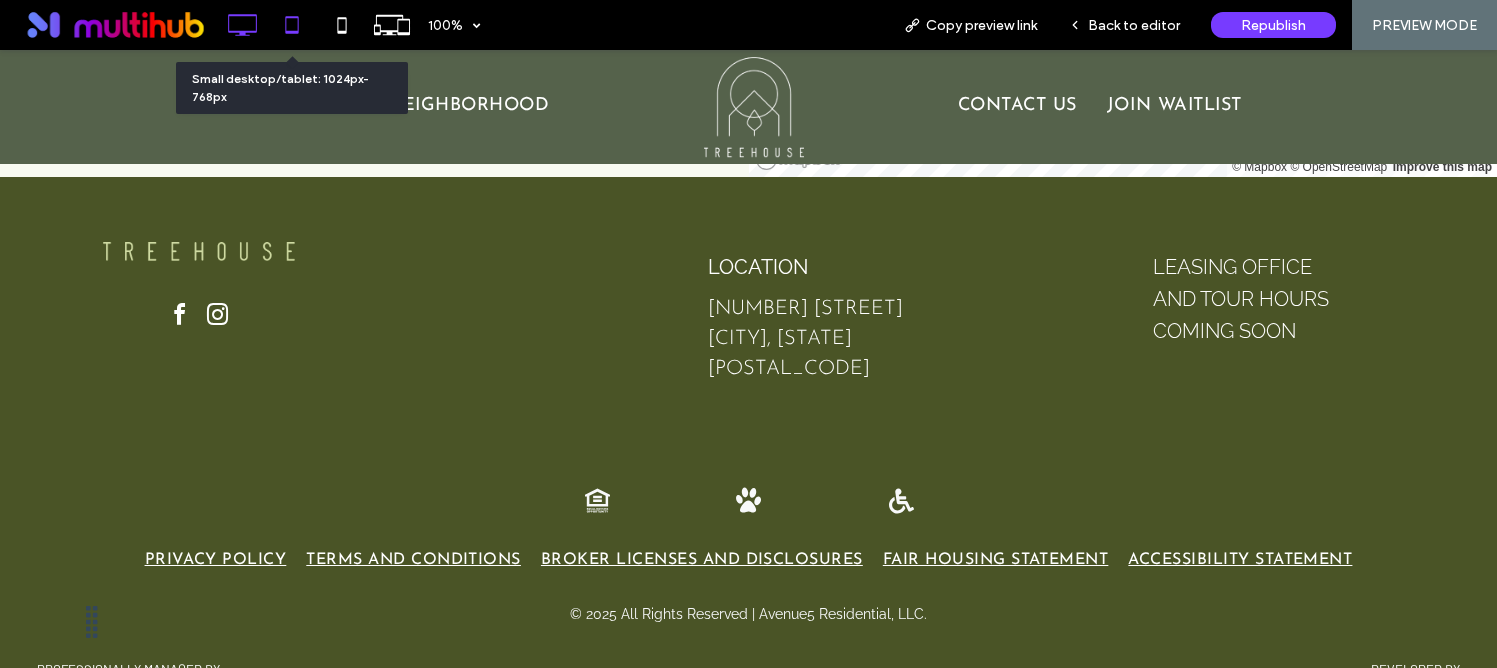 click 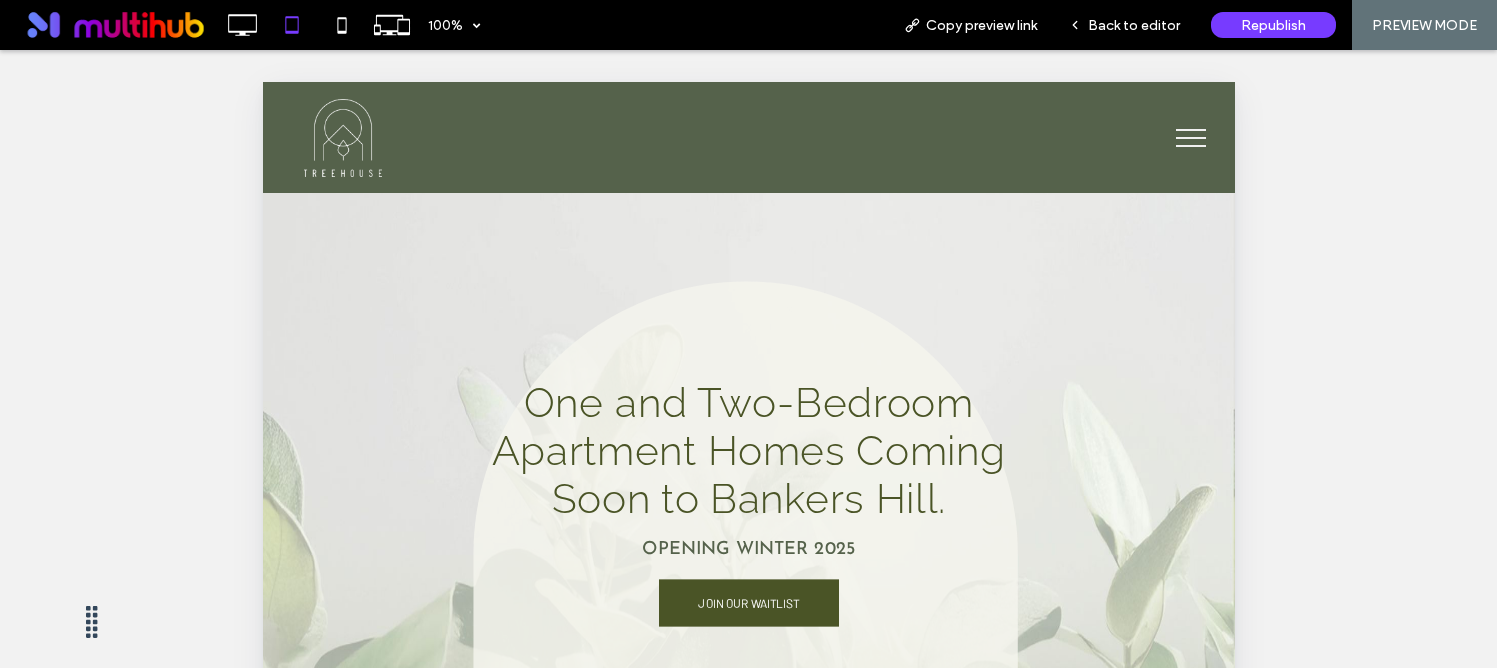 scroll, scrollTop: 0, scrollLeft: 0, axis: both 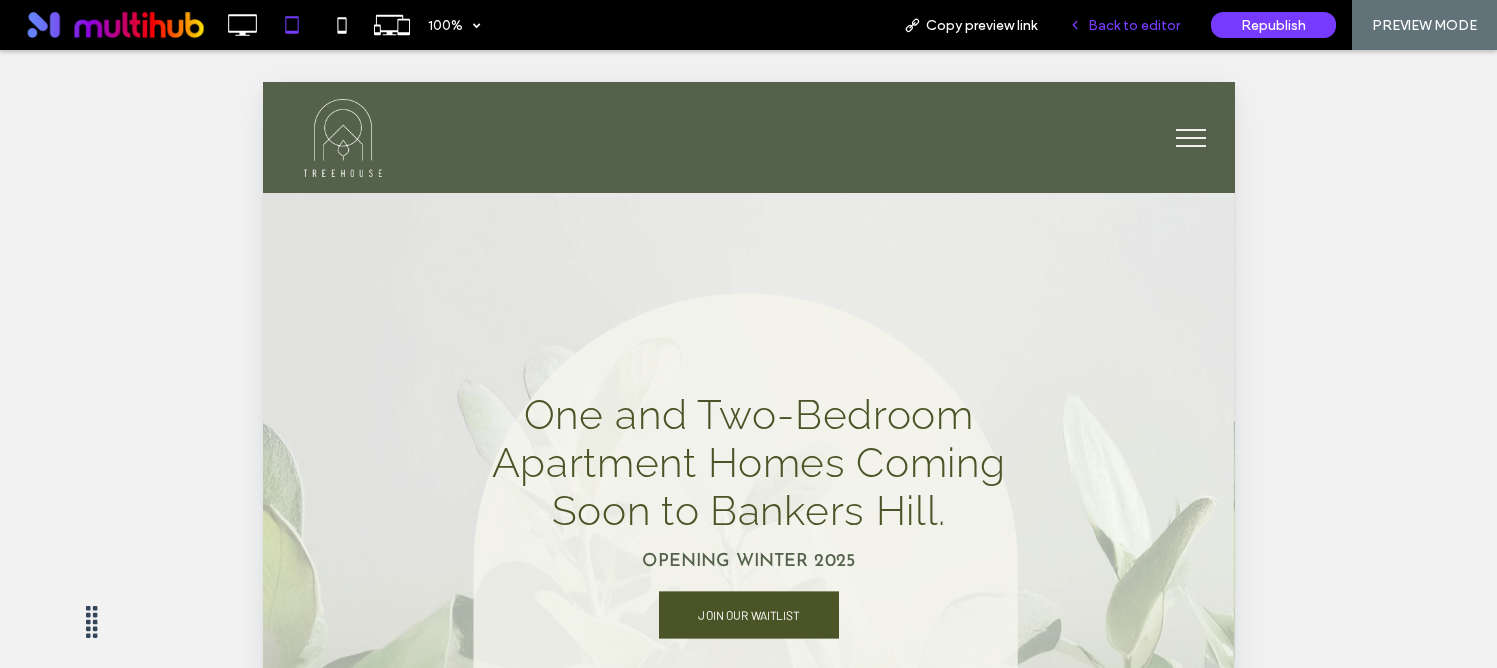 click on "Back to editor" at bounding box center (1134, 25) 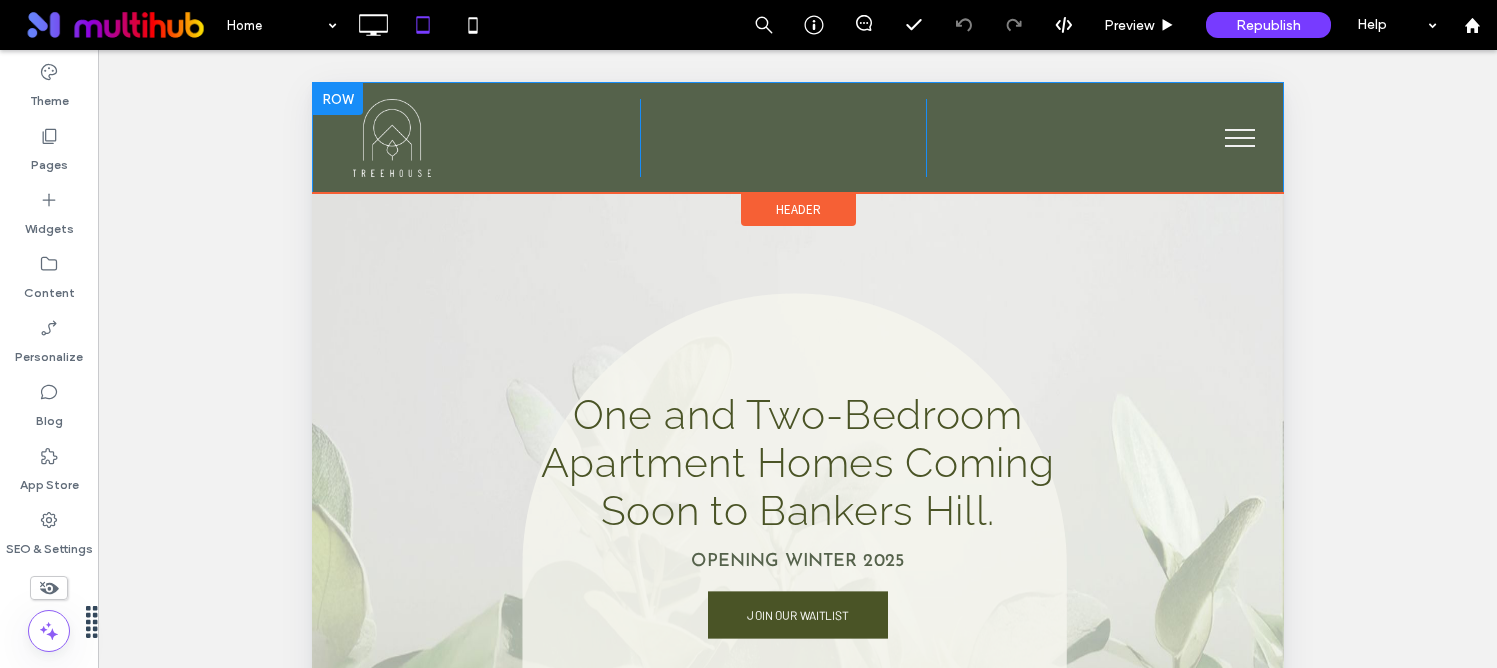 click at bounding box center [391, 138] 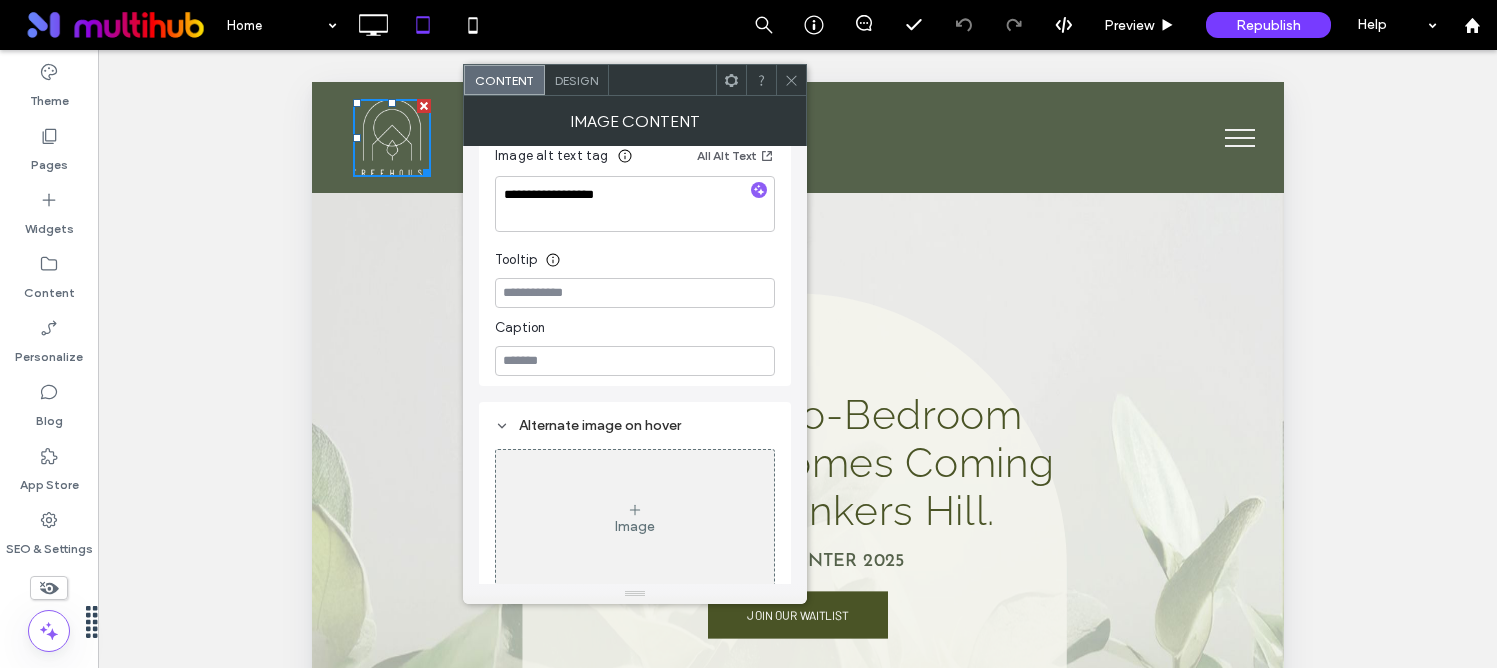 scroll, scrollTop: 542, scrollLeft: 0, axis: vertical 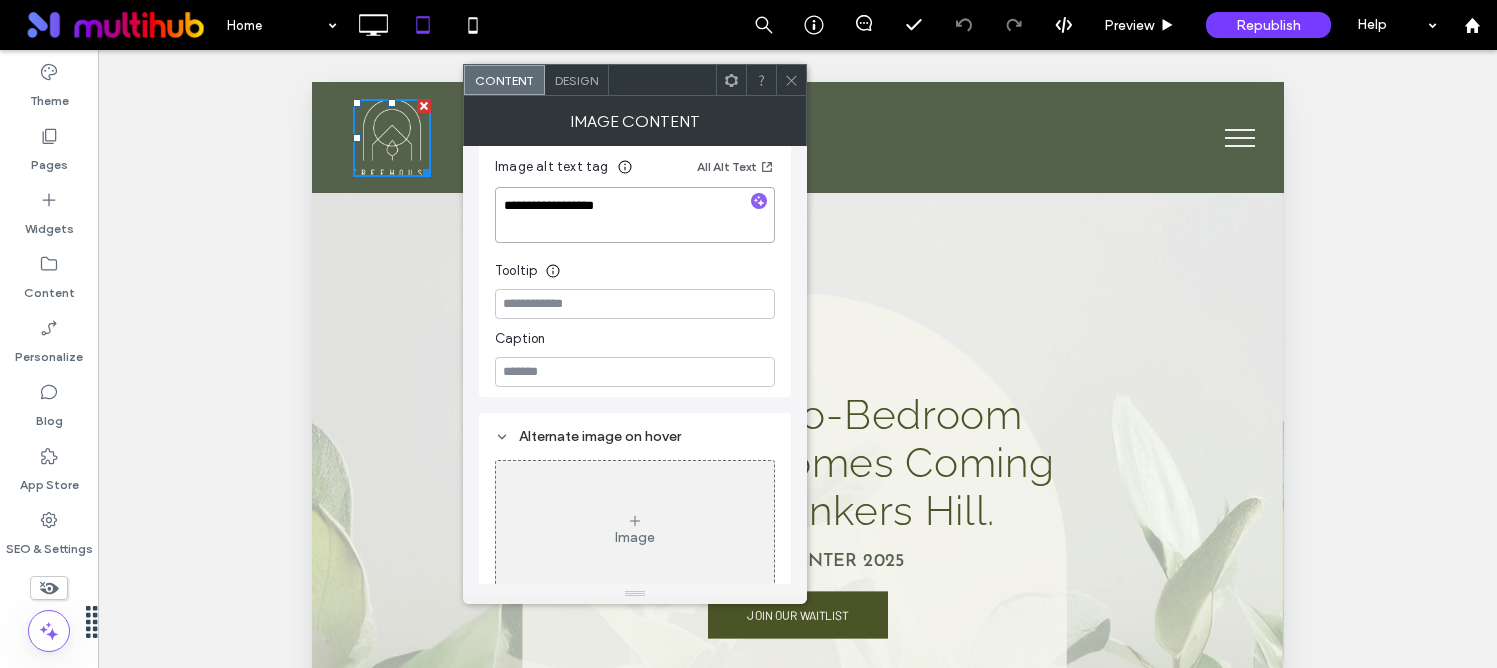 drag, startPoint x: 644, startPoint y: 208, endPoint x: 518, endPoint y: 205, distance: 126.035706 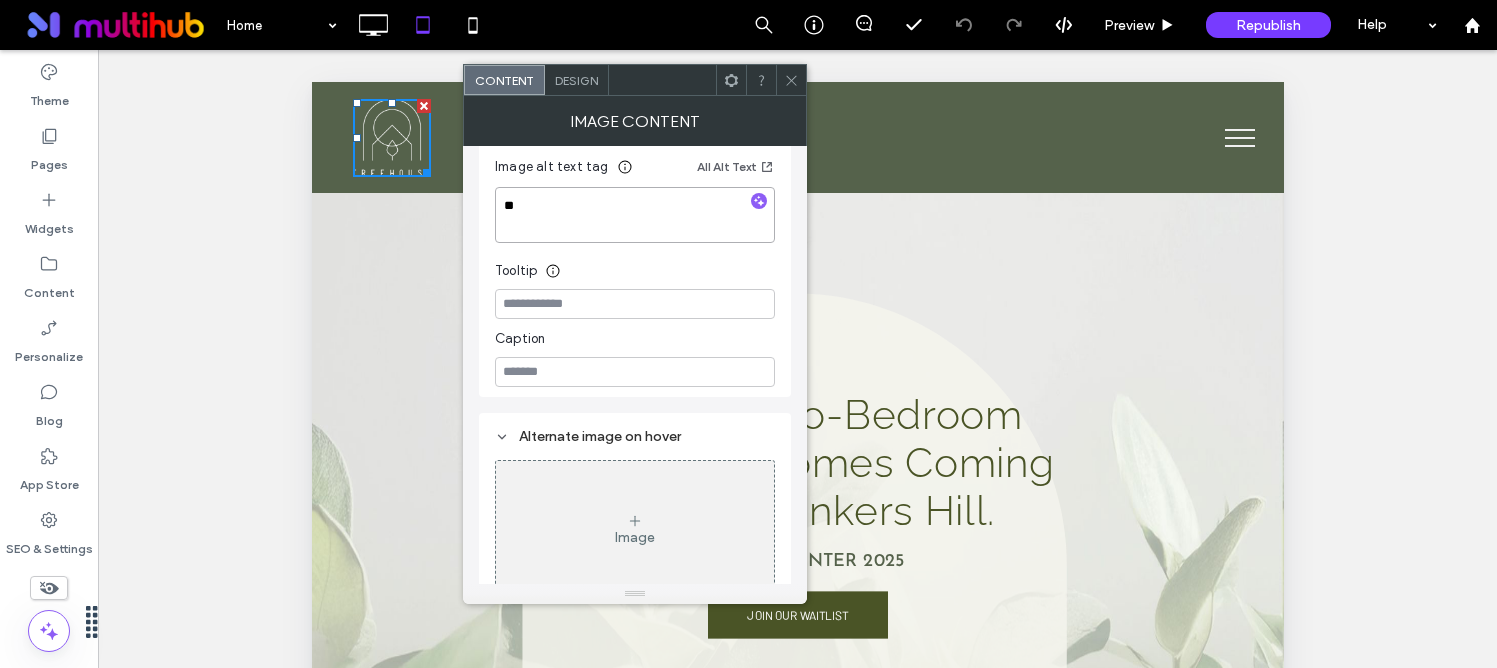 type on "*" 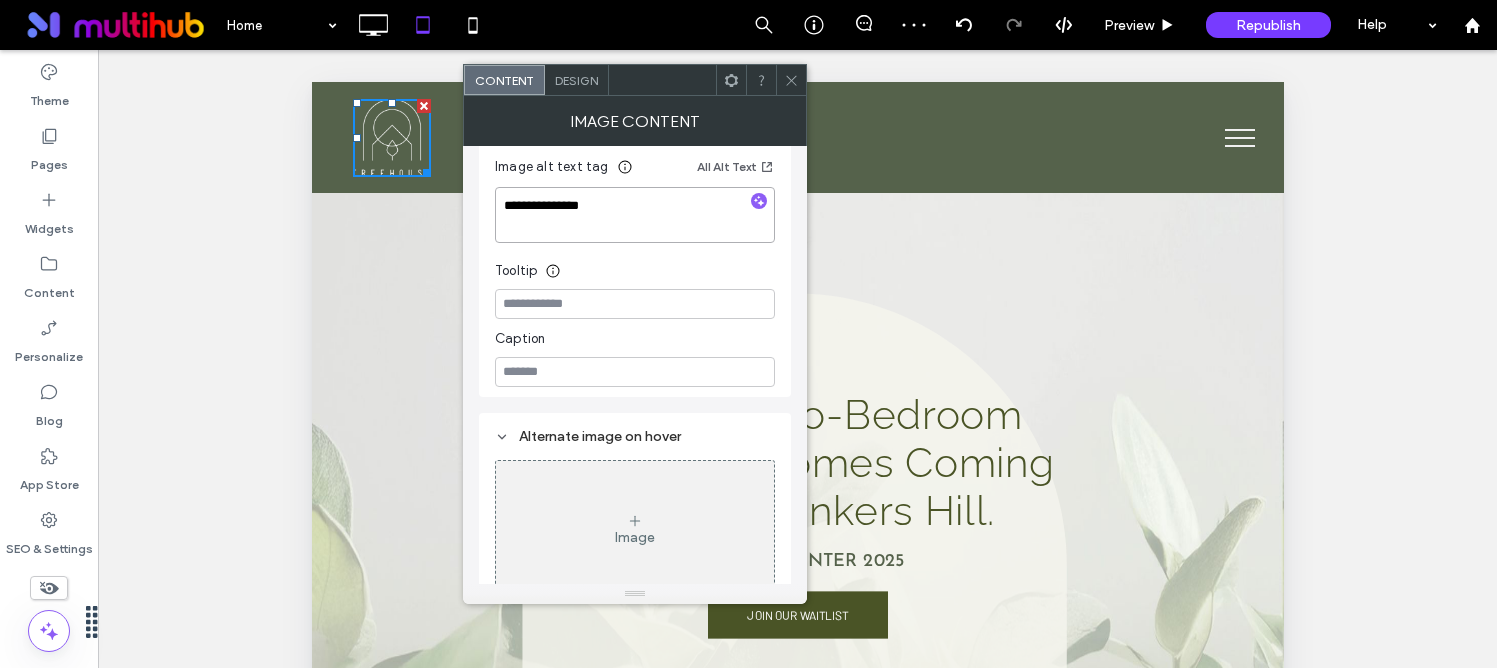 type on "**********" 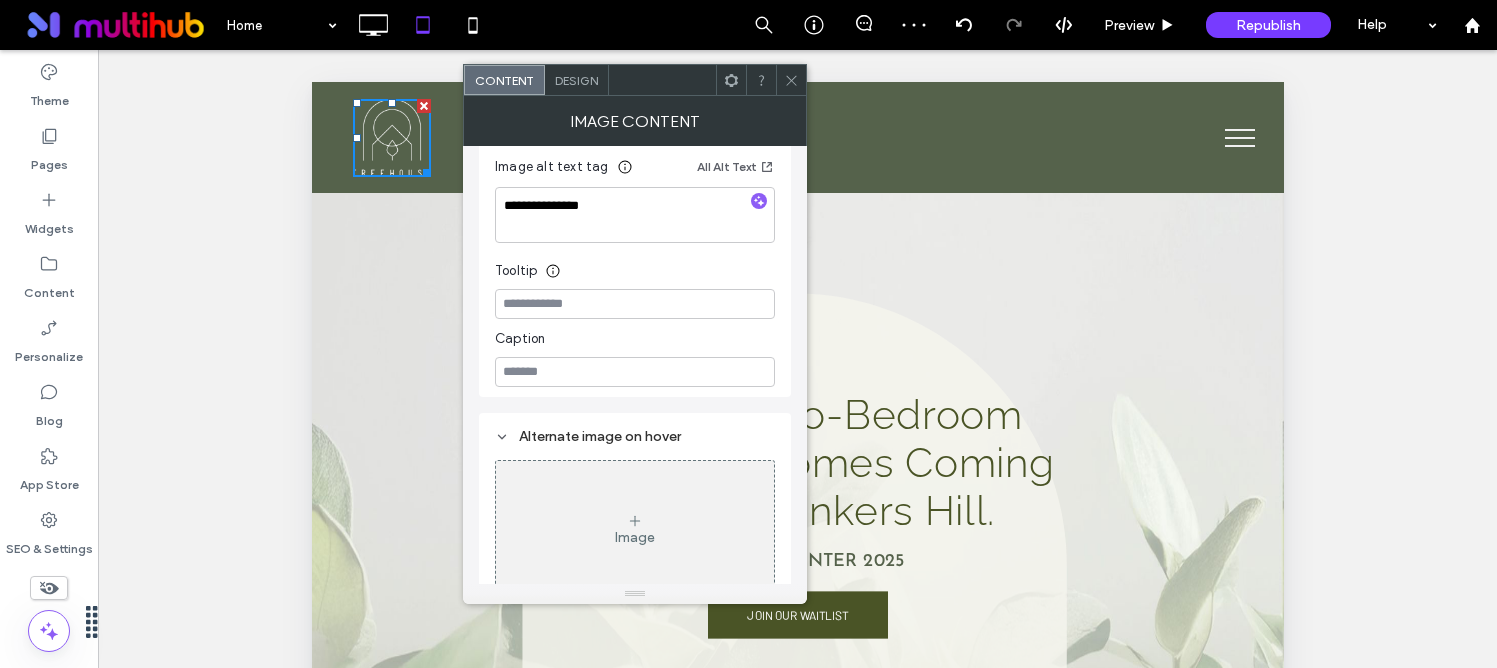 click 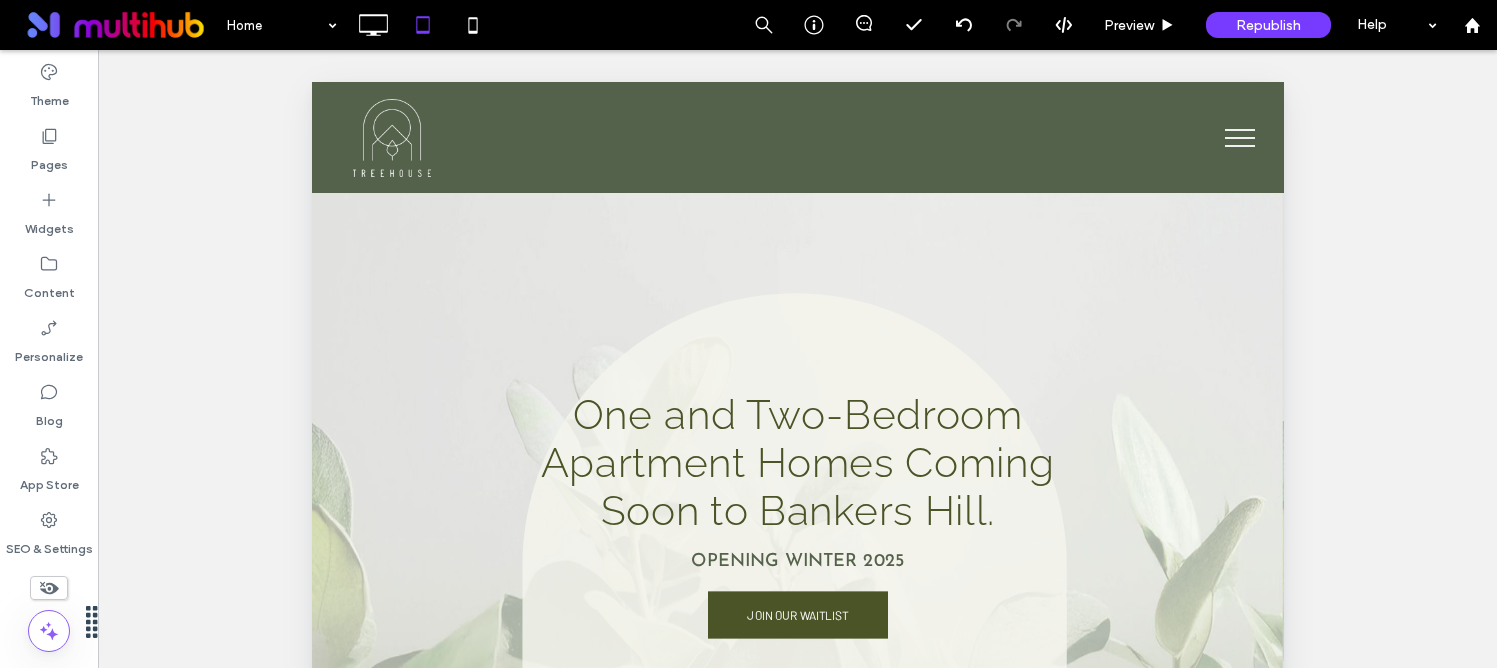 click at bounding box center (1239, 138) 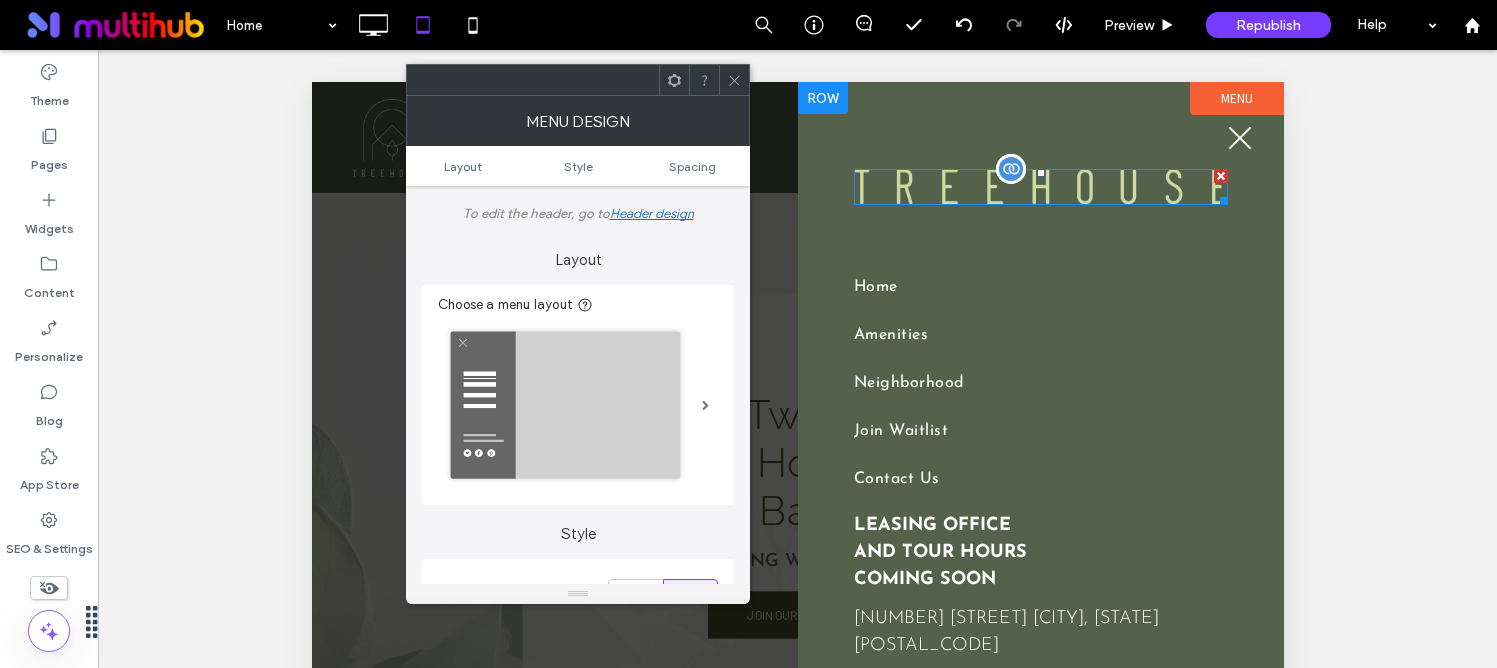 click at bounding box center [1040, 187] 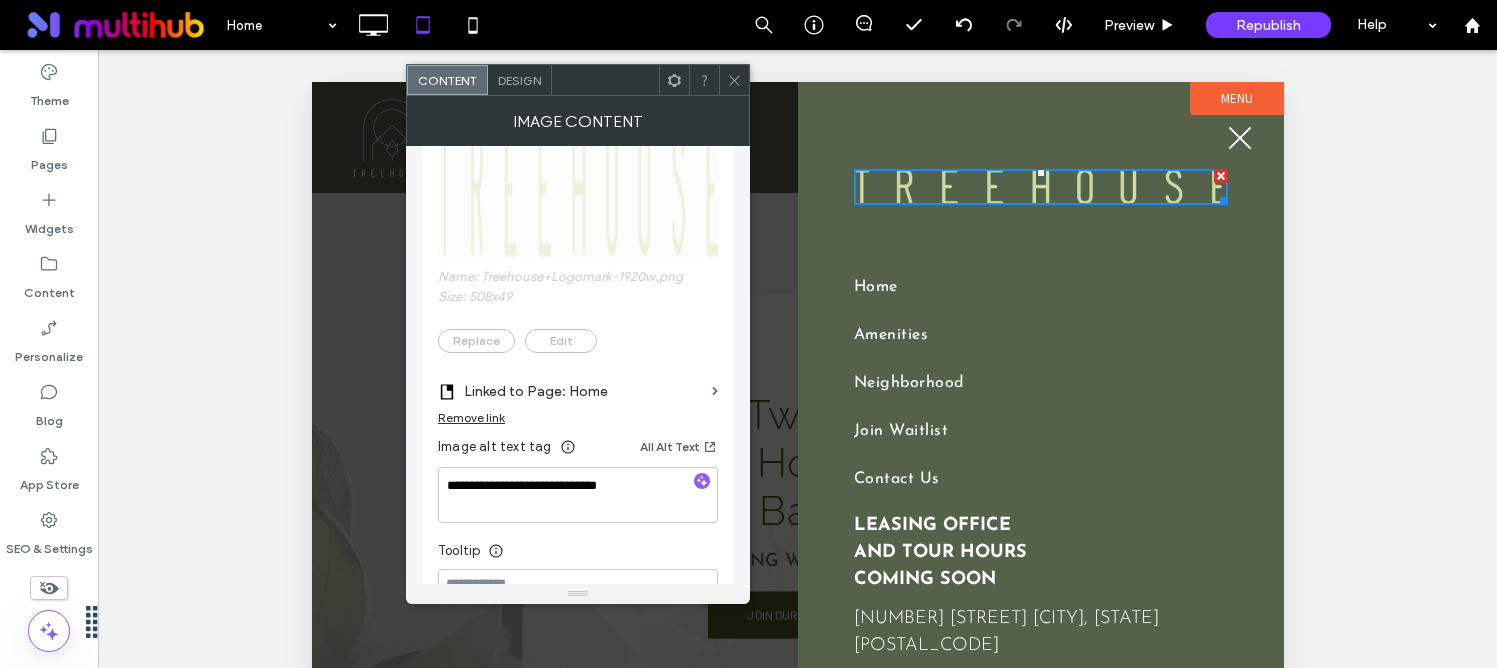 scroll, scrollTop: 369, scrollLeft: 0, axis: vertical 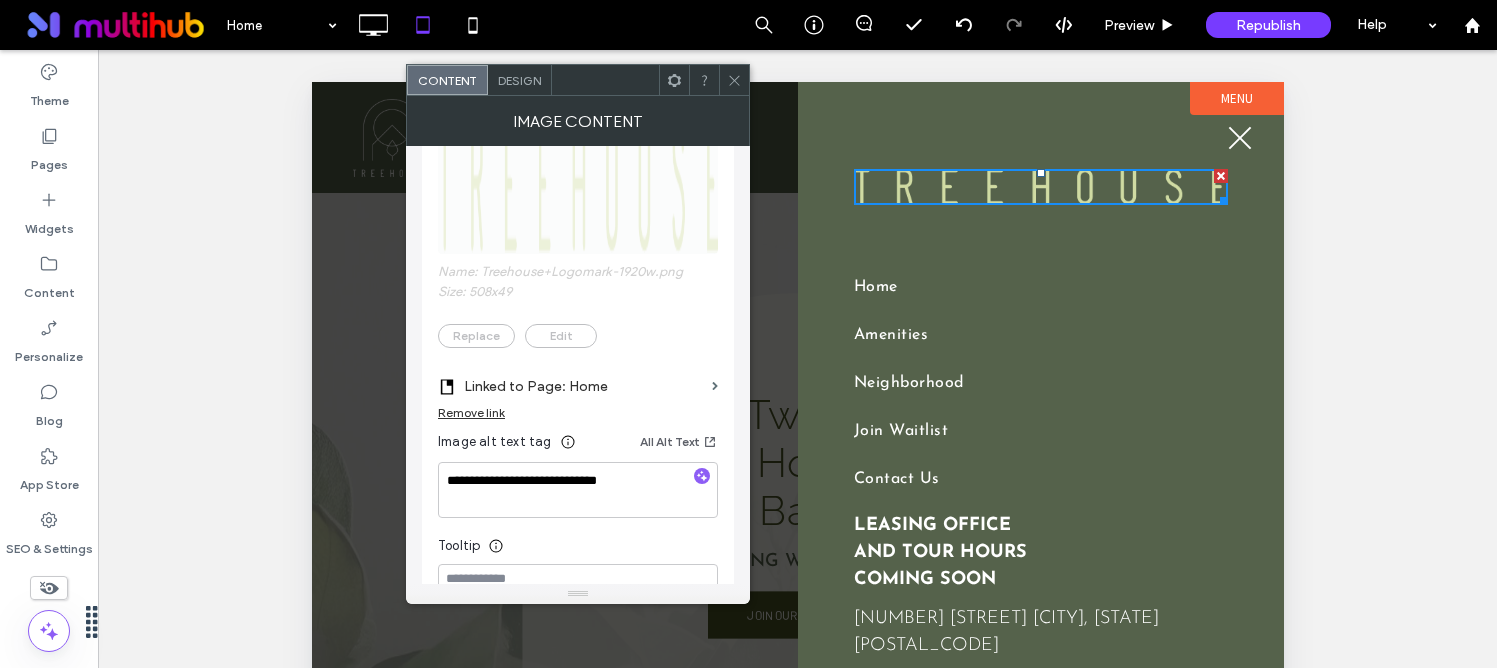 click 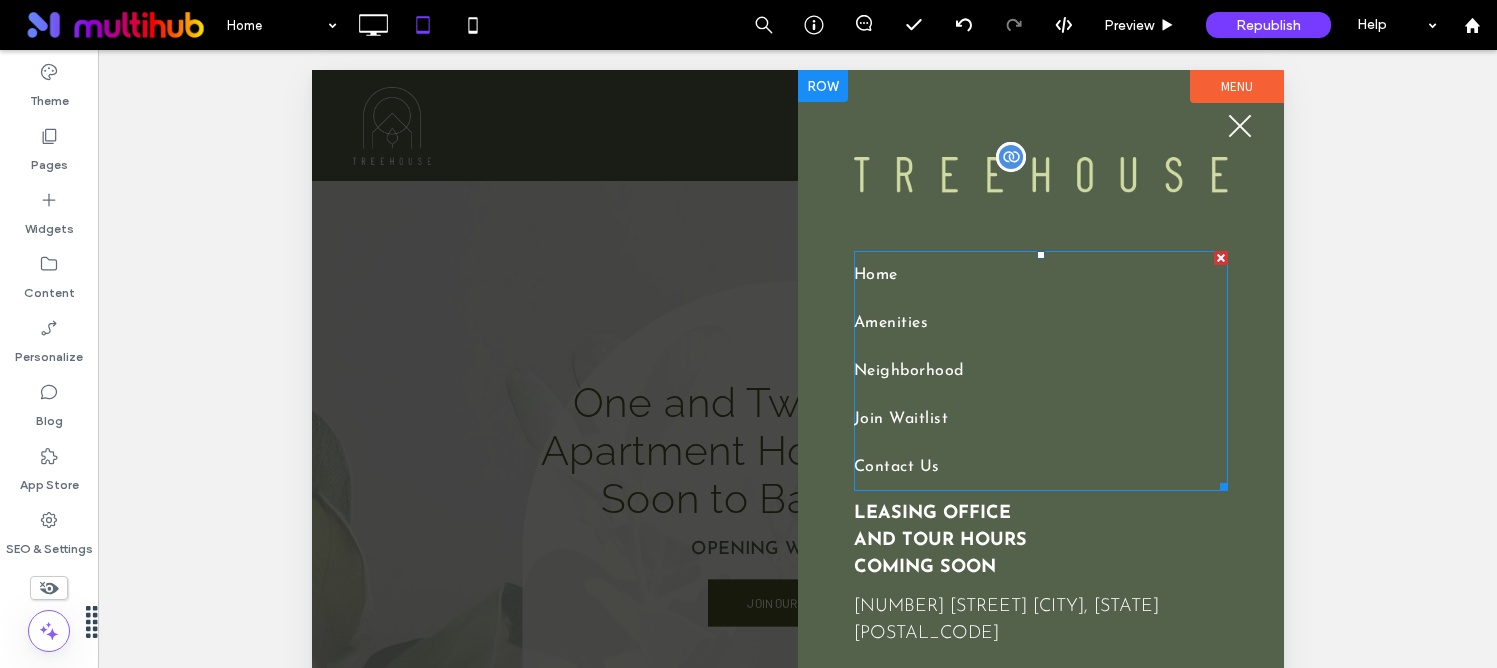 scroll, scrollTop: 0, scrollLeft: 0, axis: both 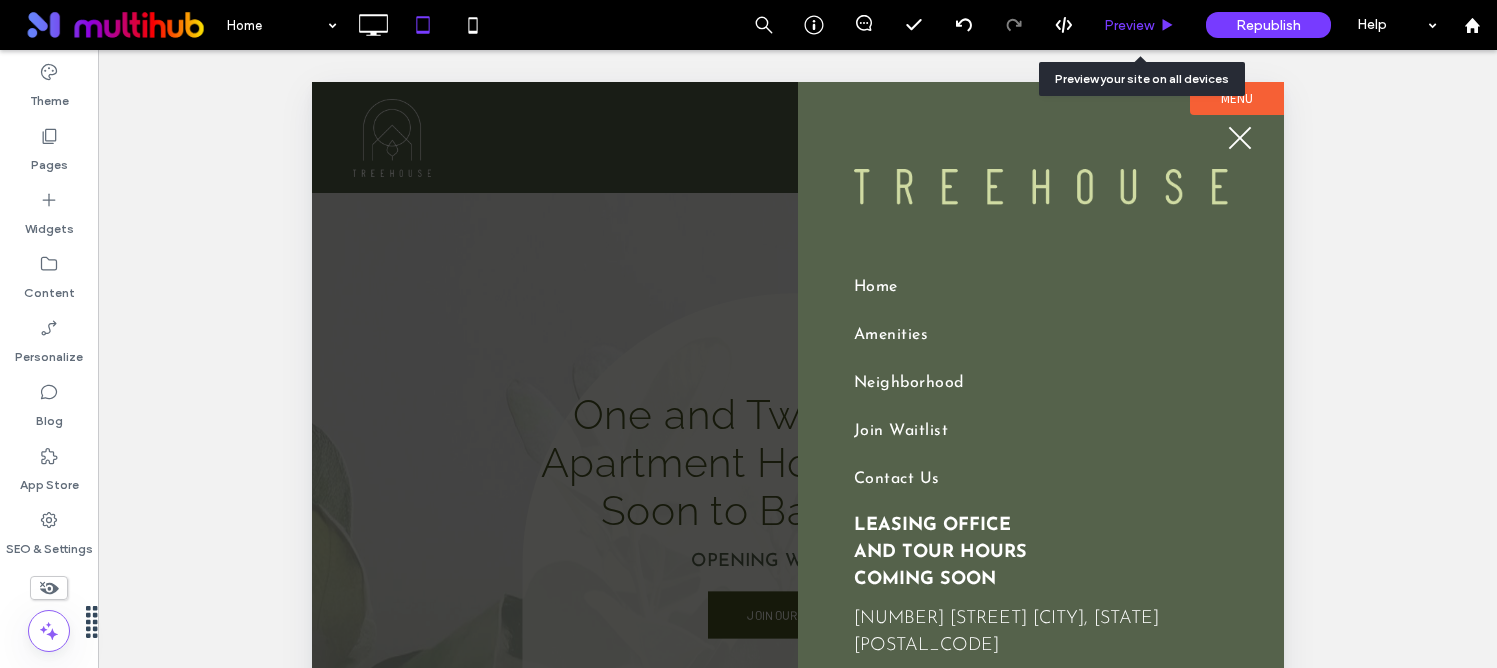 click on "Preview" at bounding box center (1140, 25) 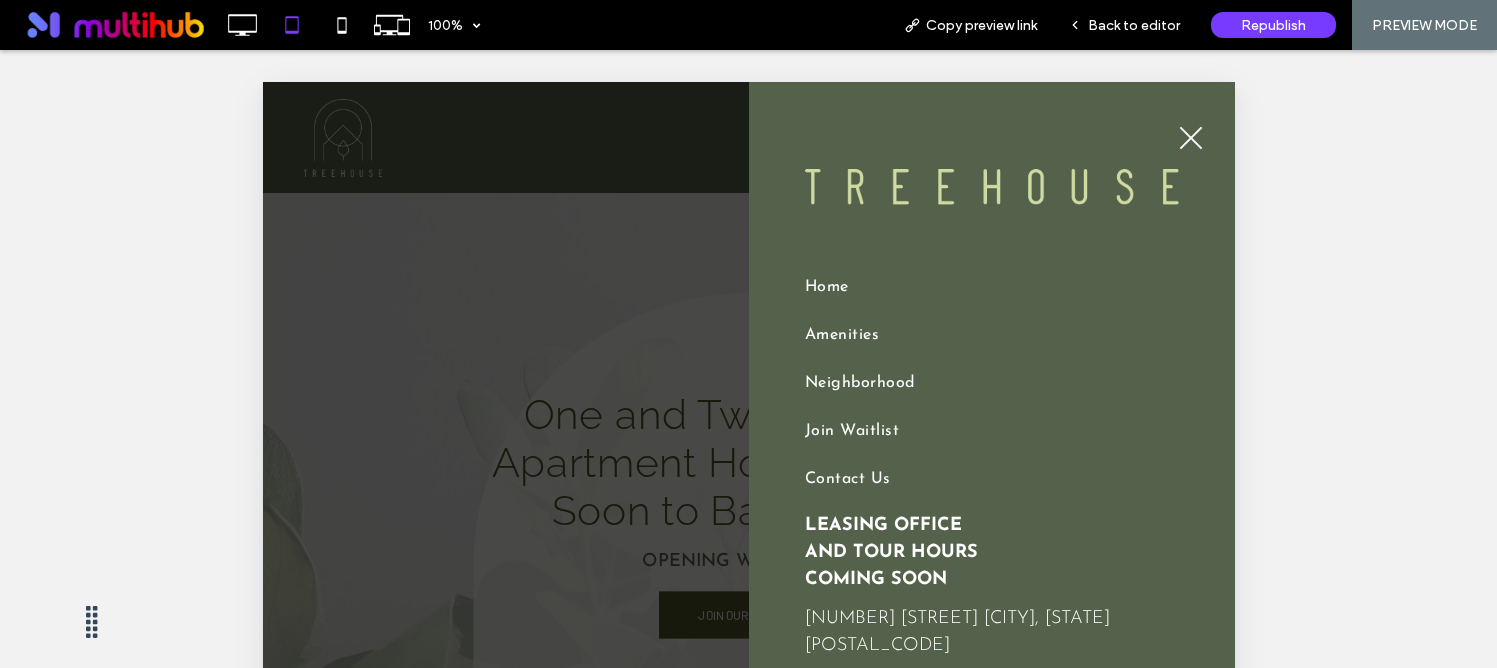 click at bounding box center (1190, 137) 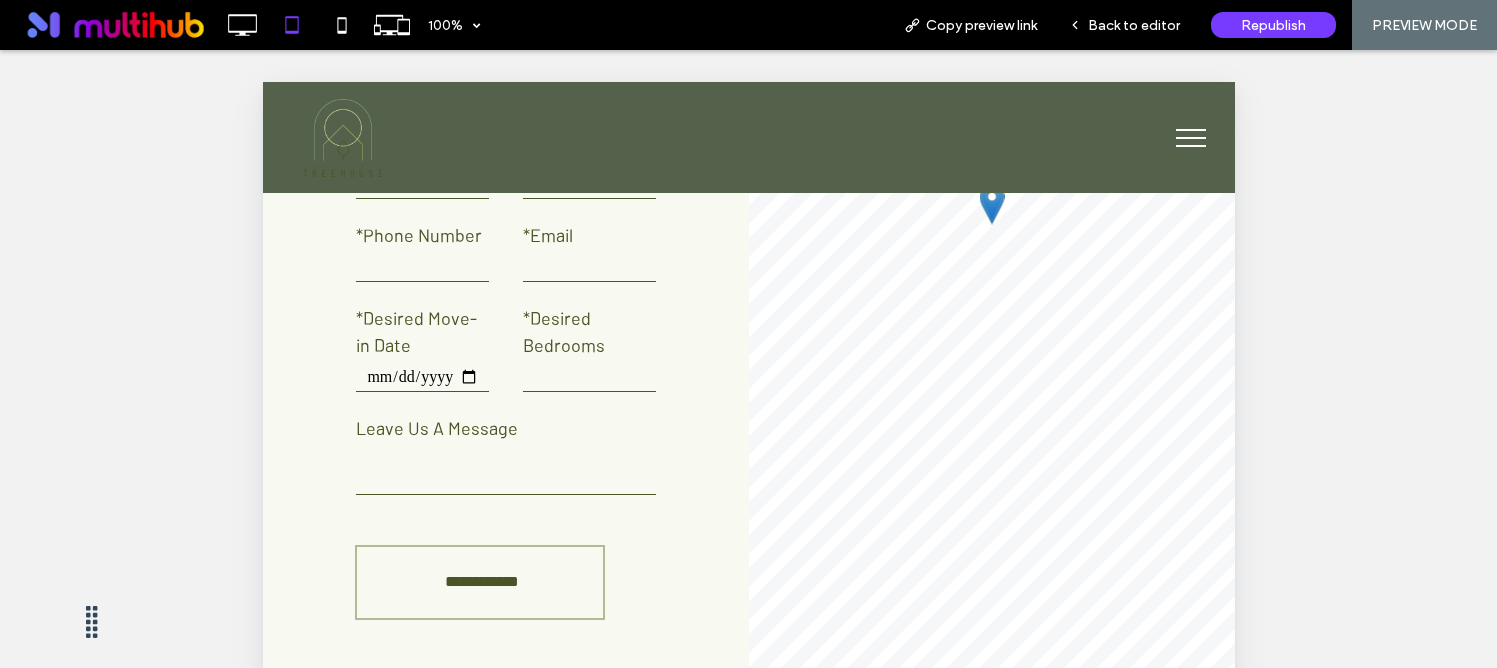 scroll, scrollTop: 4291, scrollLeft: 0, axis: vertical 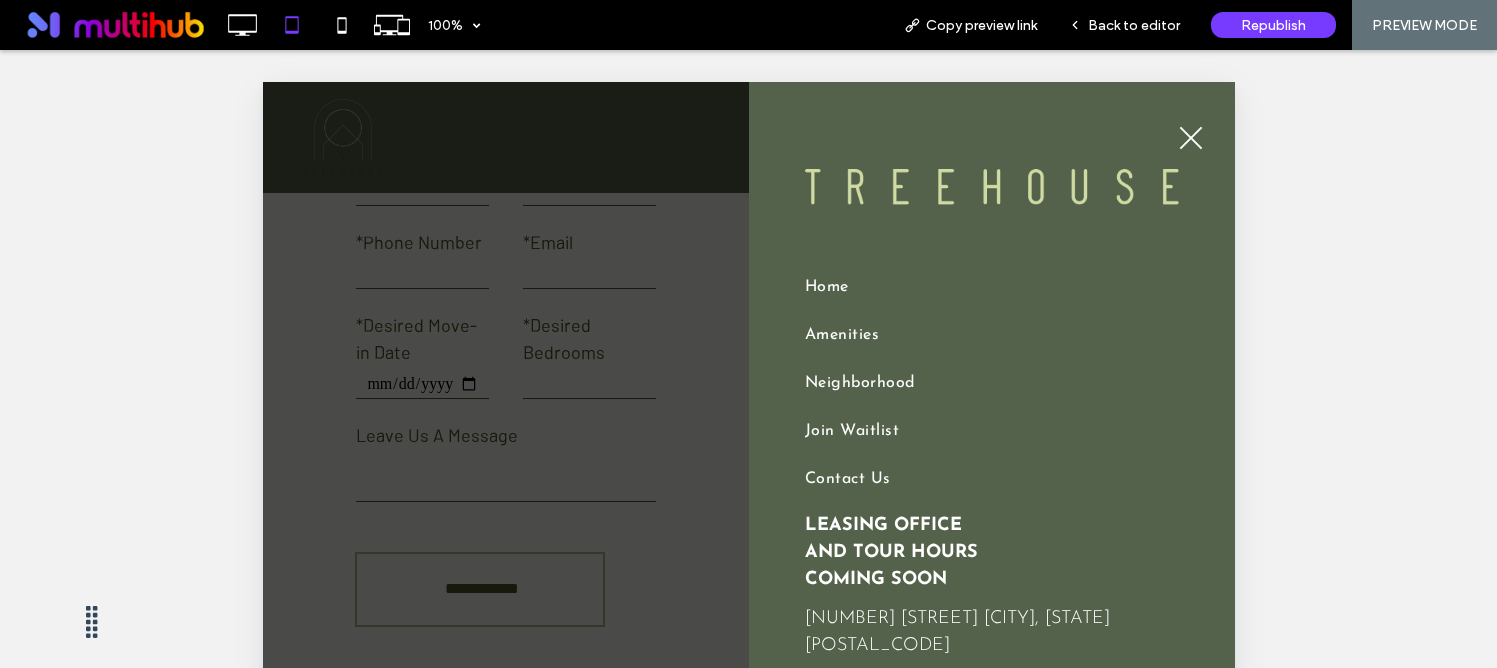 click on "Amenities" at bounding box center (841, 335) 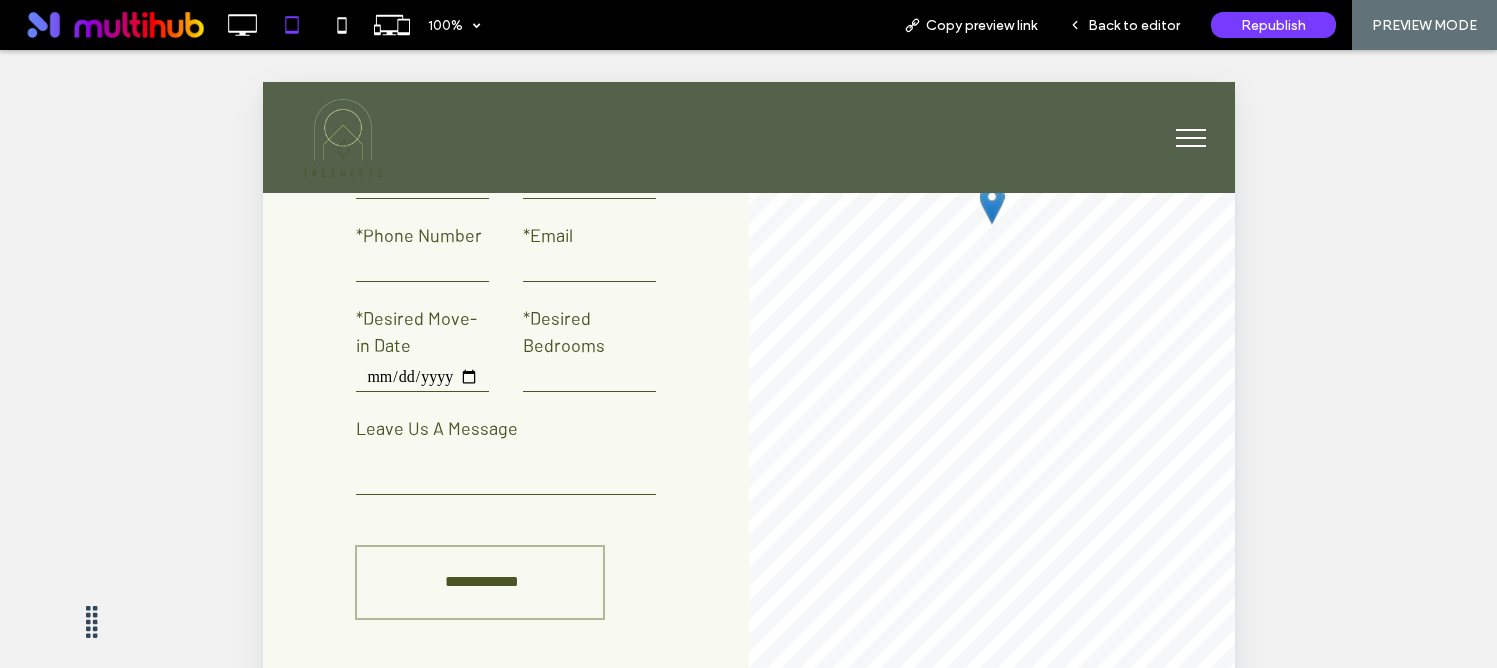 scroll, scrollTop: 3741, scrollLeft: 0, axis: vertical 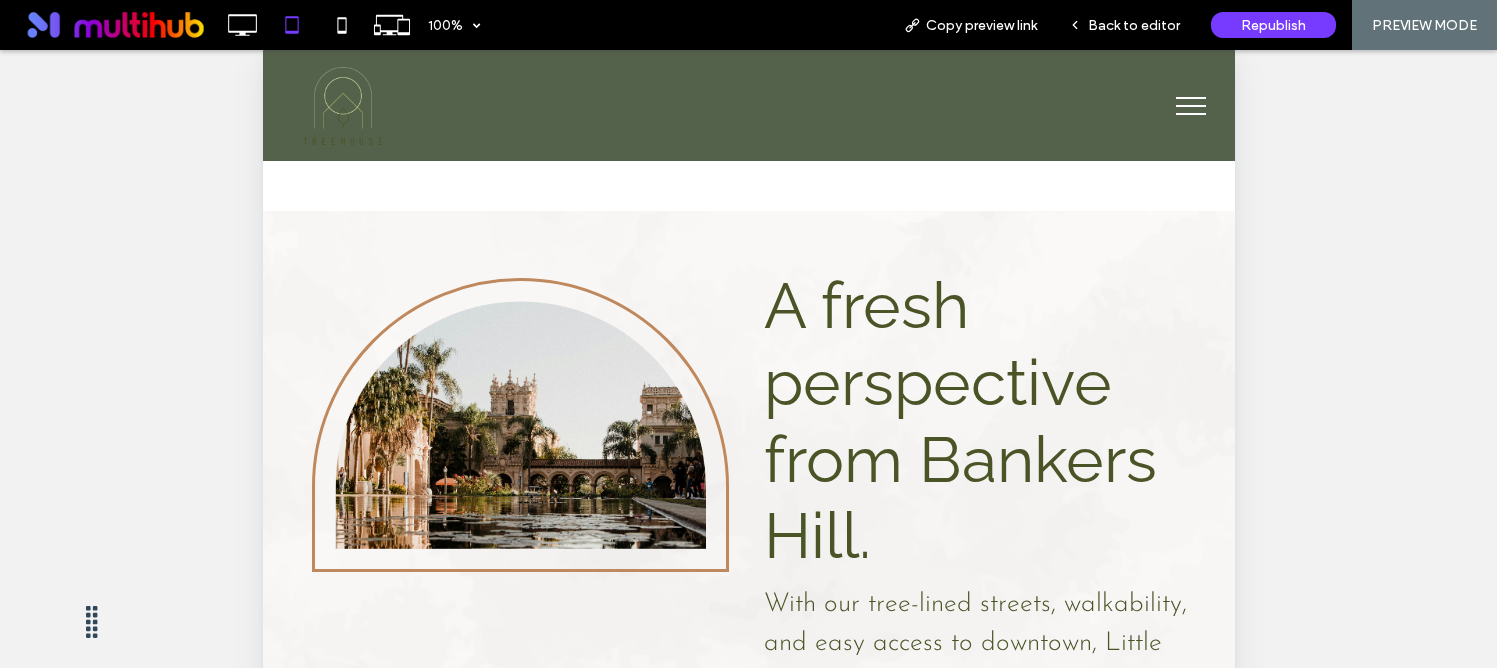 click at bounding box center [1190, 106] 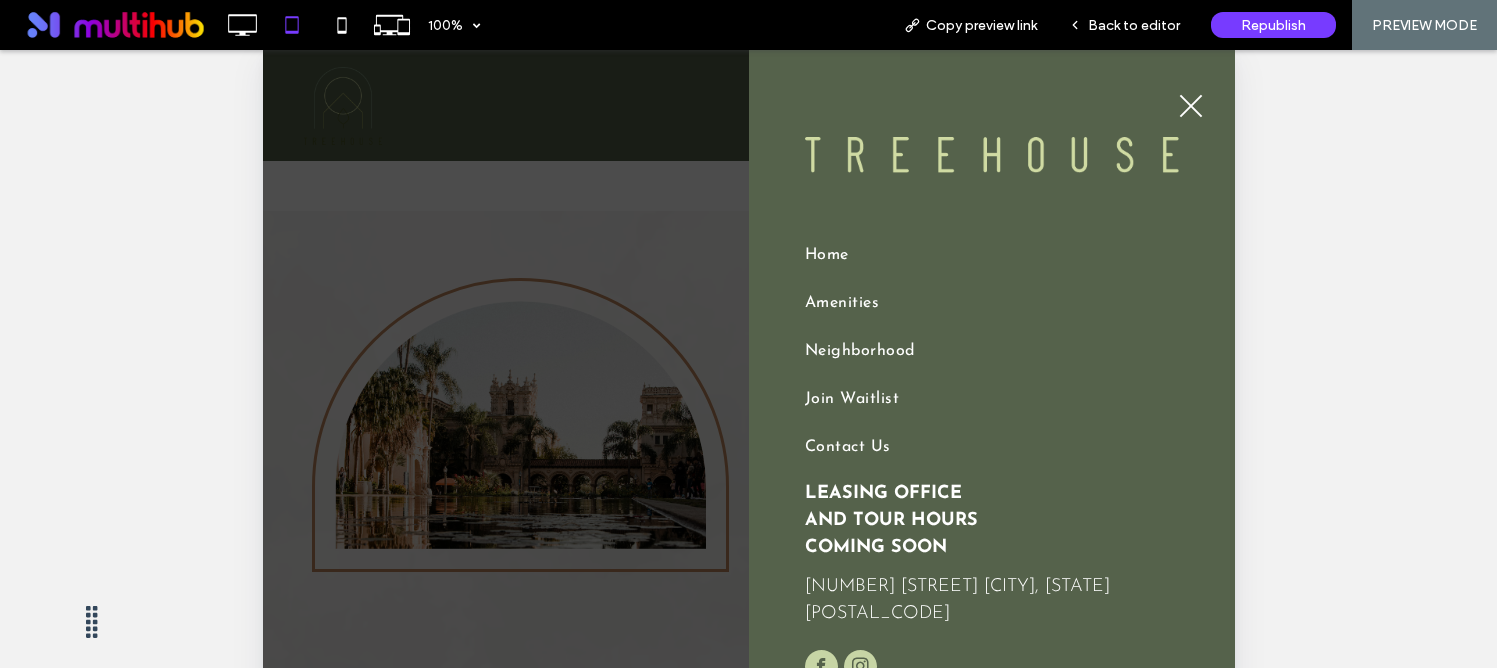 click on "Neighborhood" at bounding box center [859, 351] 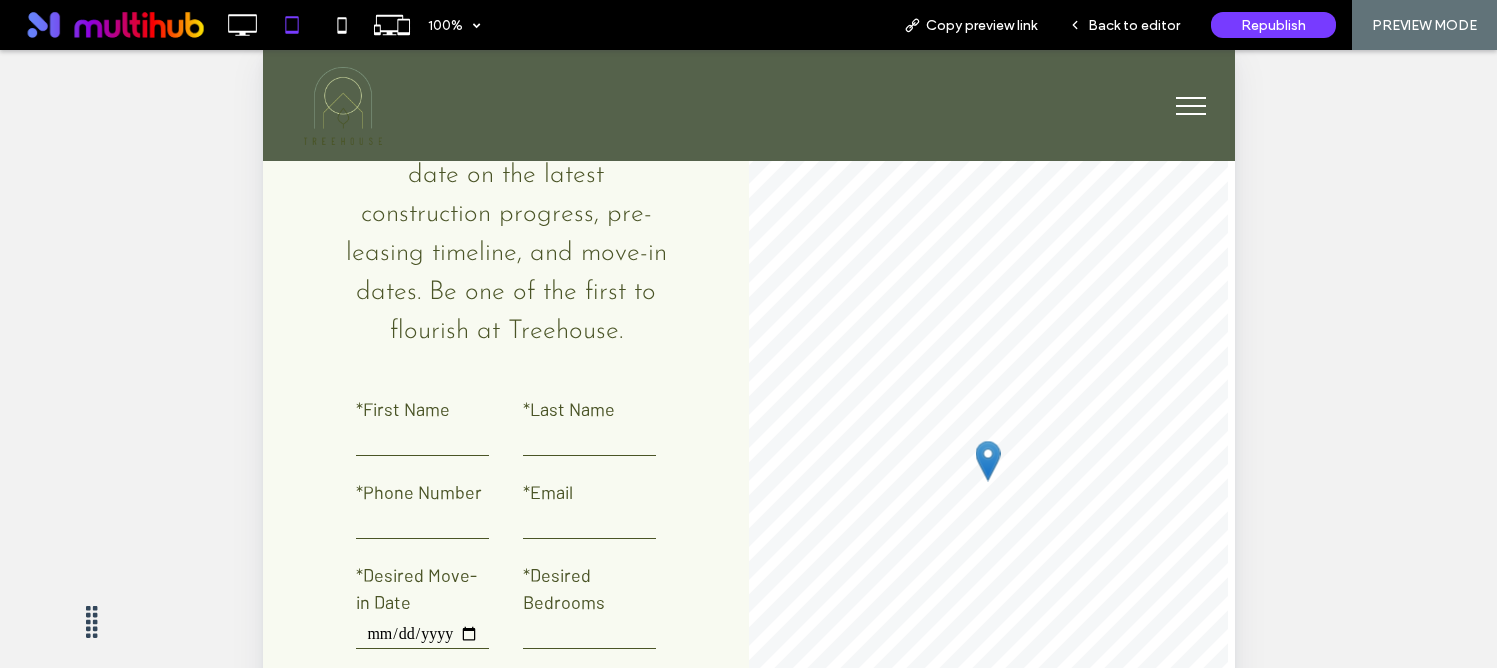 scroll, scrollTop: 4291, scrollLeft: 0, axis: vertical 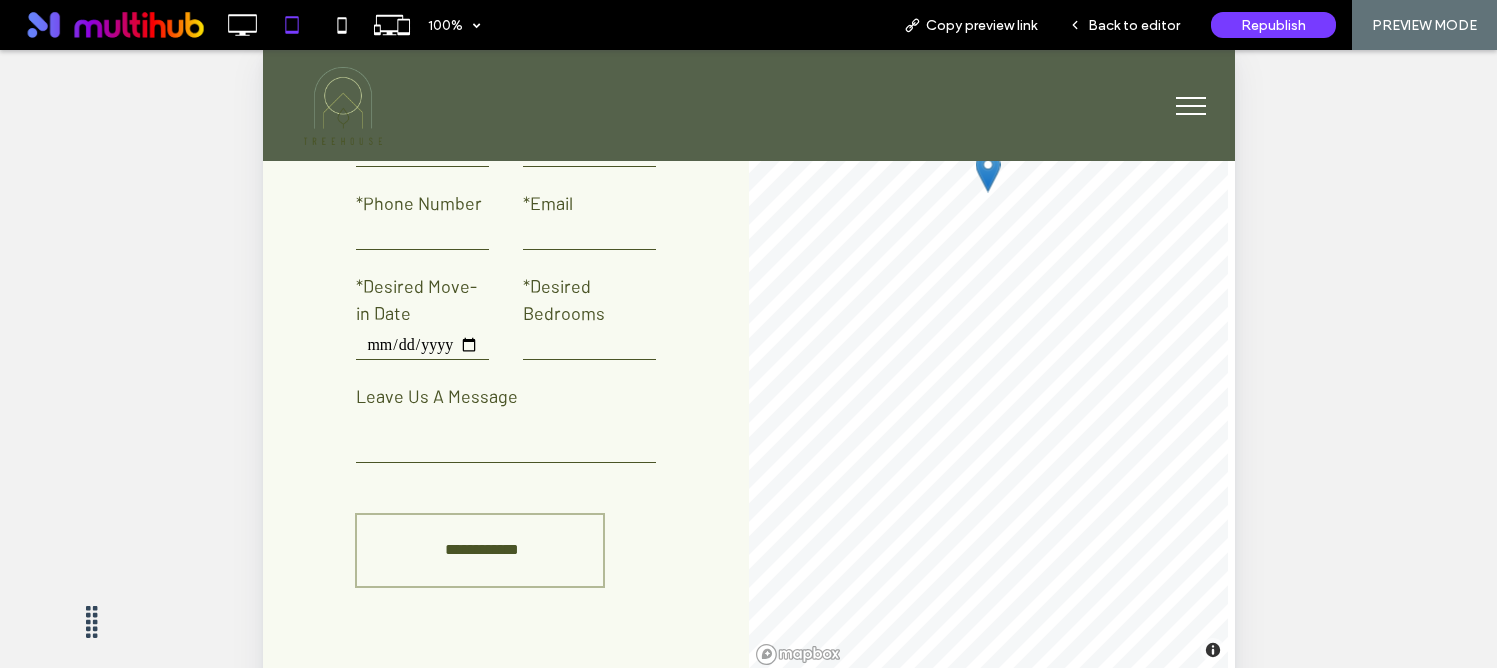click at bounding box center [1190, 106] 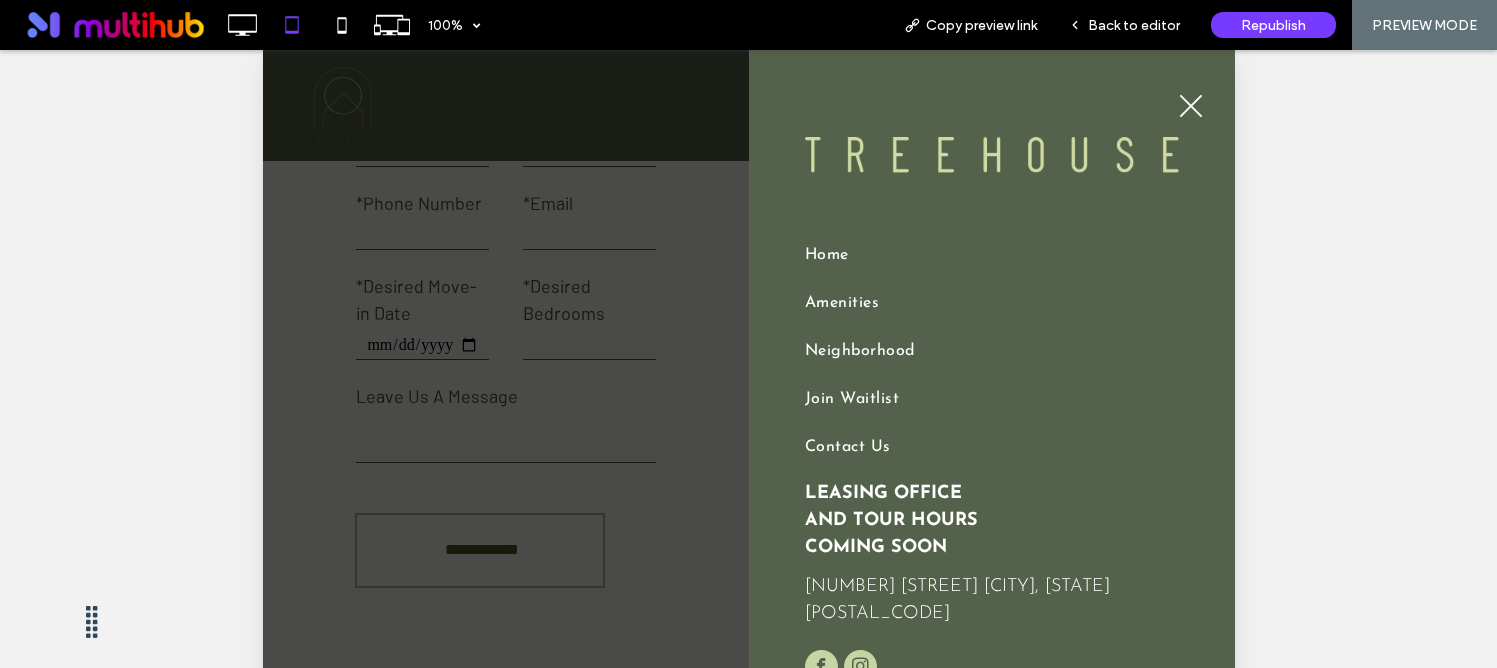 scroll, scrollTop: 4252, scrollLeft: 0, axis: vertical 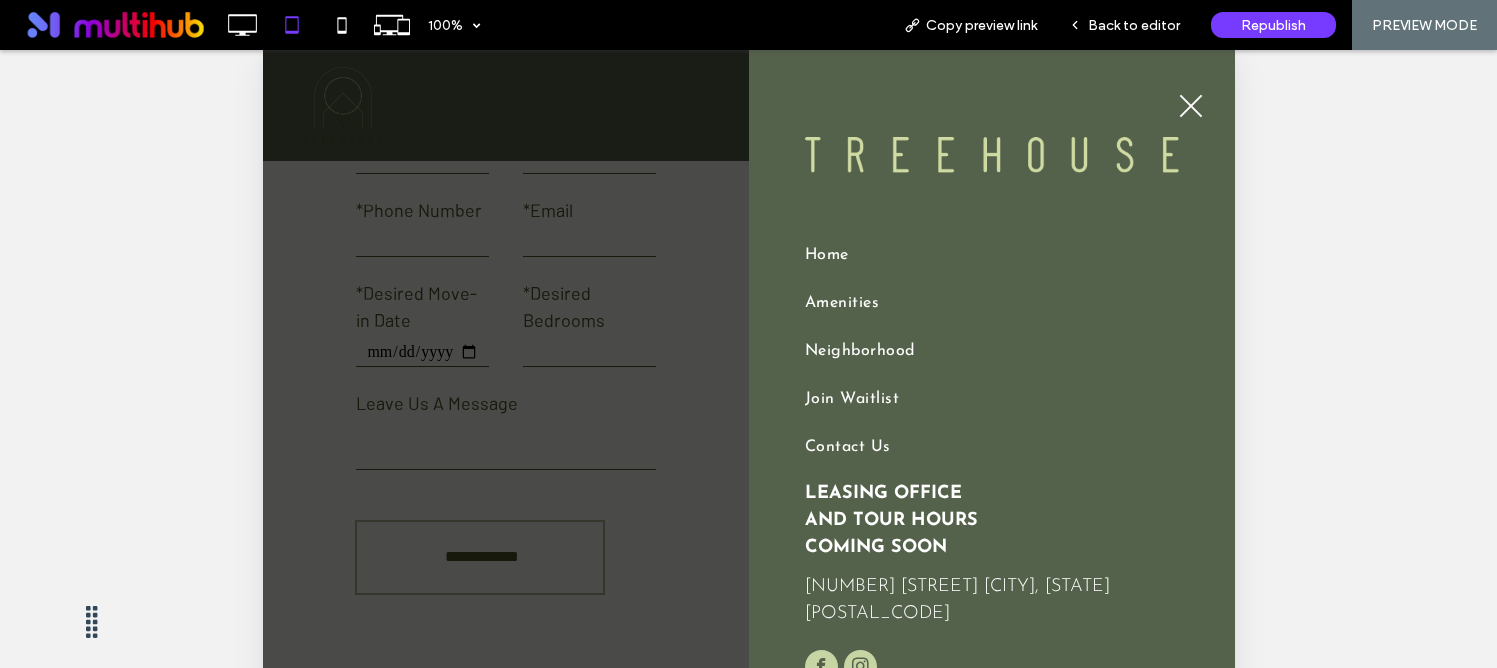 click on "Join Waitlist" at bounding box center [851, 399] 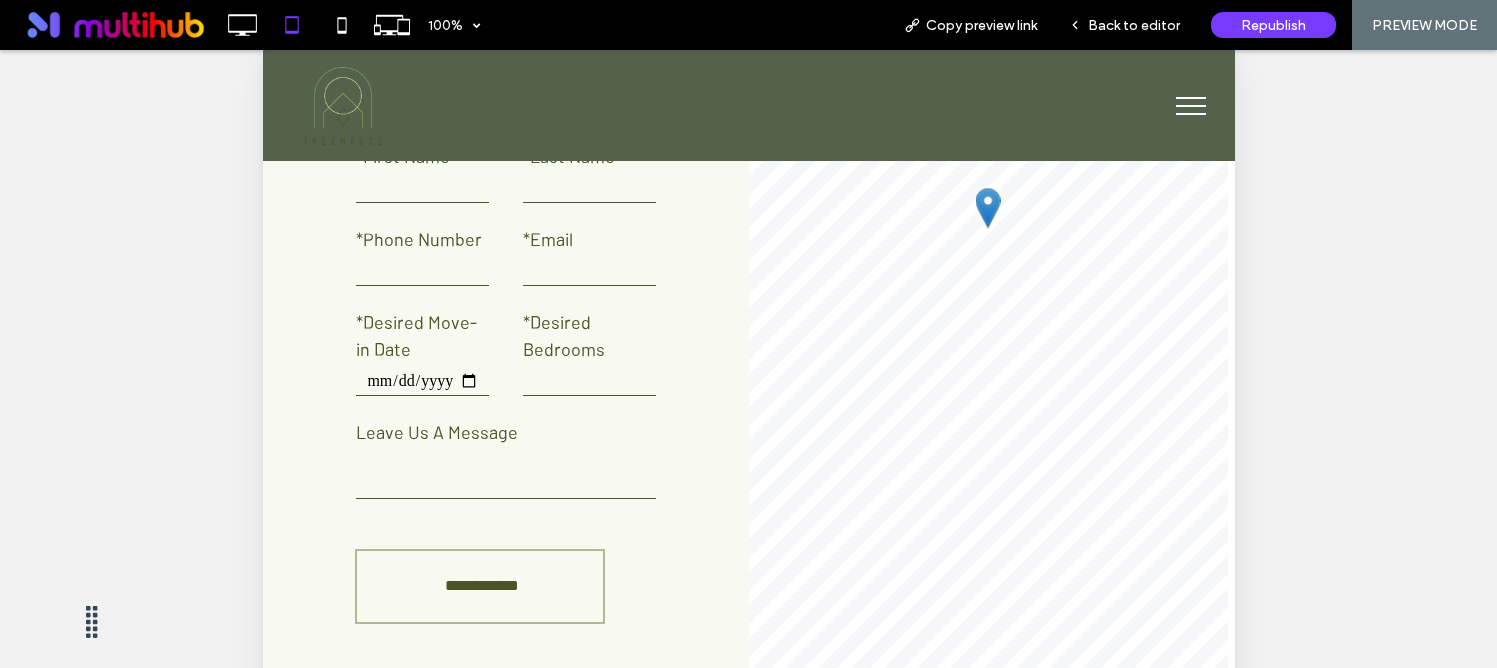 scroll, scrollTop: 4208, scrollLeft: 0, axis: vertical 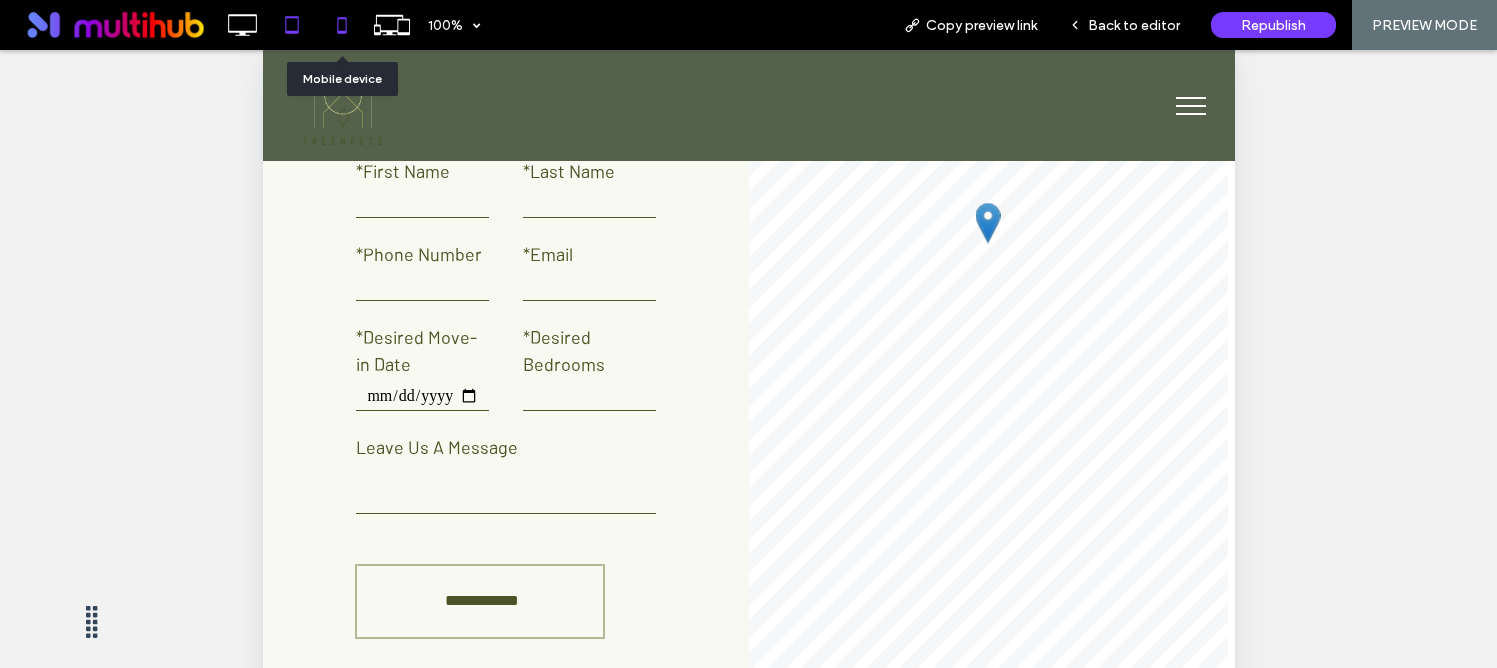 click 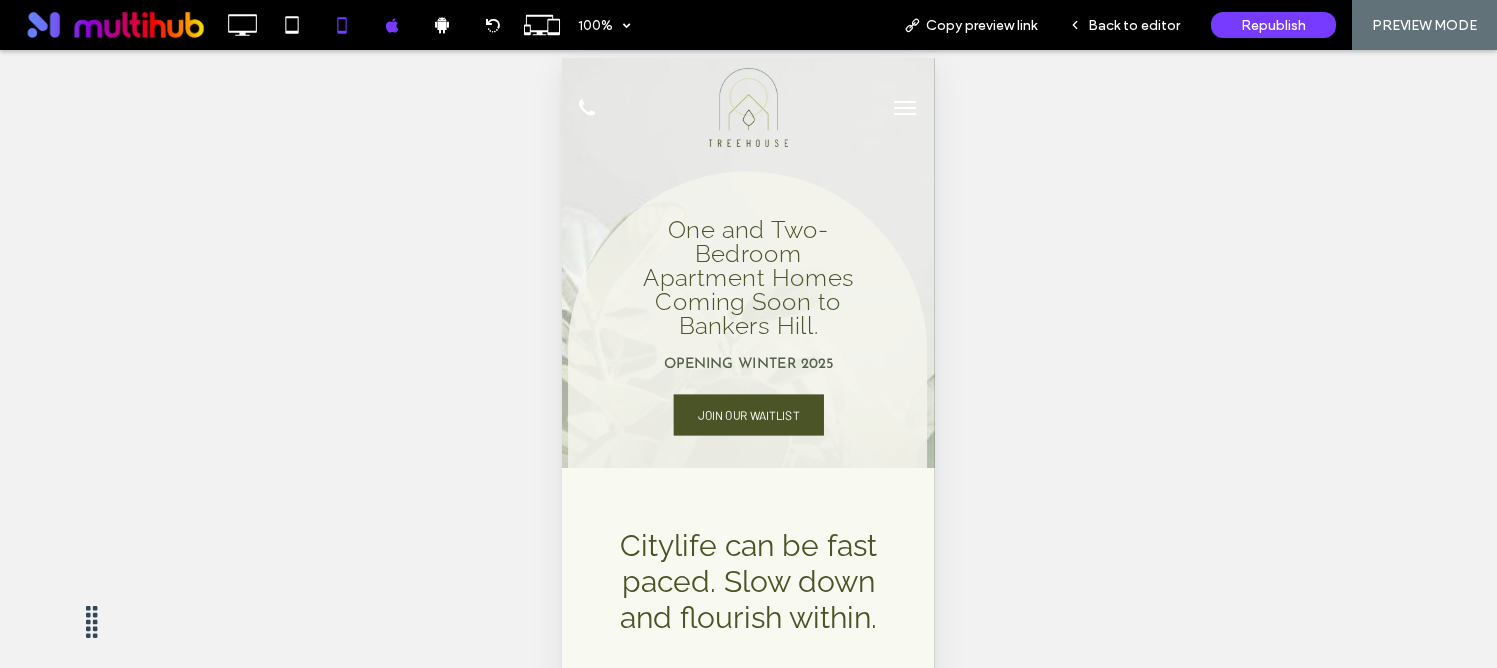 scroll, scrollTop: 0, scrollLeft: 0, axis: both 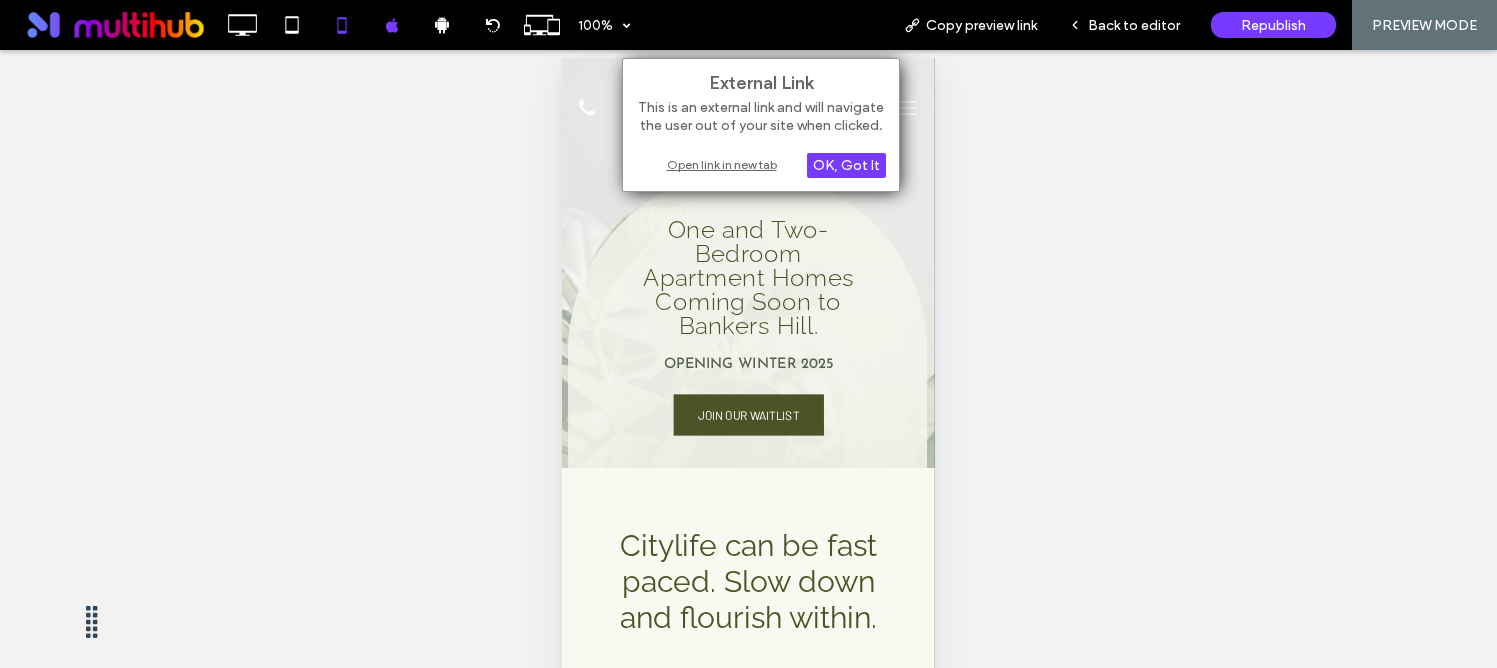 click on "Open link in new tab" at bounding box center [761, 164] 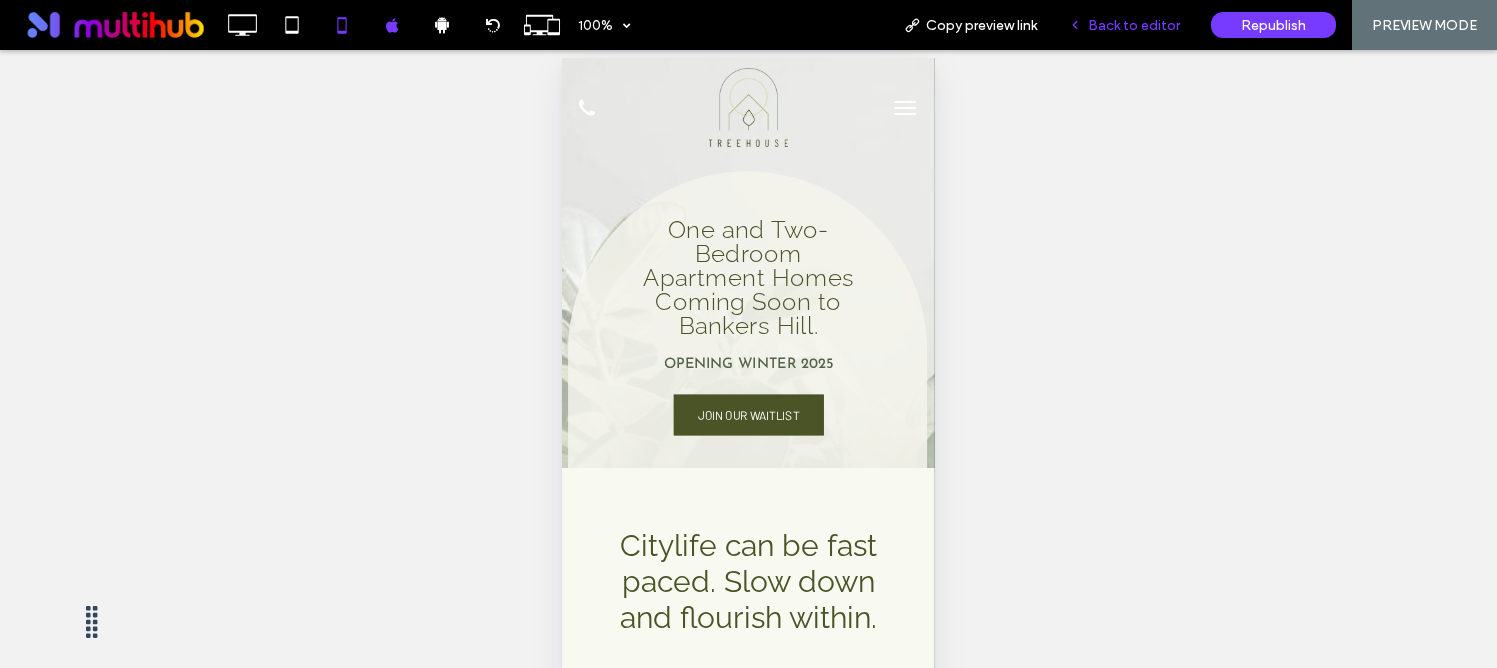 click on "Back to editor" at bounding box center [1134, 25] 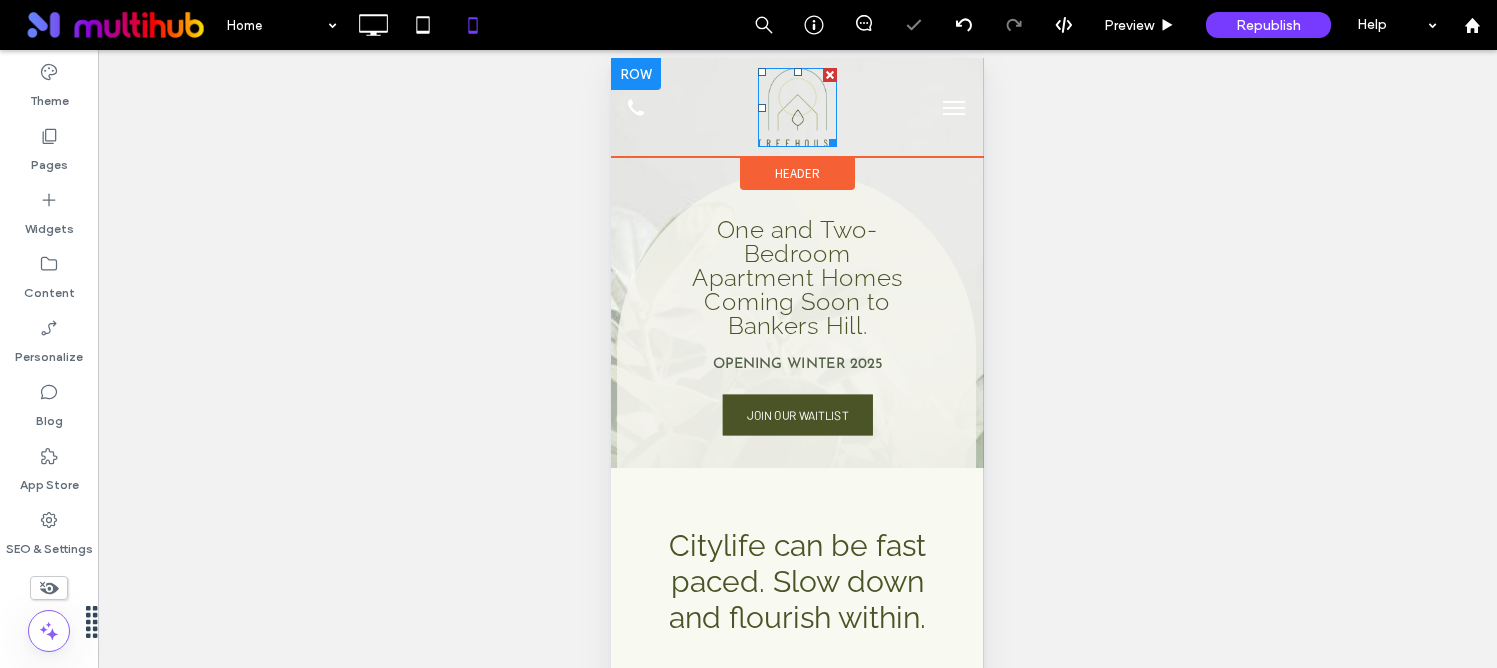 click at bounding box center [797, 107] 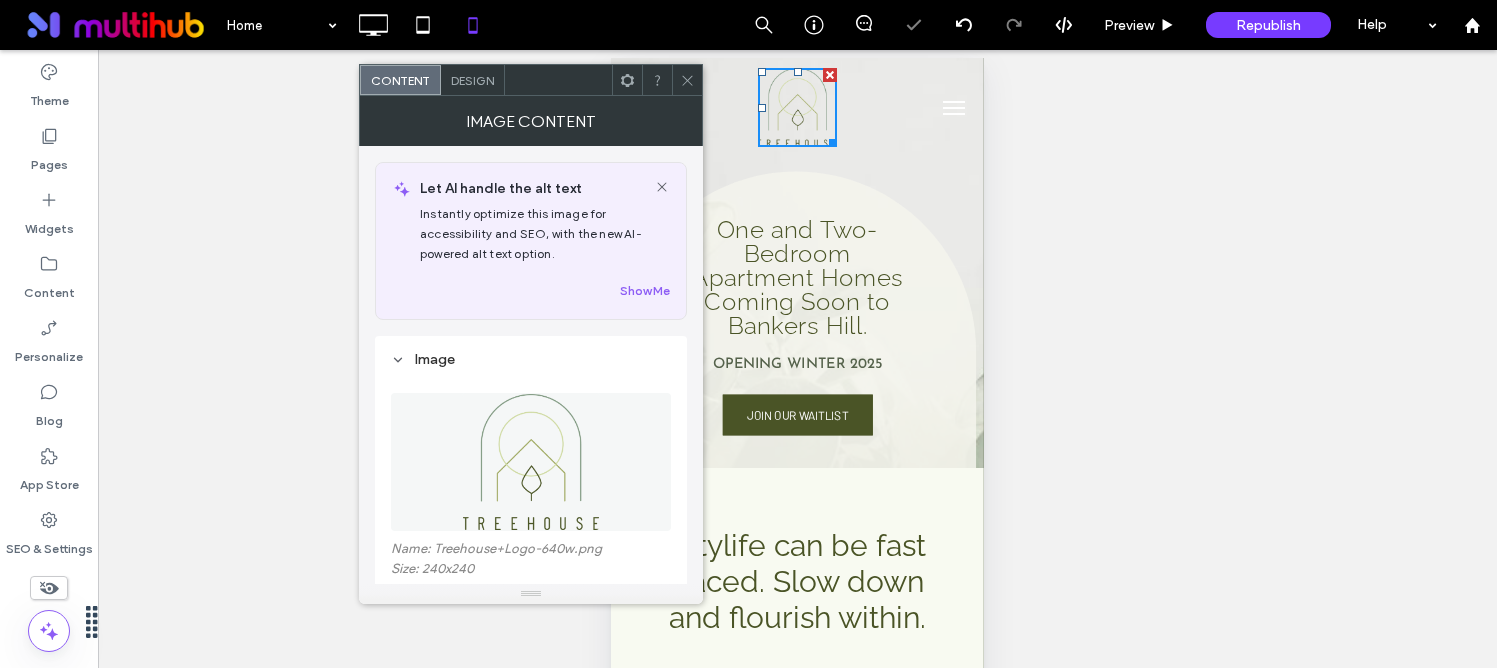 scroll, scrollTop: 345, scrollLeft: 0, axis: vertical 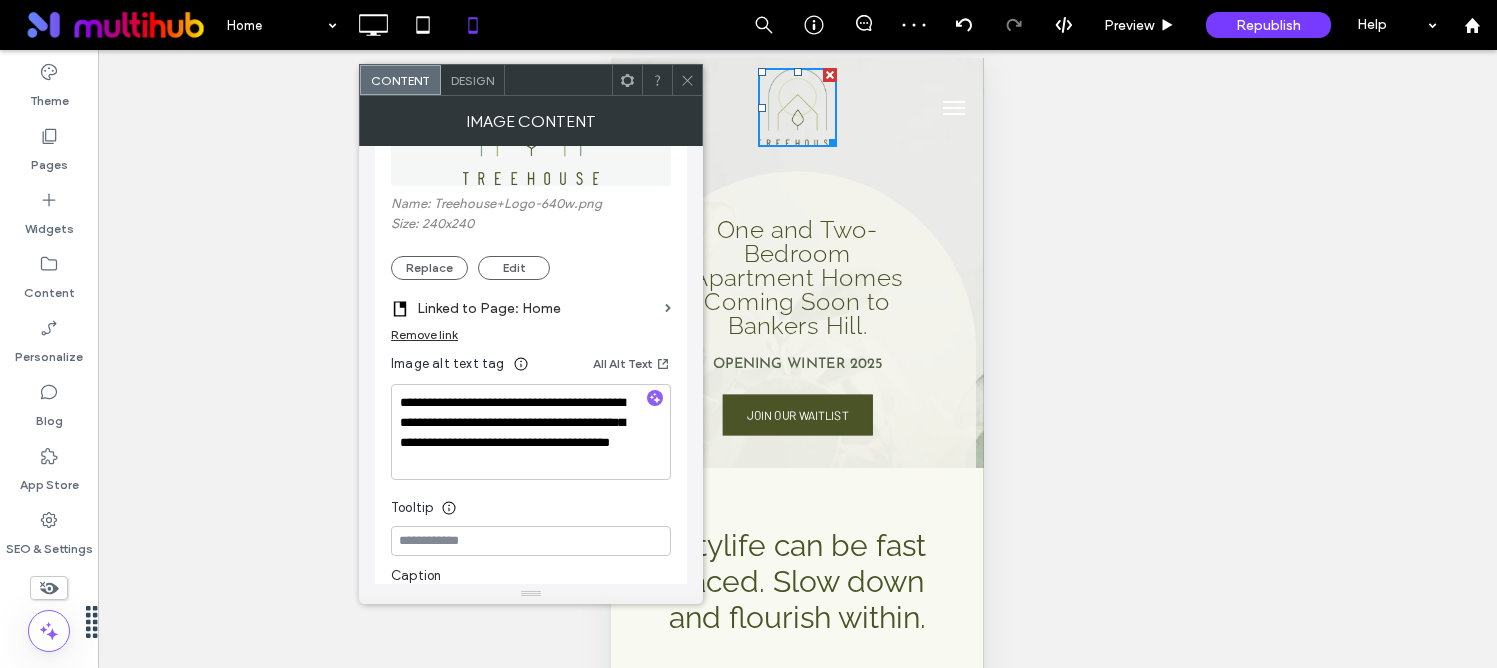 click 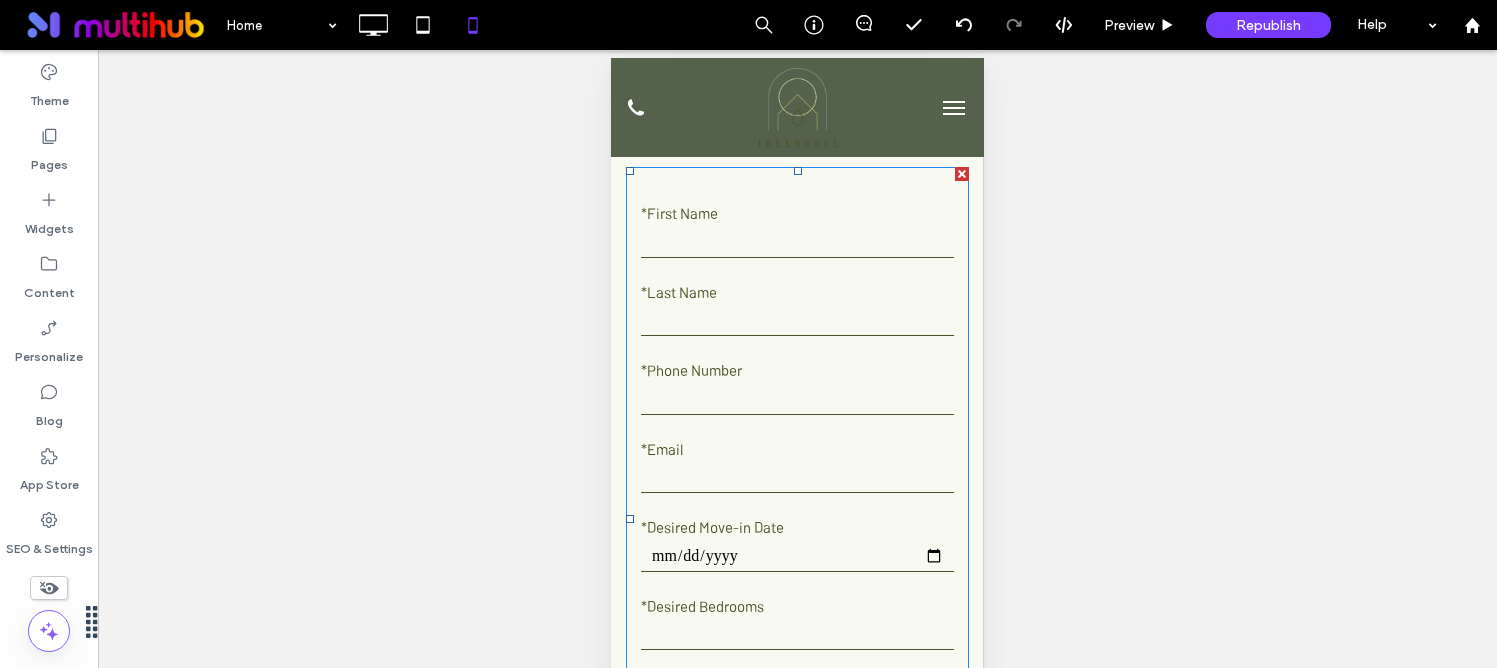 scroll, scrollTop: 2148, scrollLeft: 0, axis: vertical 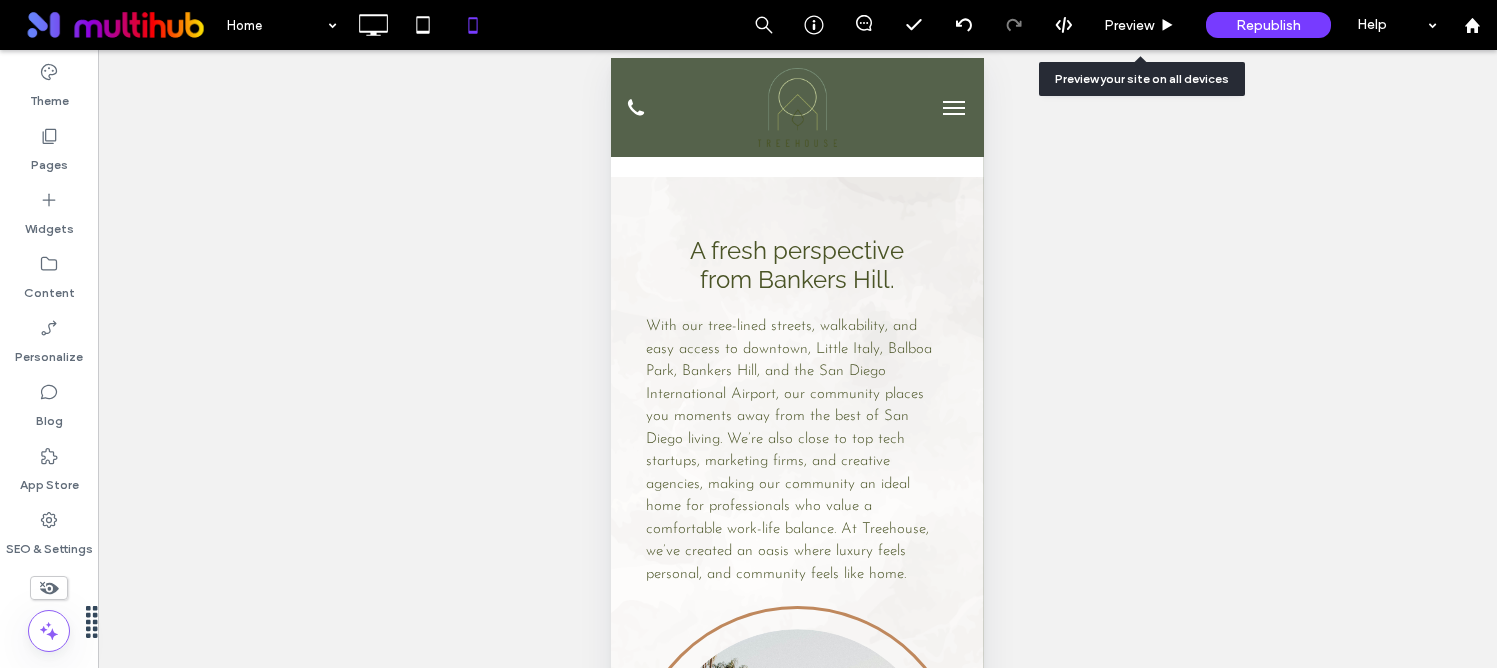 drag, startPoint x: 1120, startPoint y: 16, endPoint x: 977, endPoint y: 113, distance: 172.79468 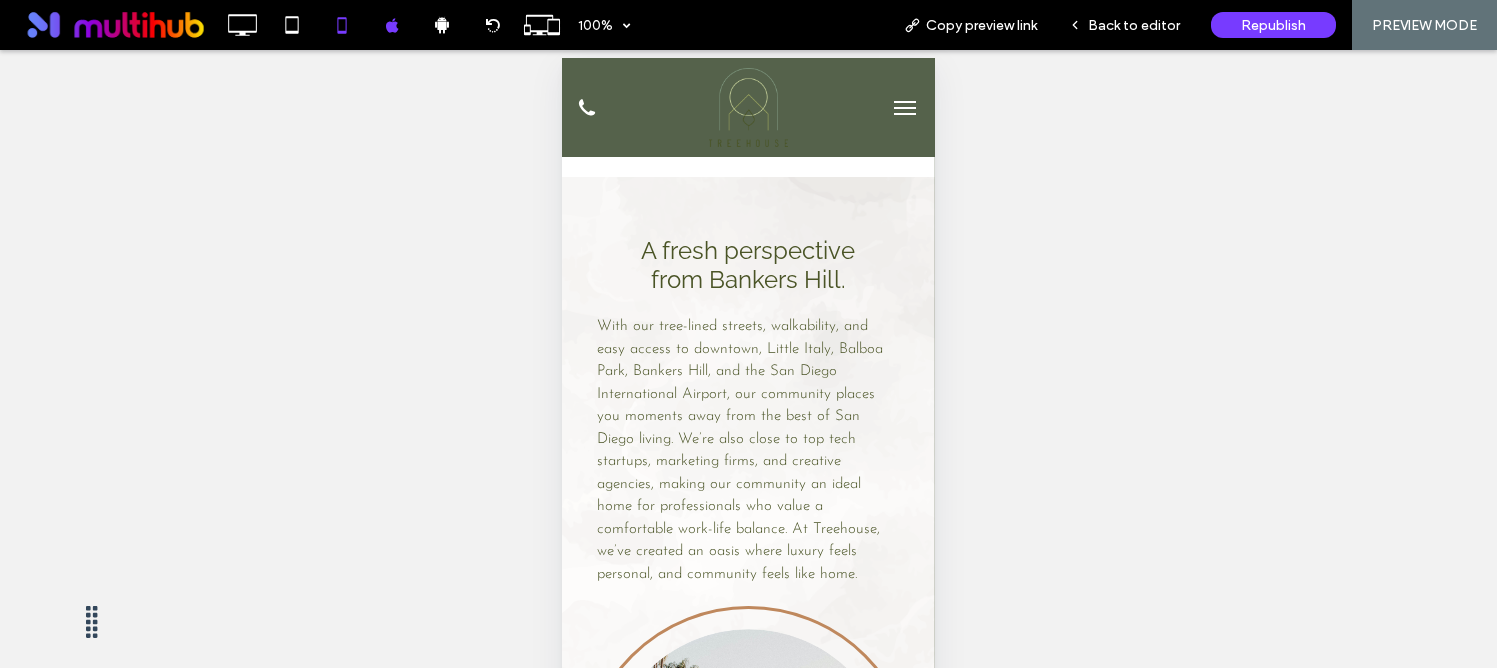 click on "Unhide?
Yes
Unhide?
Yes
Unhide?
Yes
Unhide?
Yes
Unhide?
Yes
Unhide?
Yes
Unhide?
Yes
Unhide?
Yes
Unhide?
Yes
Unhide?
Yes
Unhide?
Yes
Unhide?
Yes
Yes" at bounding box center [748, 384] 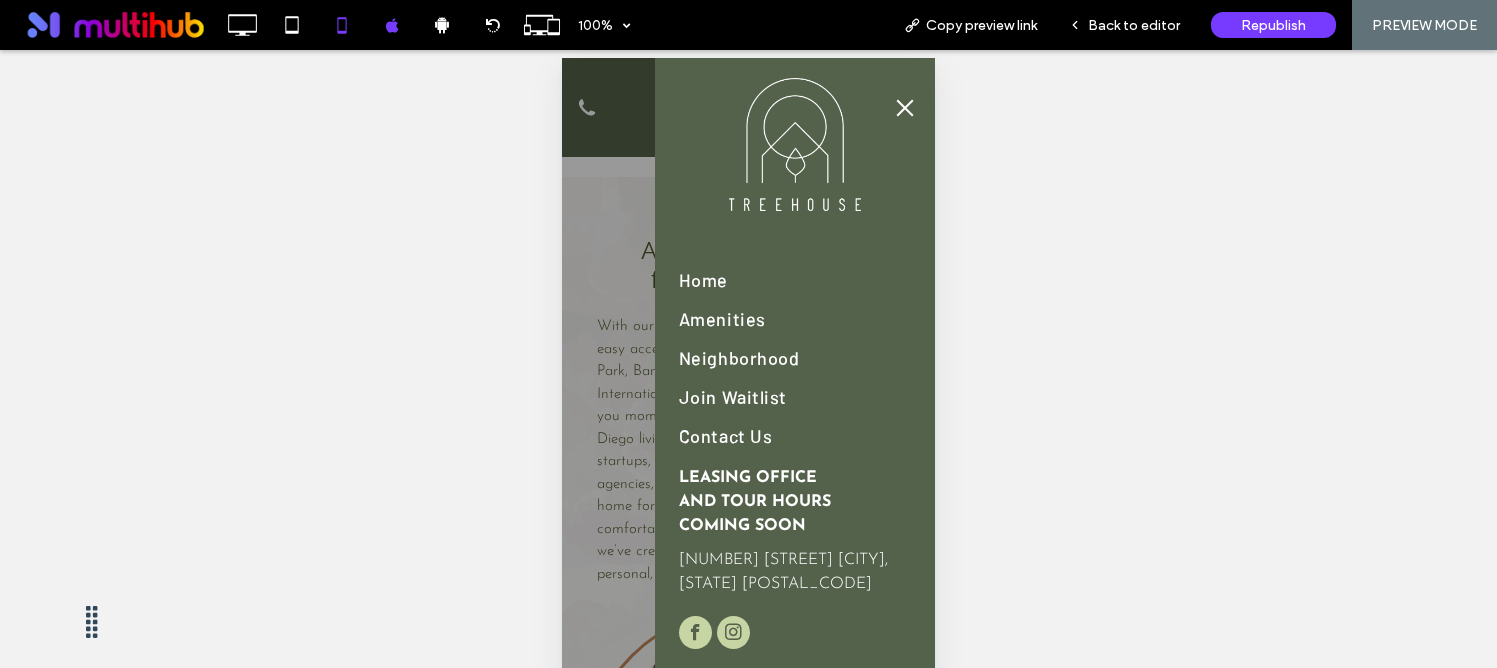 click on "Amenities" at bounding box center (722, 319) 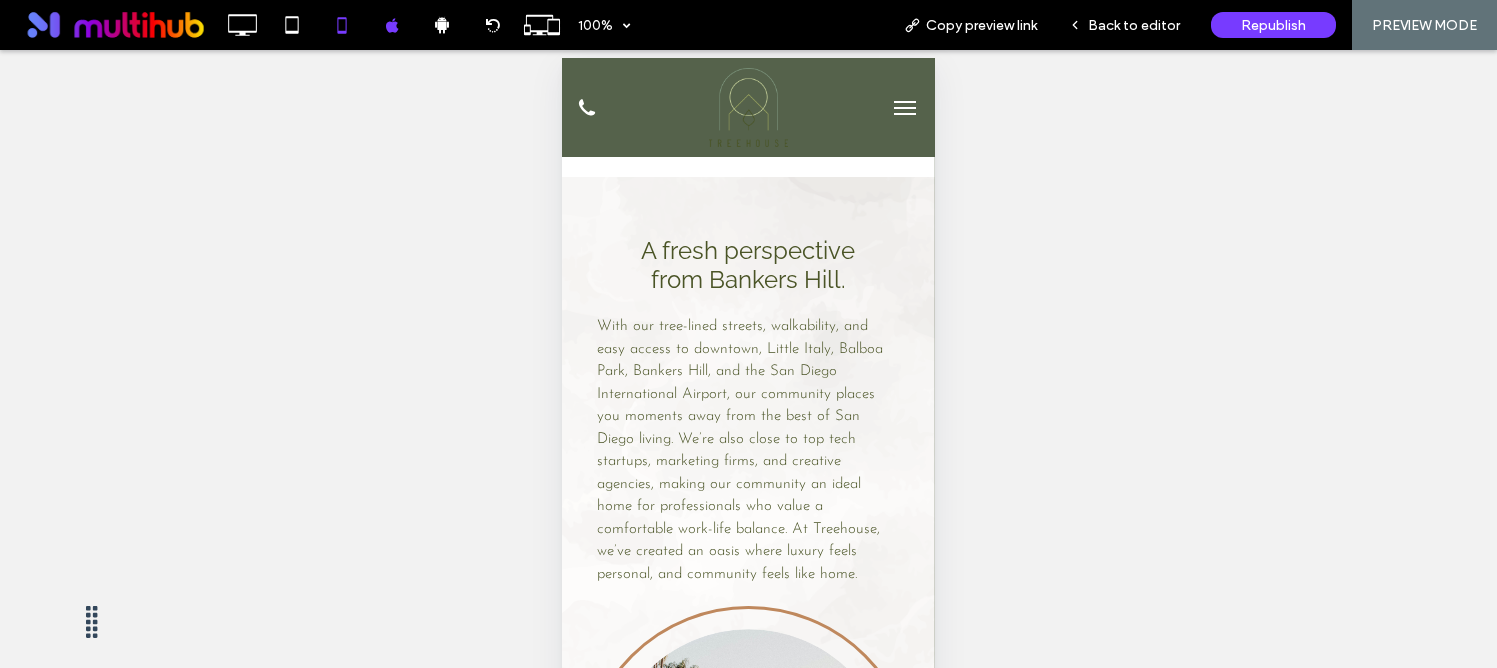 scroll, scrollTop: 1845, scrollLeft: 0, axis: vertical 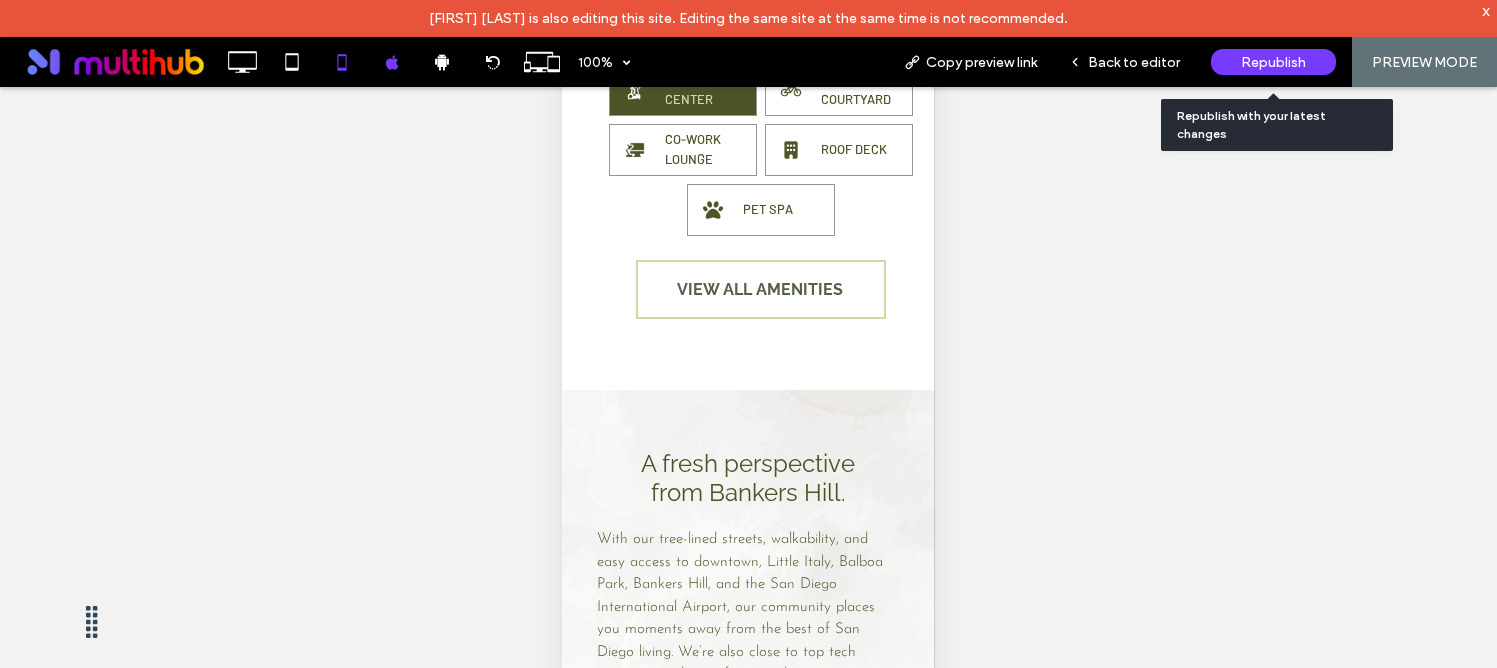 click on "Republish" at bounding box center (1273, 62) 